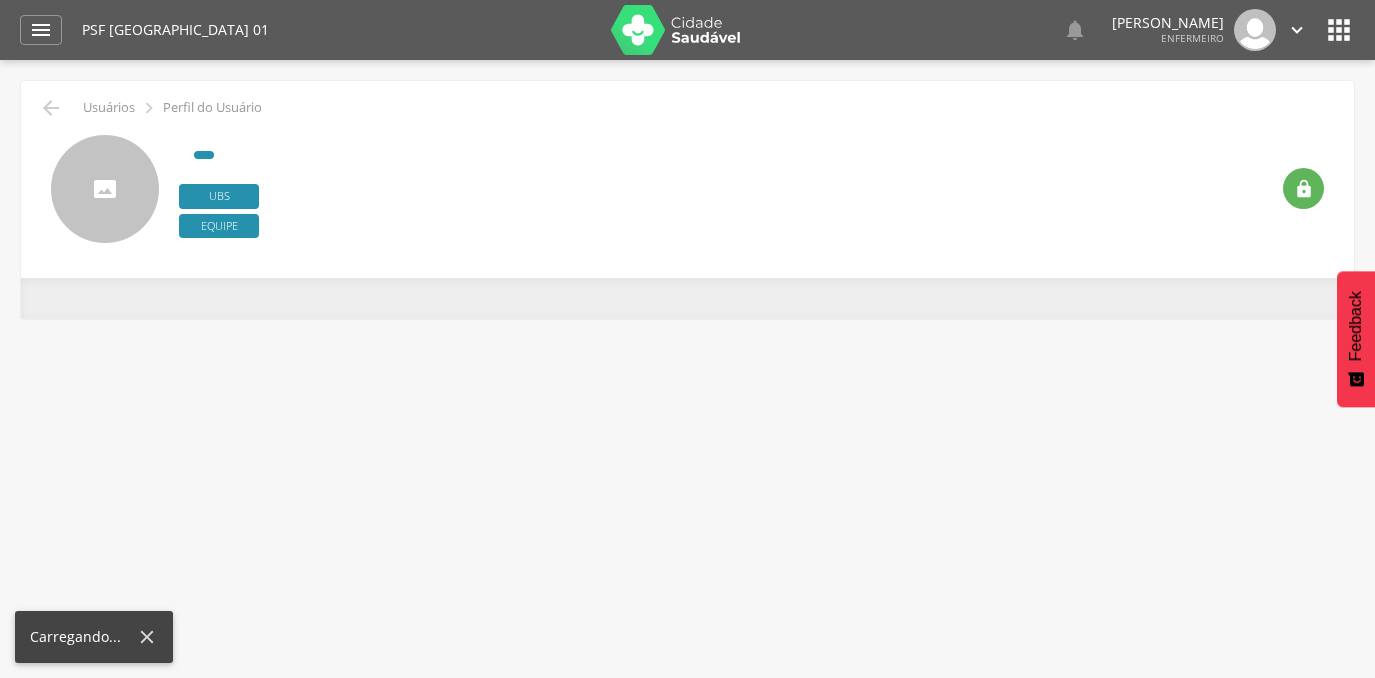 scroll, scrollTop: 0, scrollLeft: 0, axis: both 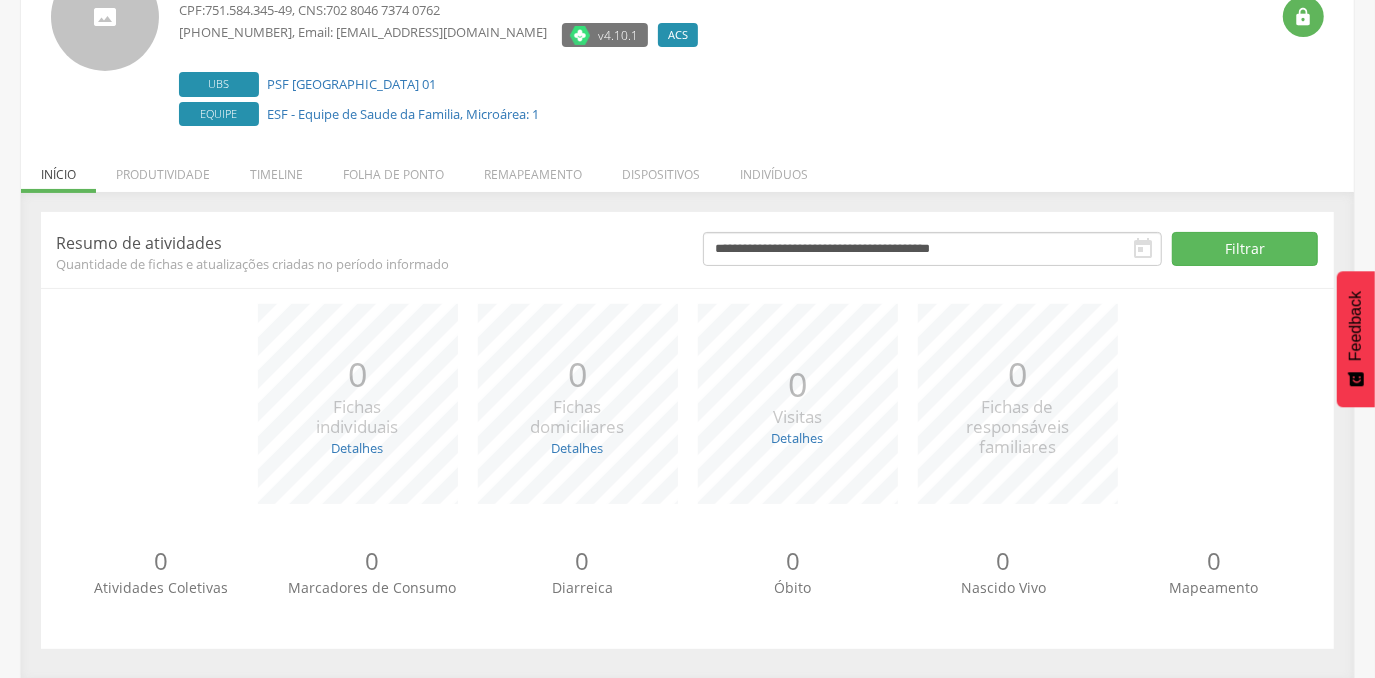 click on "" at bounding box center [1143, 249] 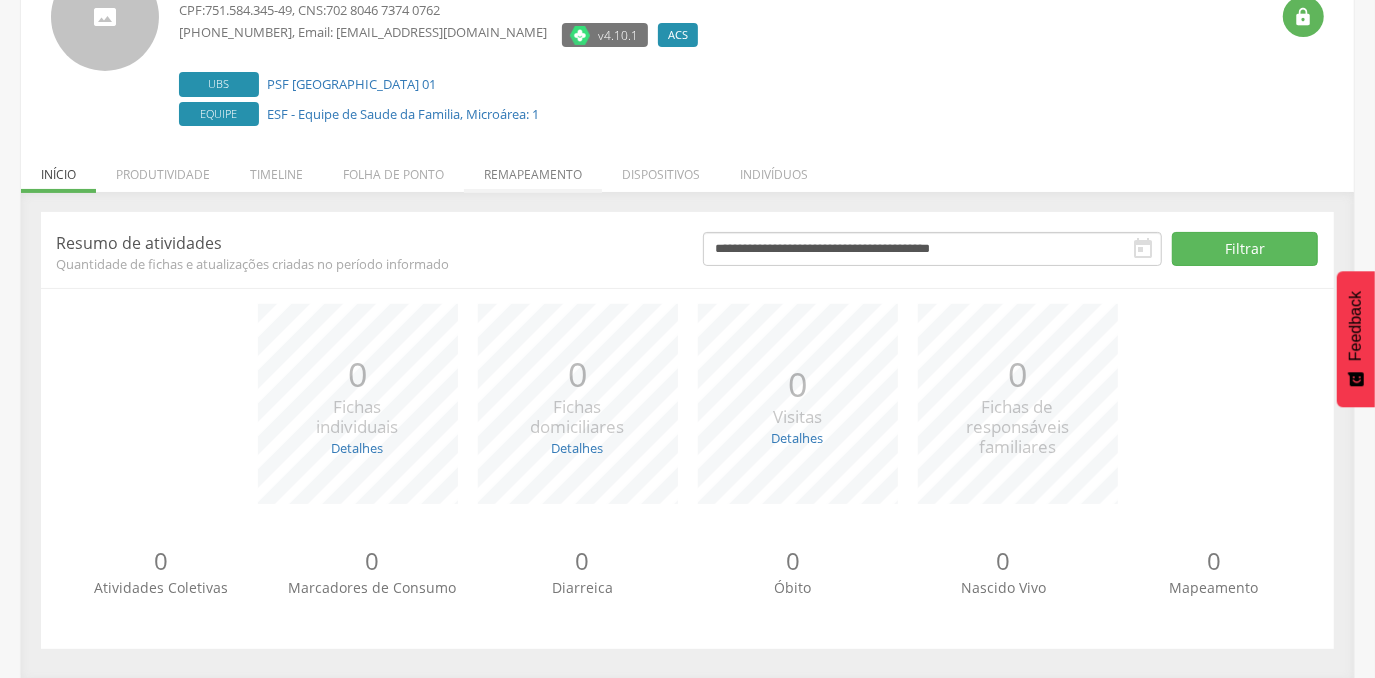 click on "Remapeamento" at bounding box center (533, 169) 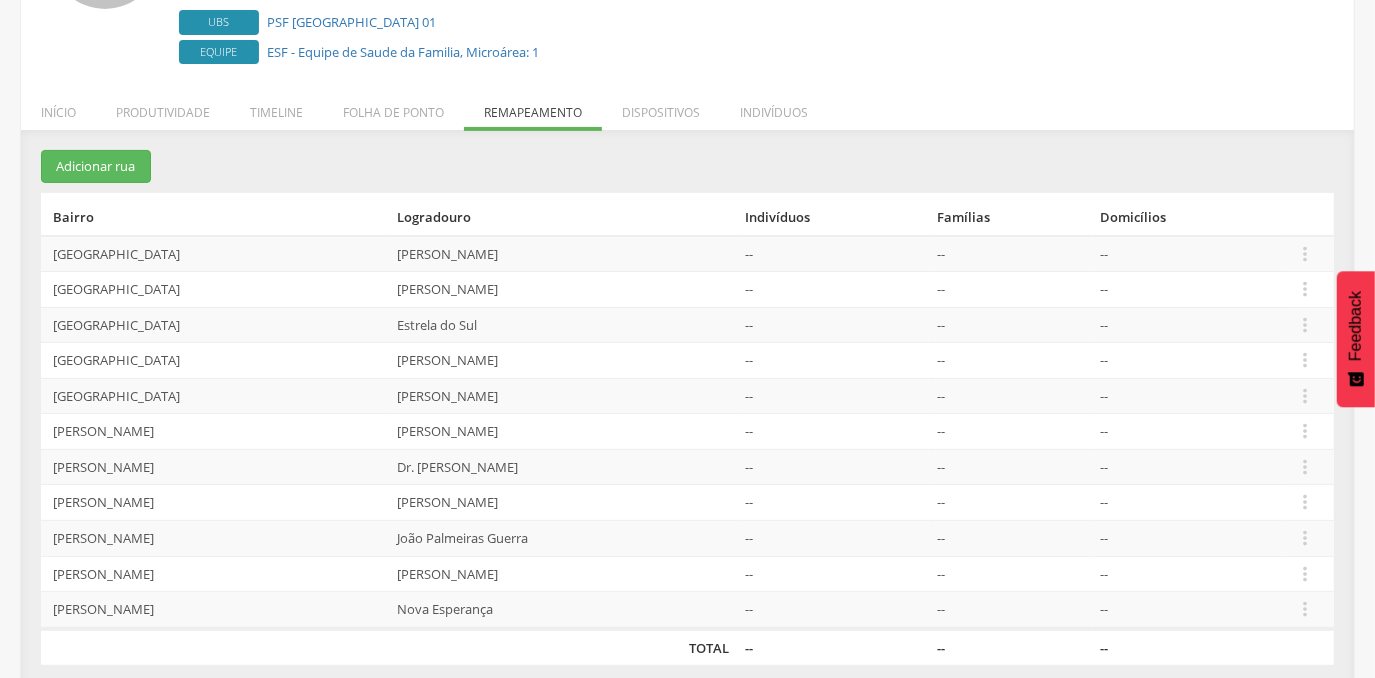 scroll, scrollTop: 247, scrollLeft: 0, axis: vertical 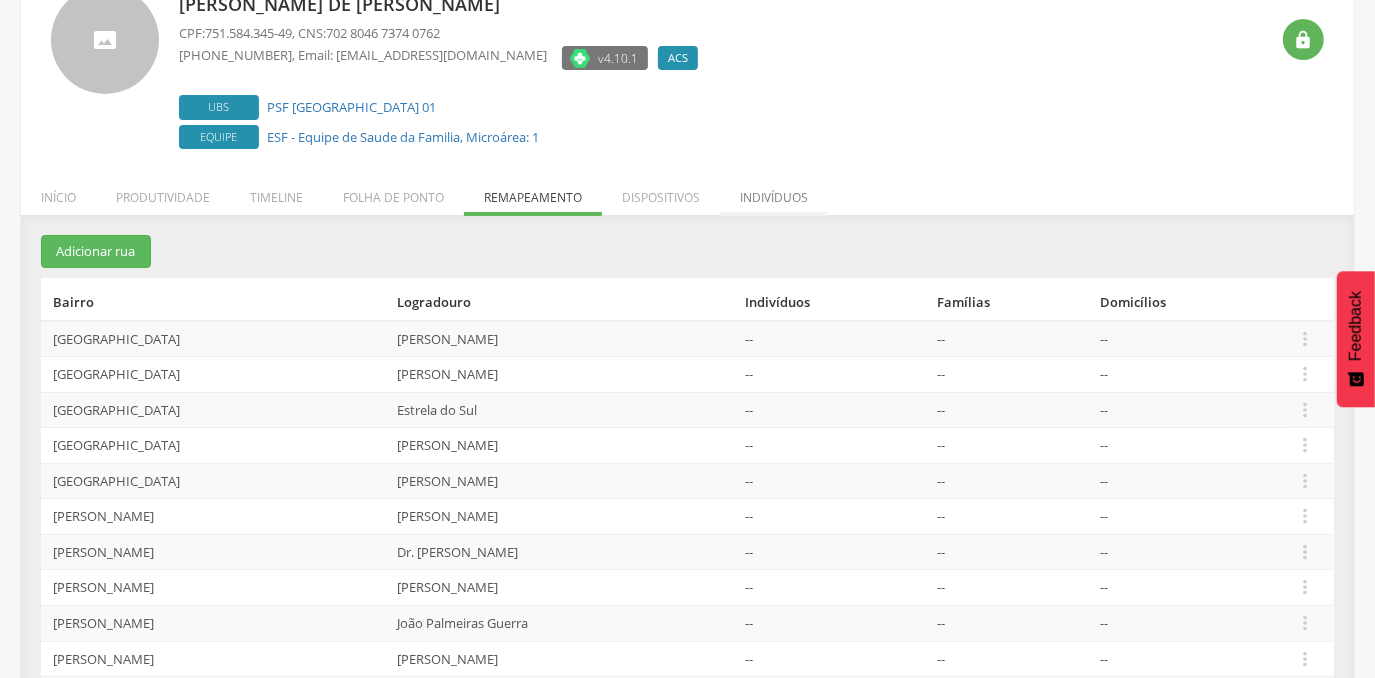 click on "Indivíduos" at bounding box center [774, 192] 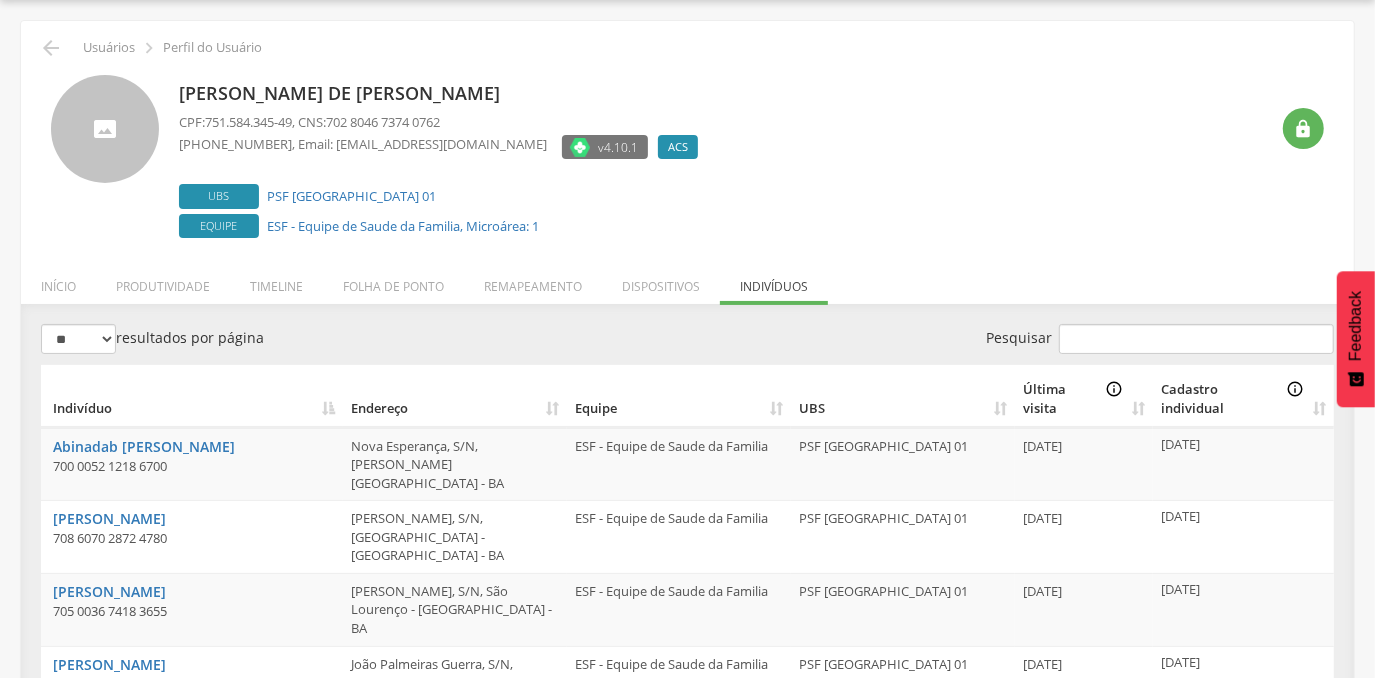 scroll, scrollTop: 149, scrollLeft: 0, axis: vertical 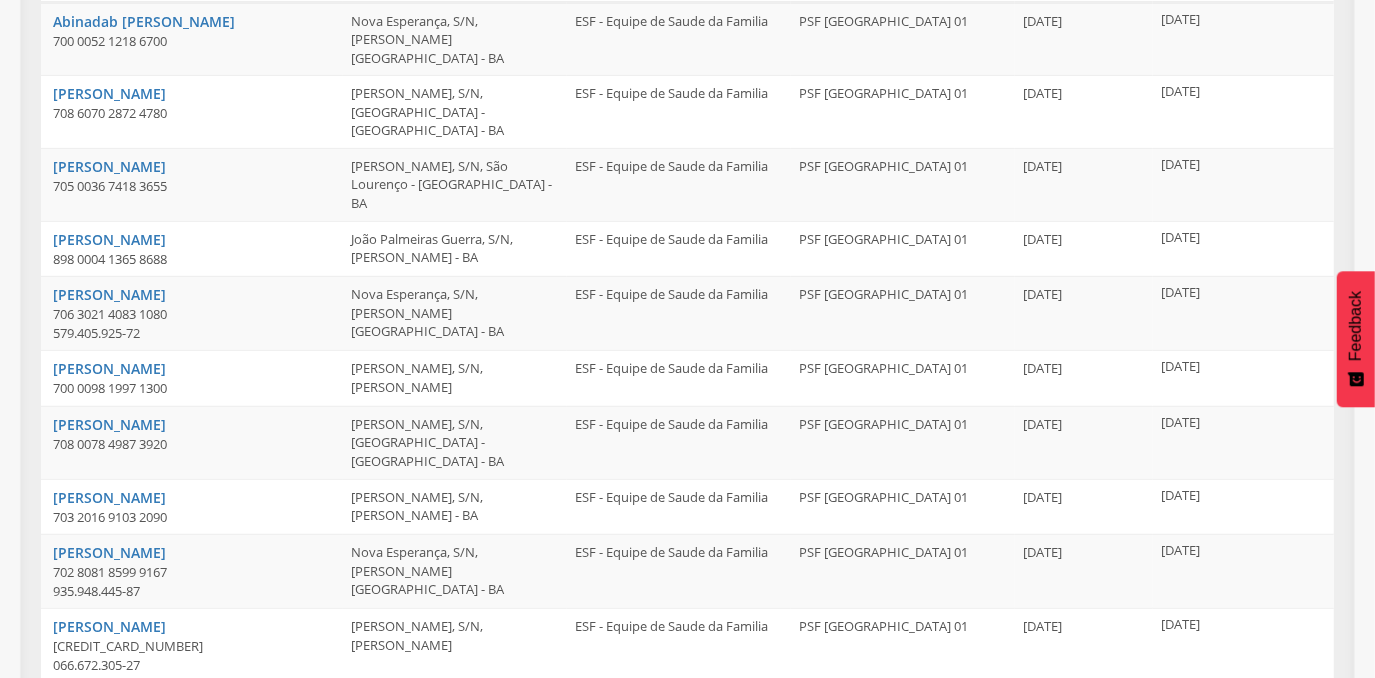 click on "Próximo" at bounding box center [1294, 707] 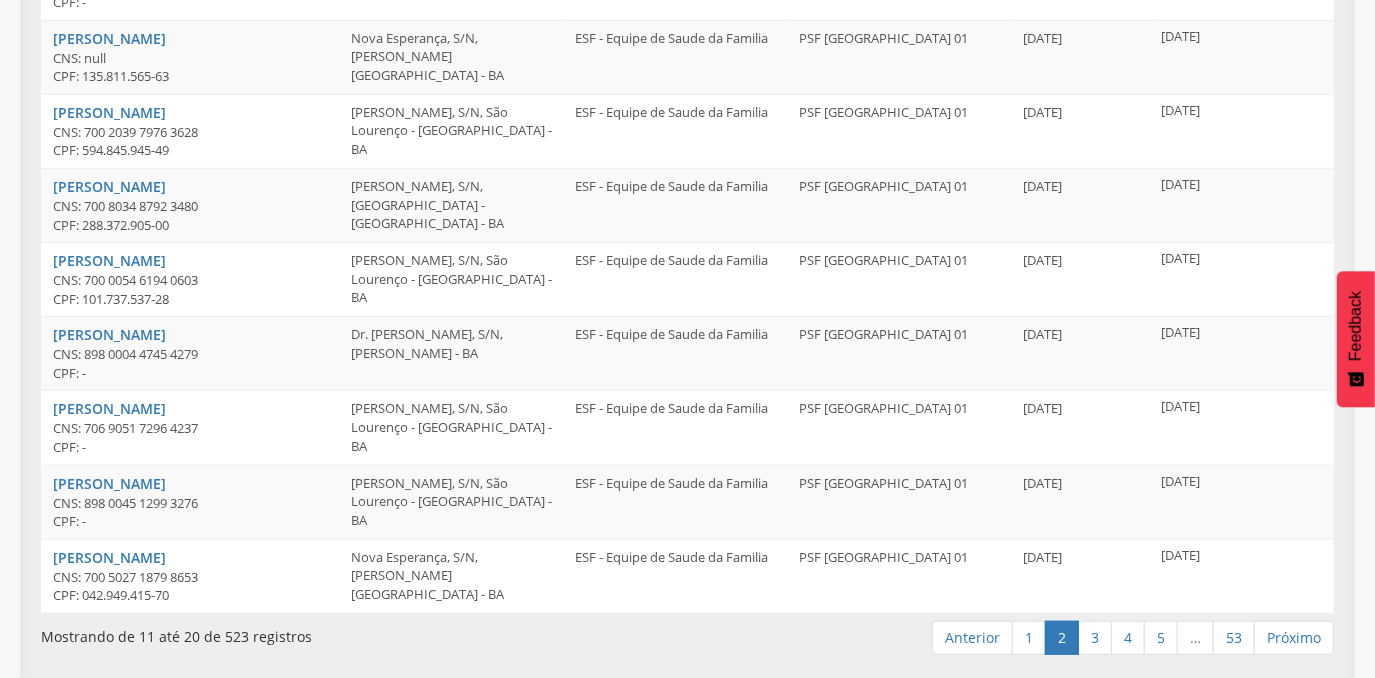 click on "Próximo" at bounding box center [1294, 638] 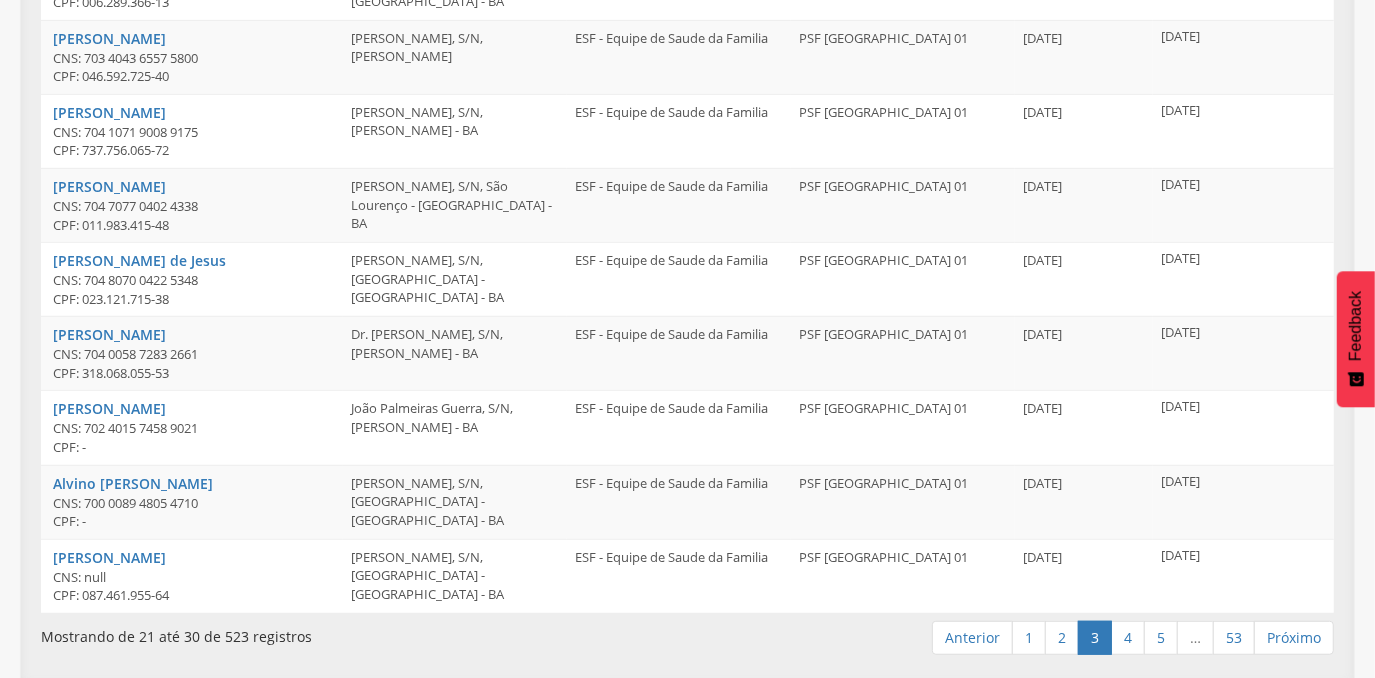 click on "Próximo" at bounding box center (1294, 638) 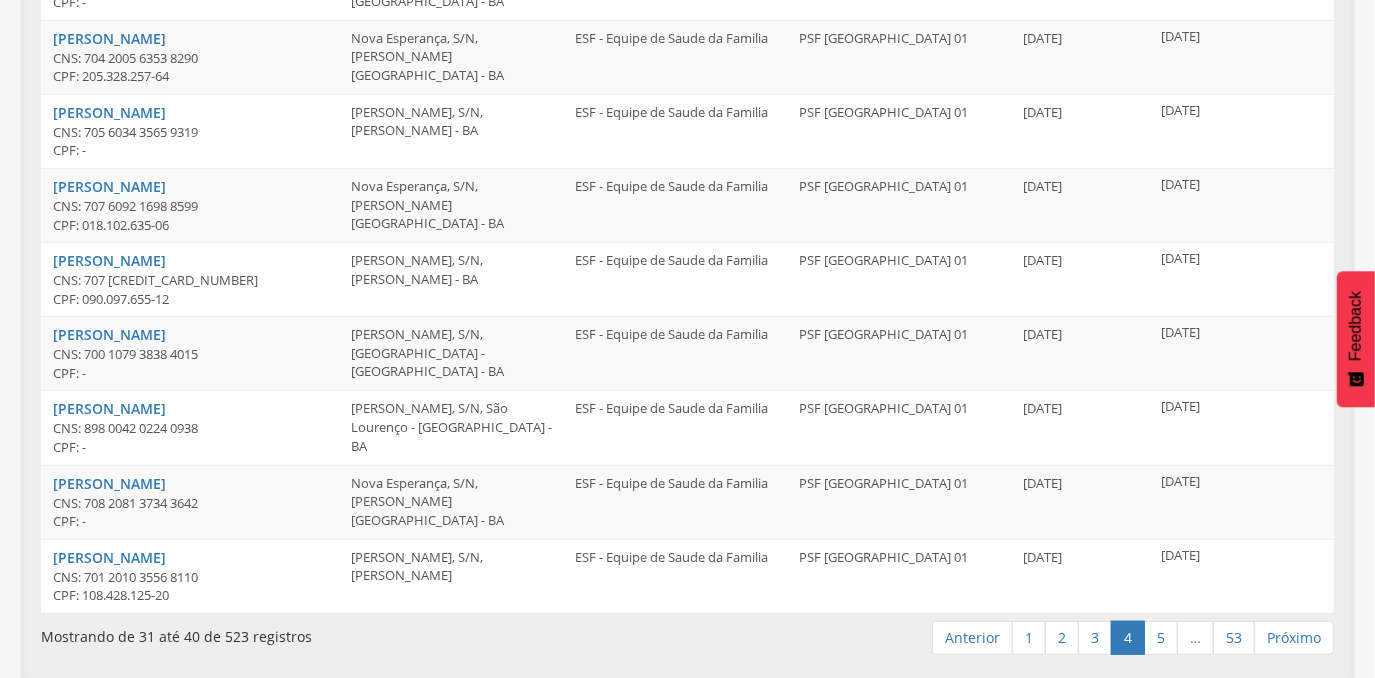 click on "Próximo" at bounding box center [1294, 638] 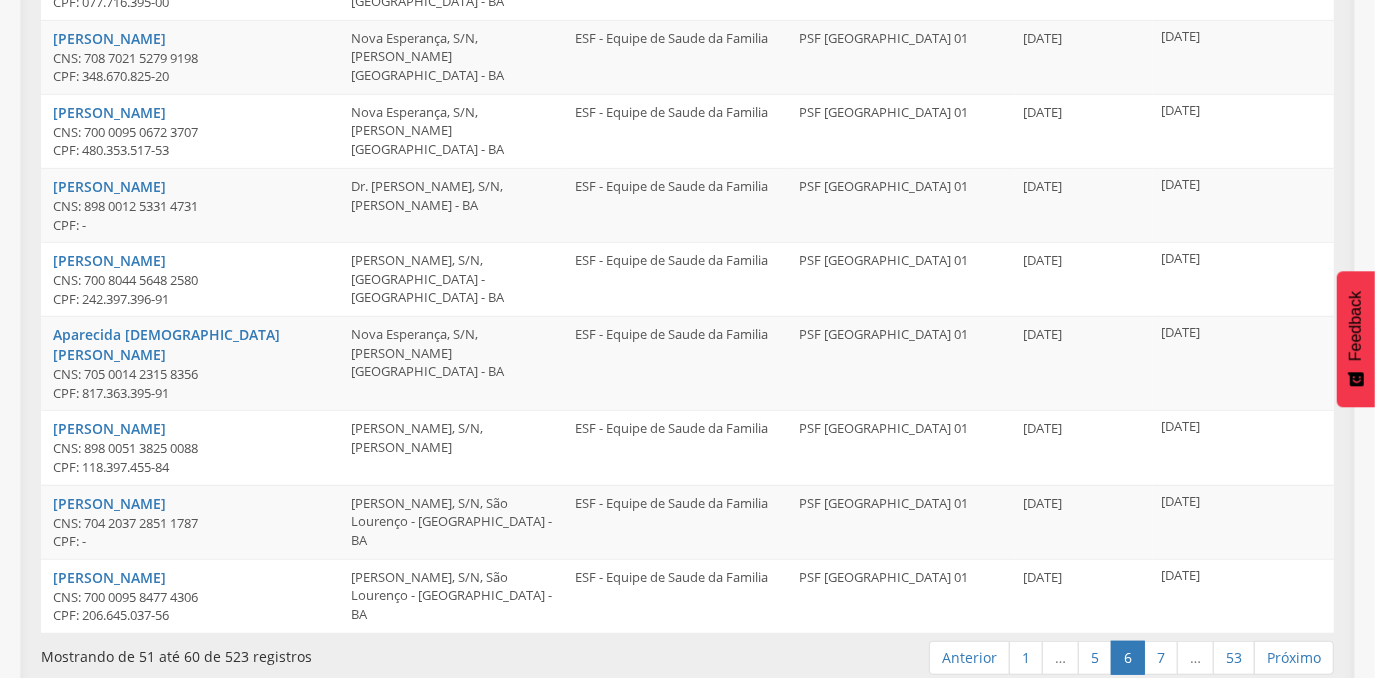 click on "Próximo" at bounding box center (1294, 658) 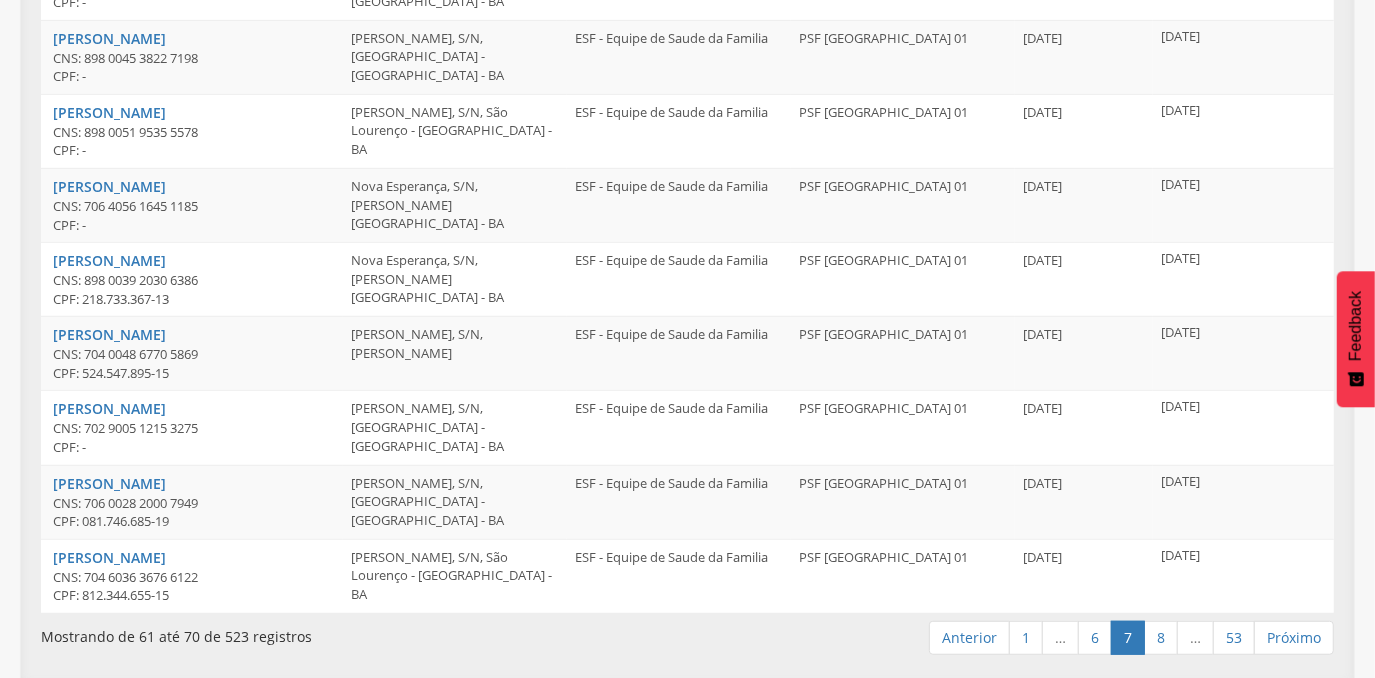 click on "Próximo" at bounding box center (1294, 638) 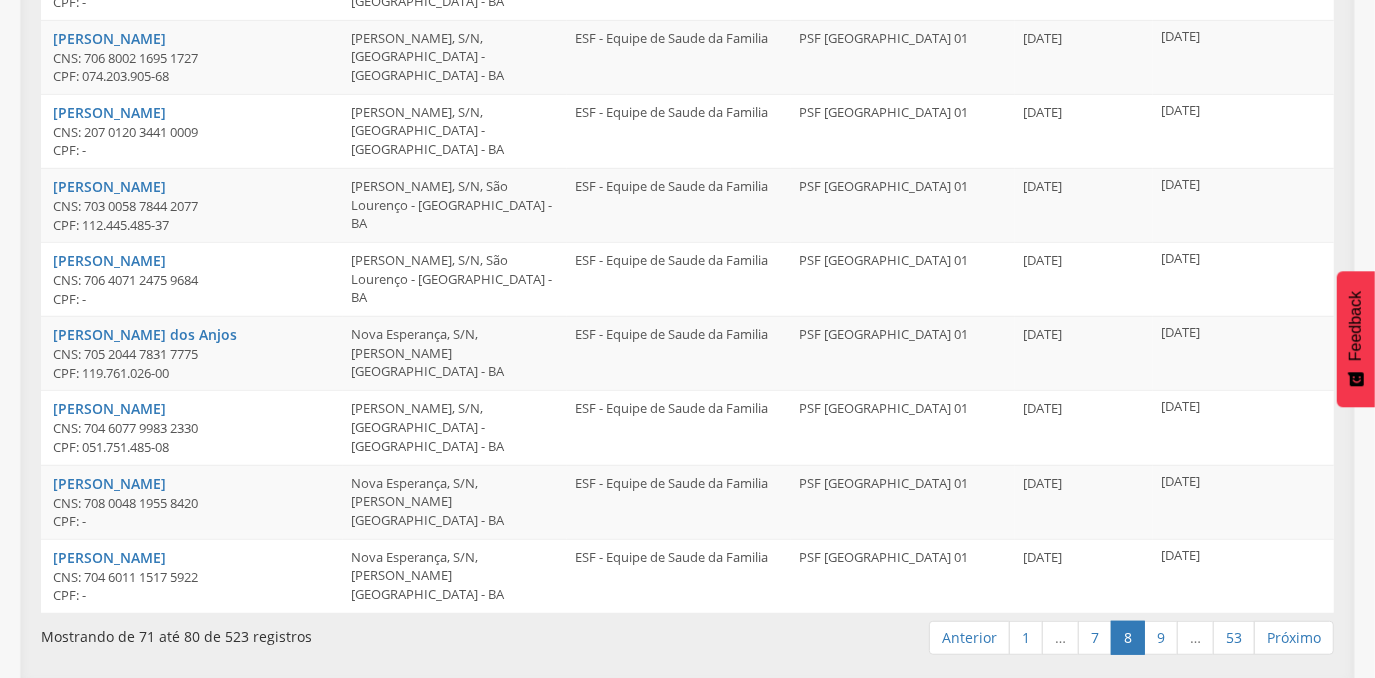 click on "Próximo" at bounding box center (1294, 638) 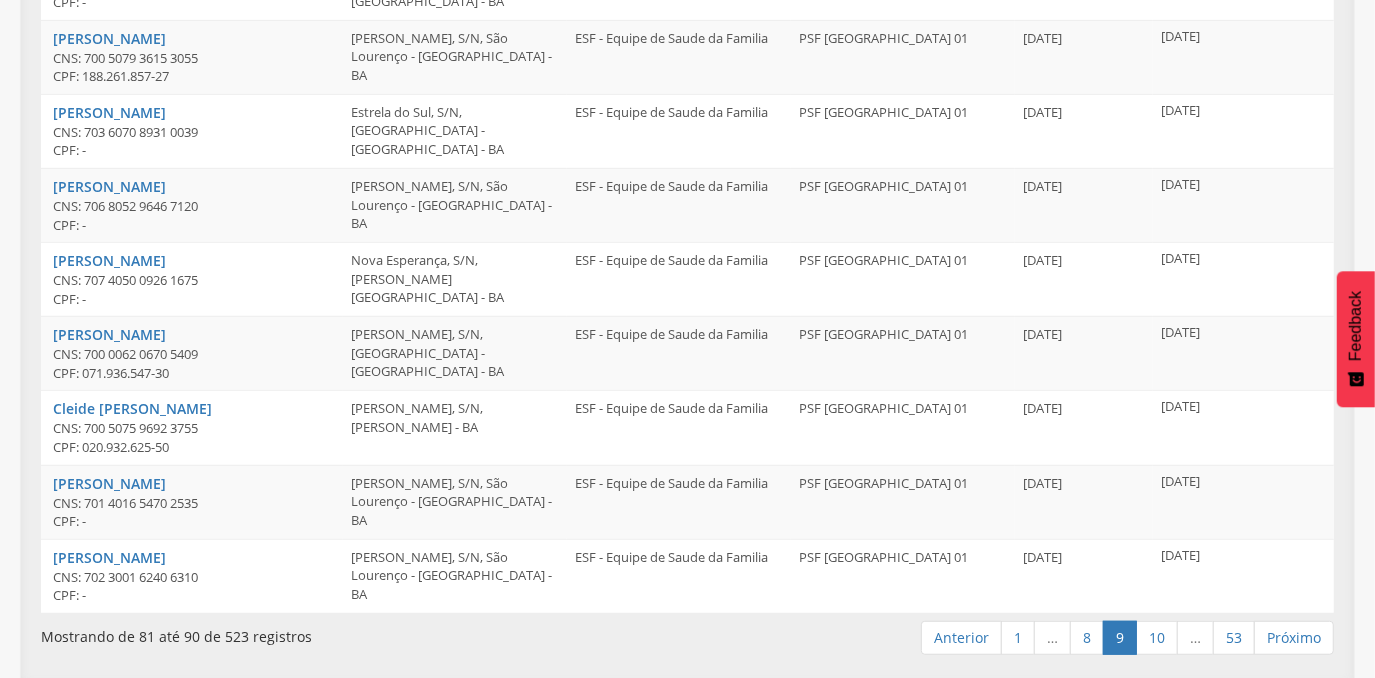 click on "Próximo" at bounding box center (1294, 638) 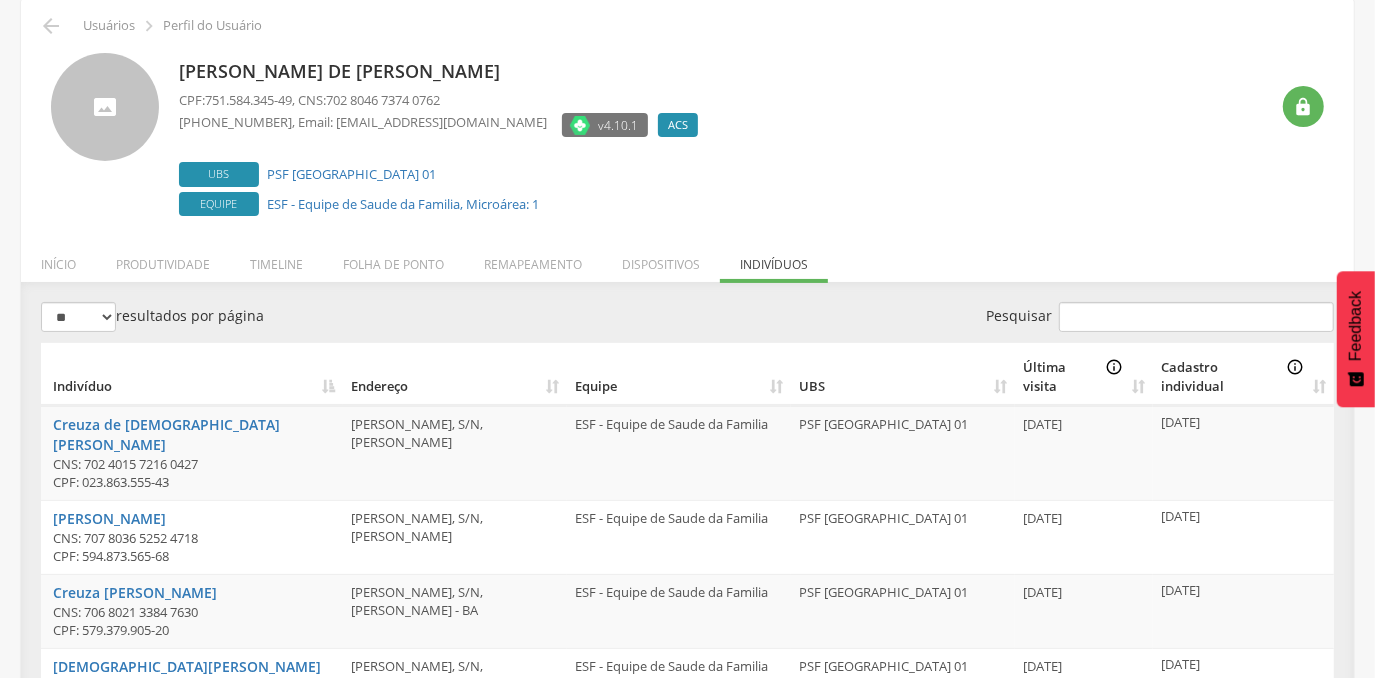 scroll, scrollTop: 0, scrollLeft: 0, axis: both 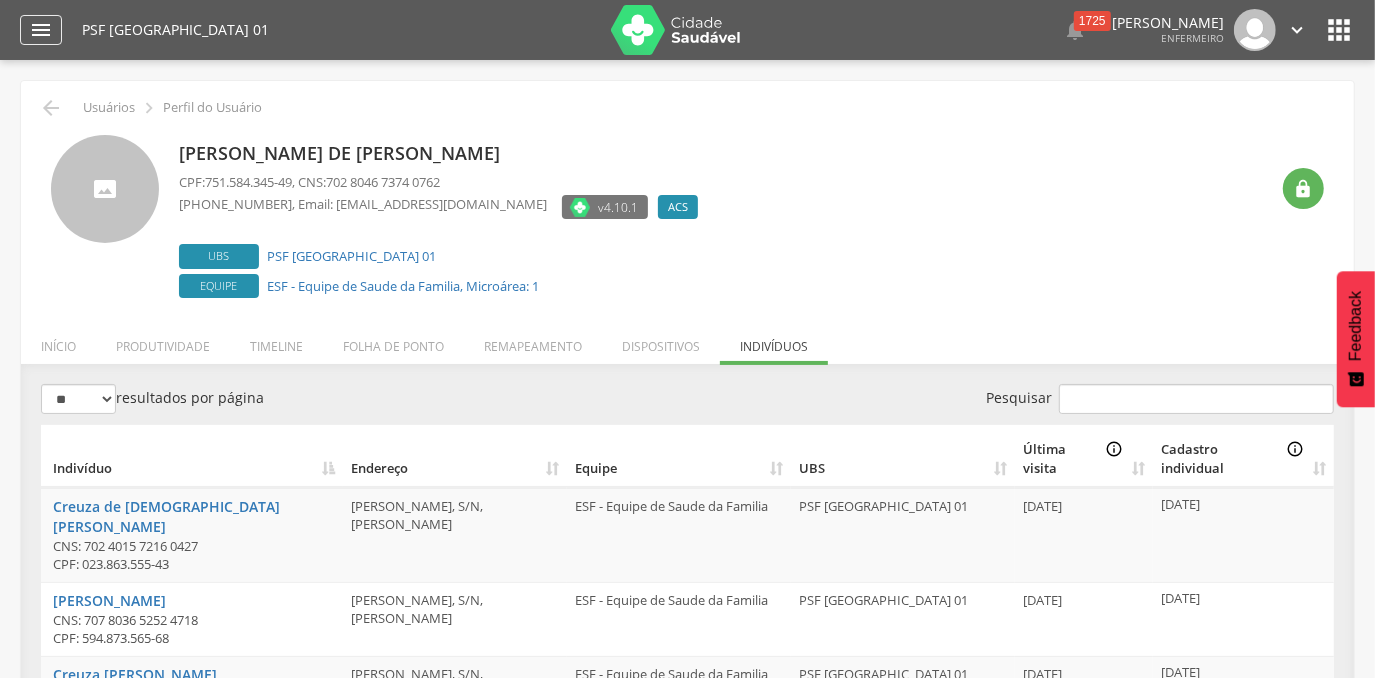 click on "" at bounding box center (41, 30) 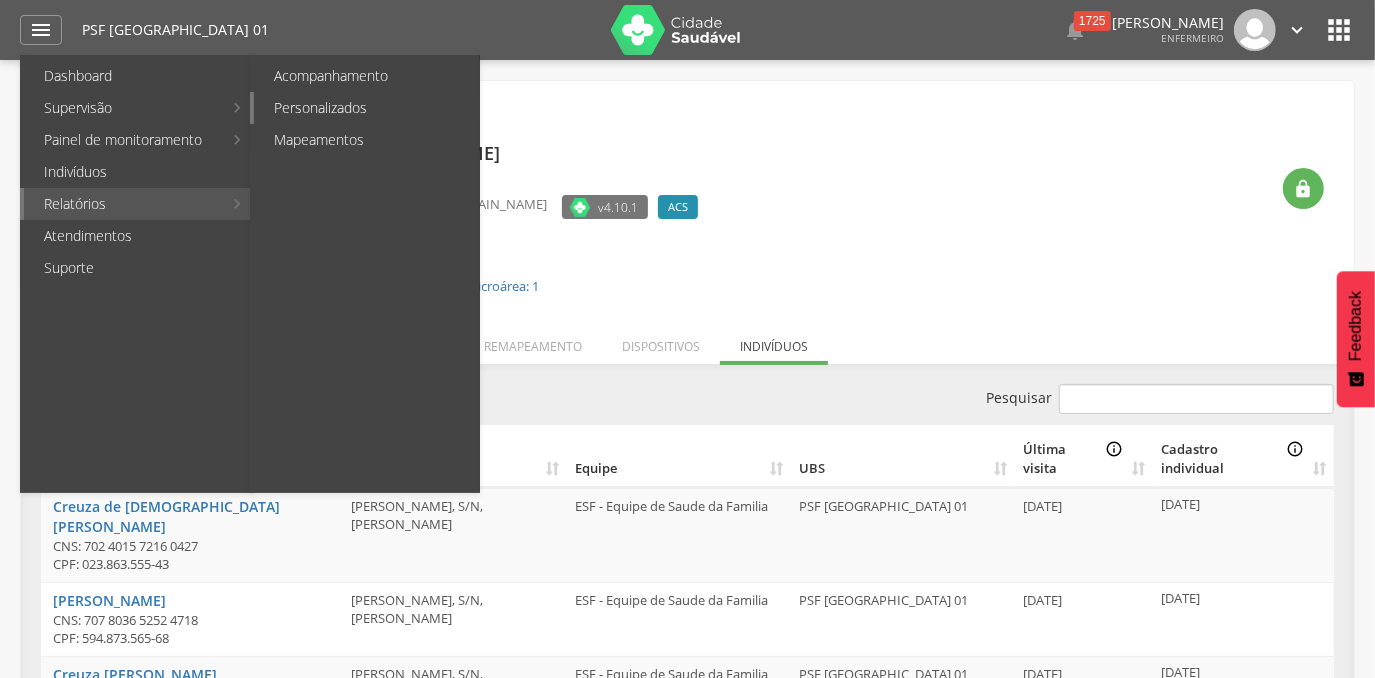 click on "Personalizados" at bounding box center (366, 108) 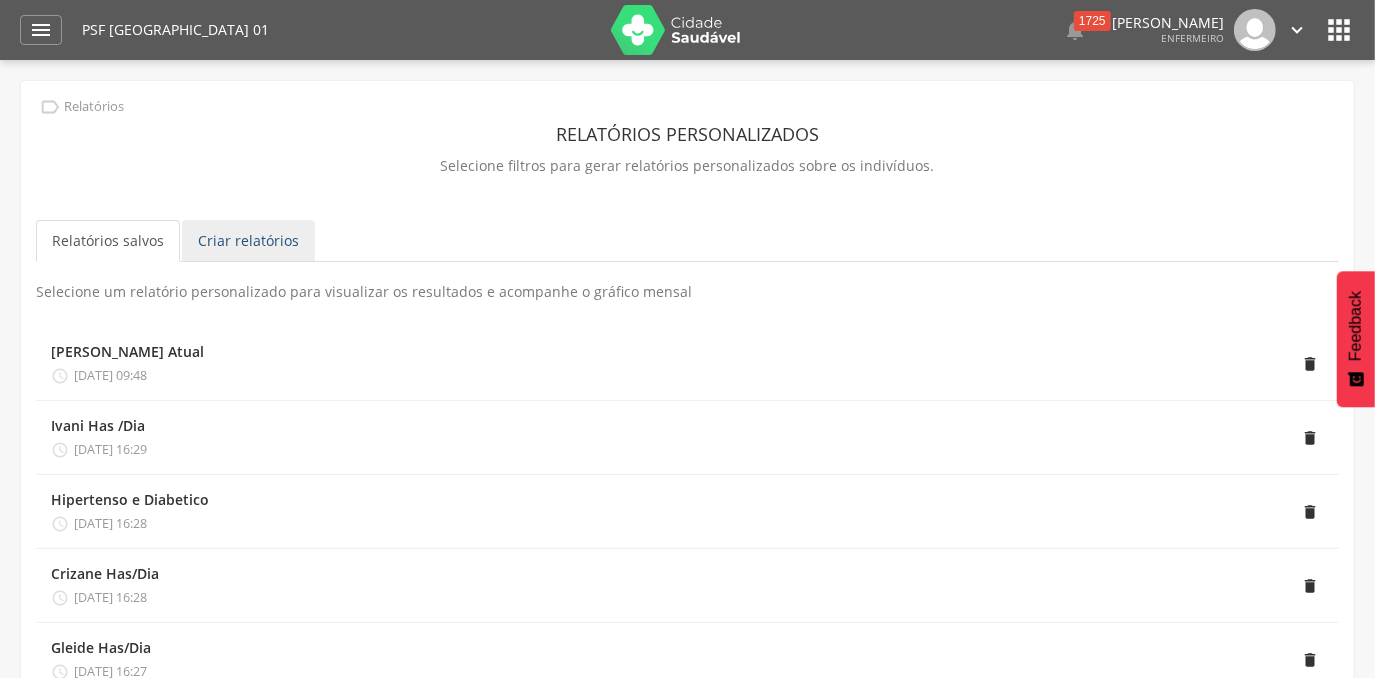 click on "Criar relatórios" at bounding box center [248, 241] 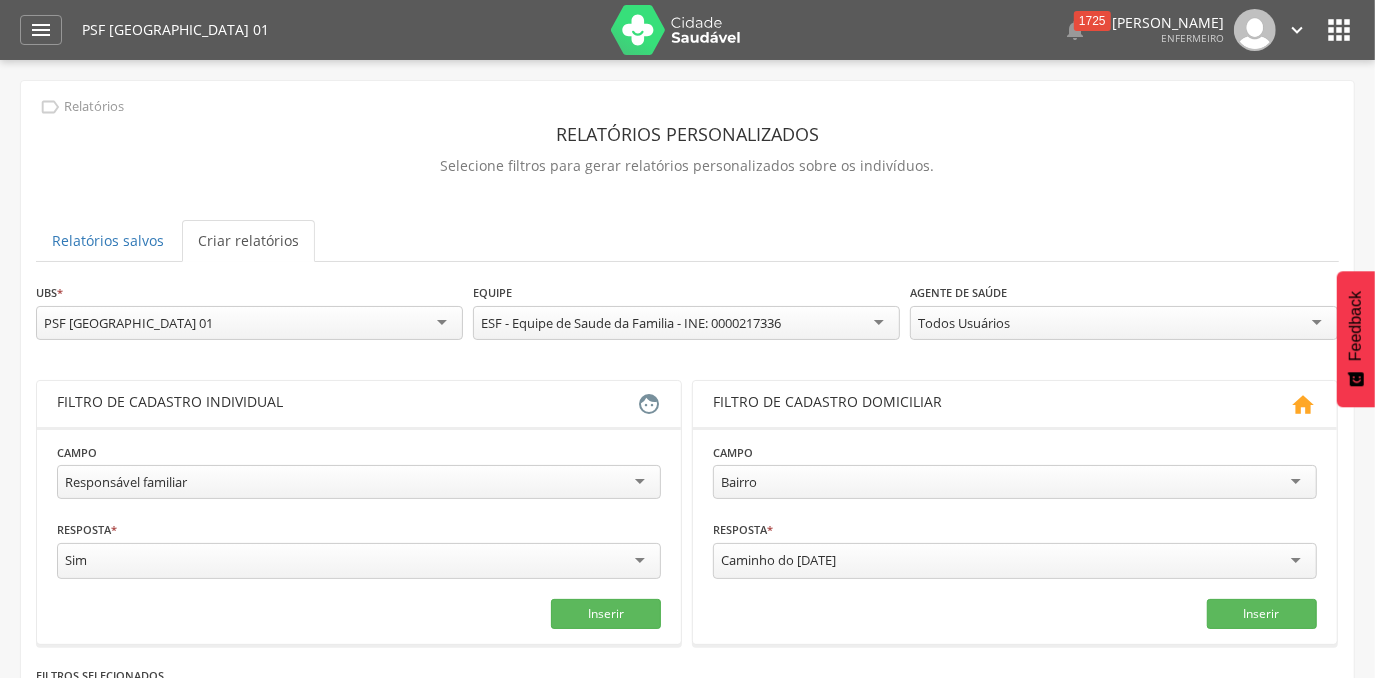 click on "Responsável familiar" at bounding box center [359, 482] 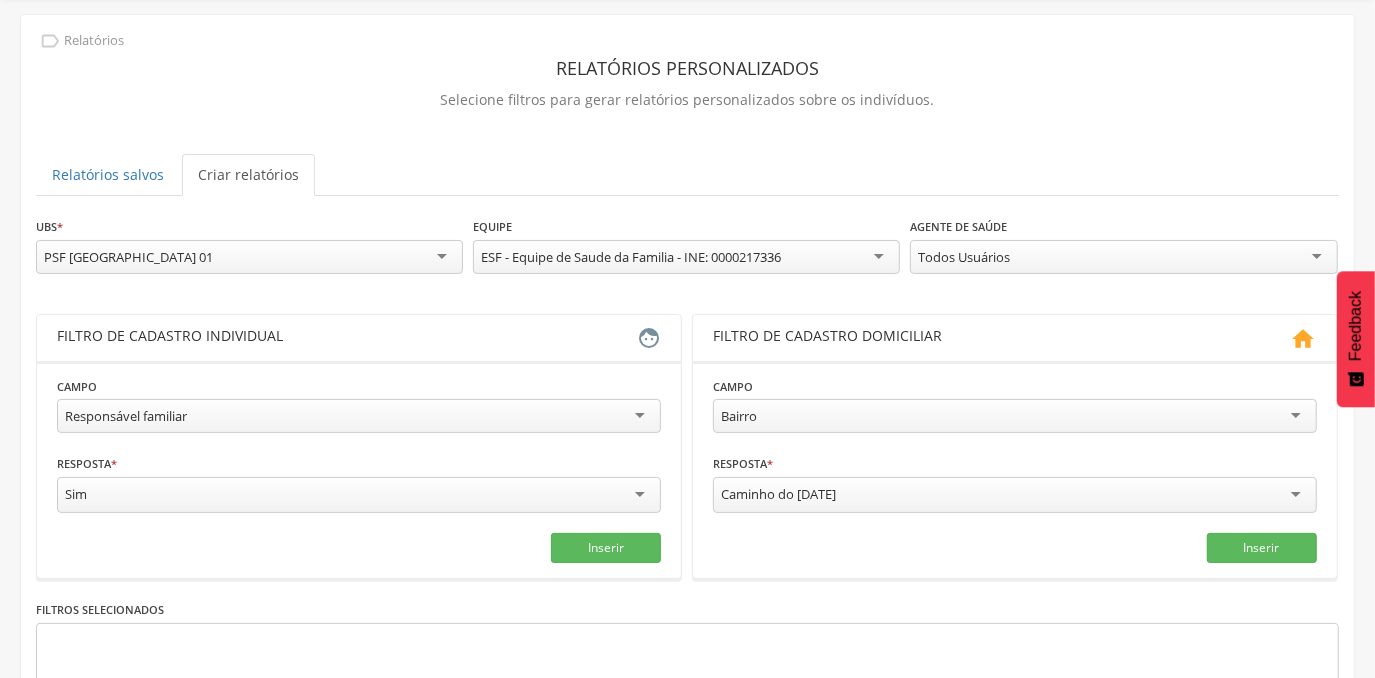 scroll, scrollTop: 77, scrollLeft: 0, axis: vertical 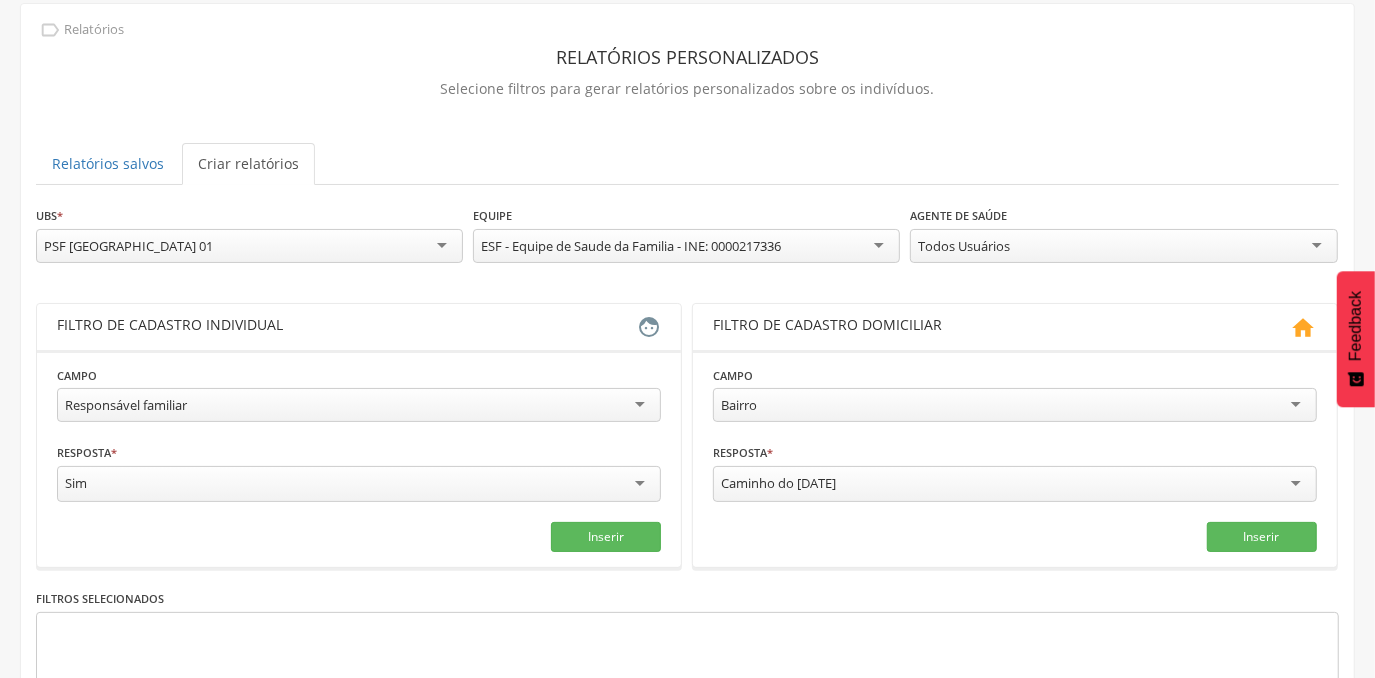 click on "Responsável familiar" at bounding box center (359, 405) 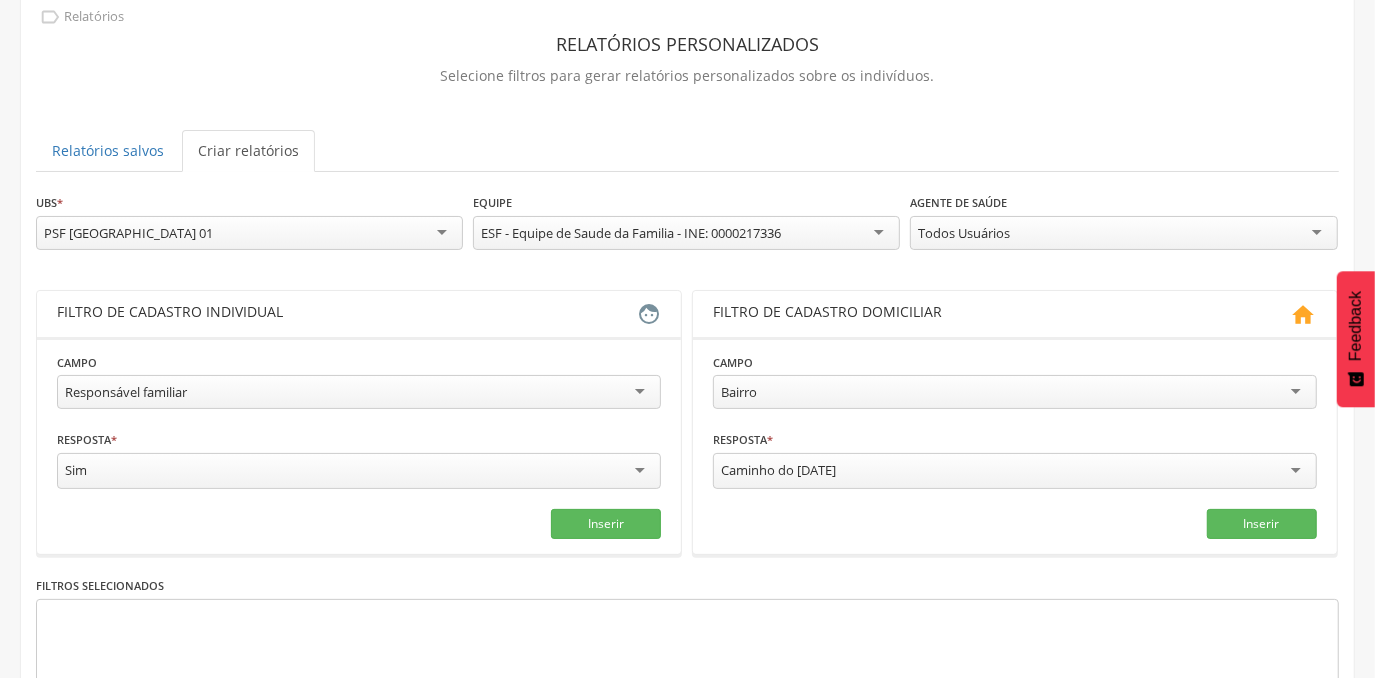scroll, scrollTop: 0, scrollLeft: 0, axis: both 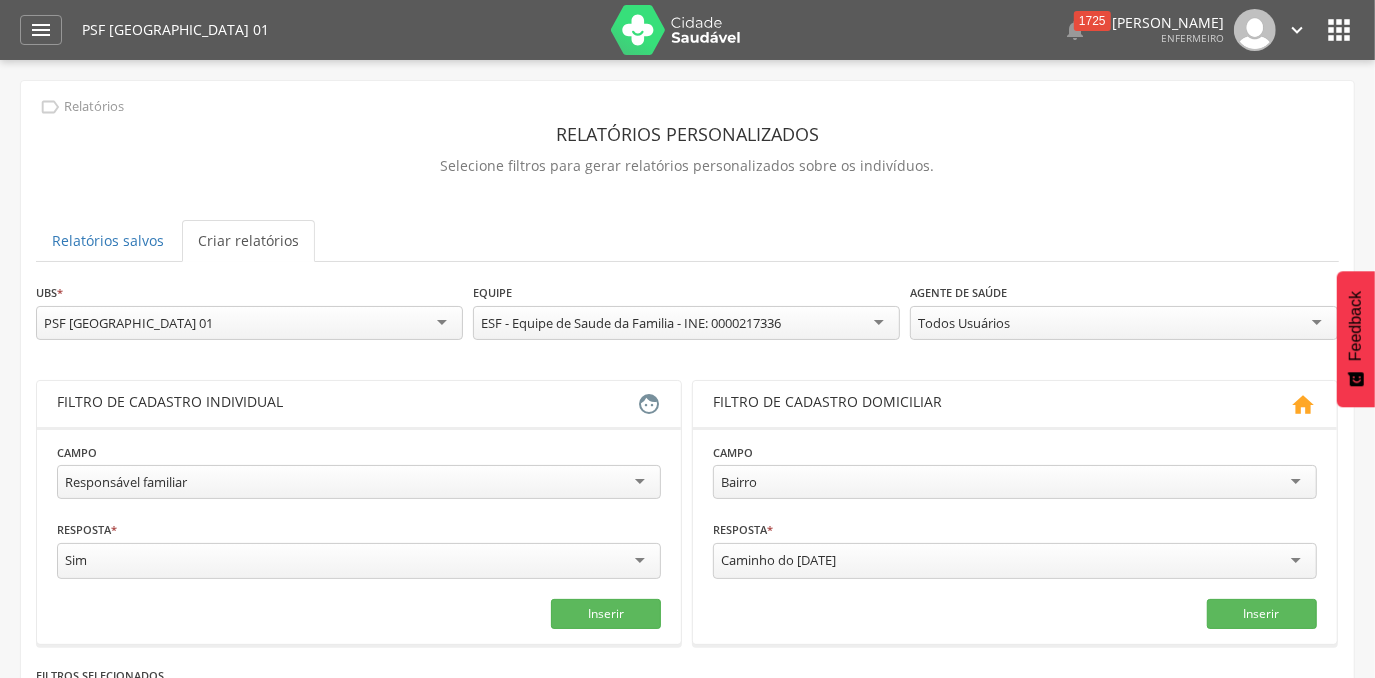 click on "Responsável familiar" at bounding box center [359, 482] 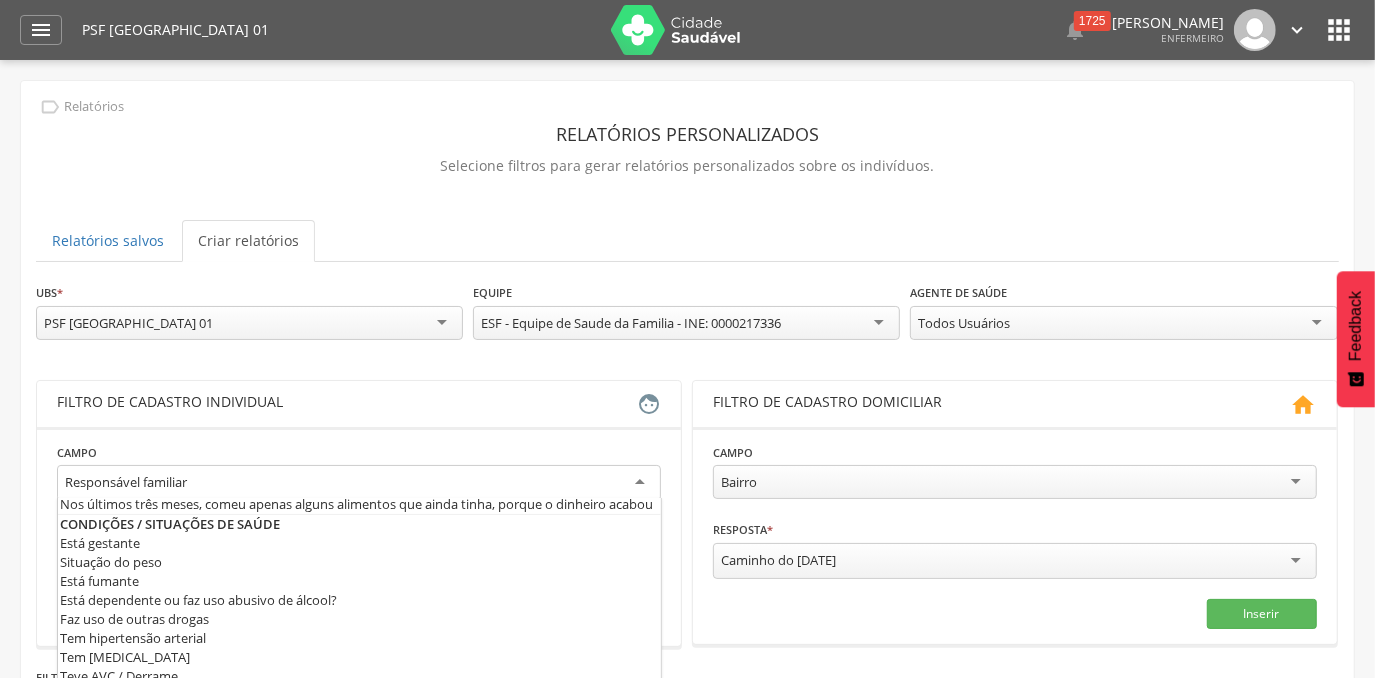 scroll, scrollTop: 582, scrollLeft: 0, axis: vertical 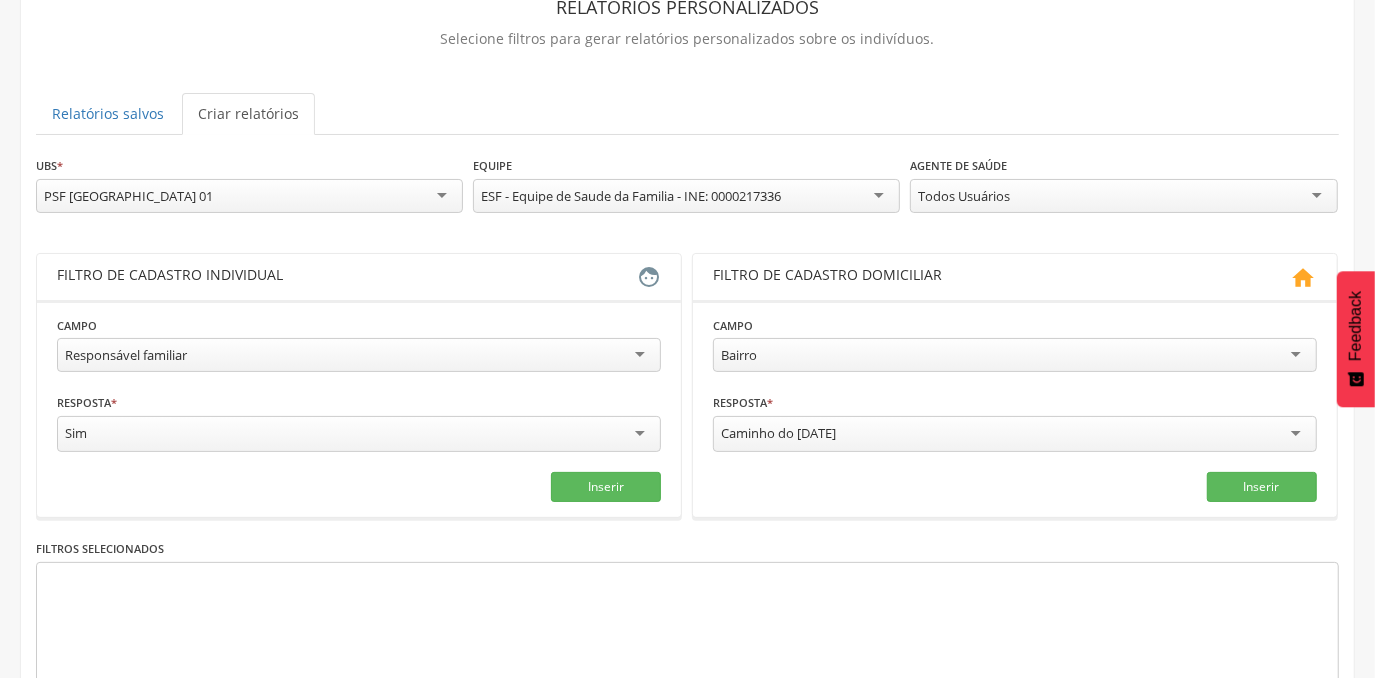 click on "Responsável familiar" at bounding box center [359, 355] 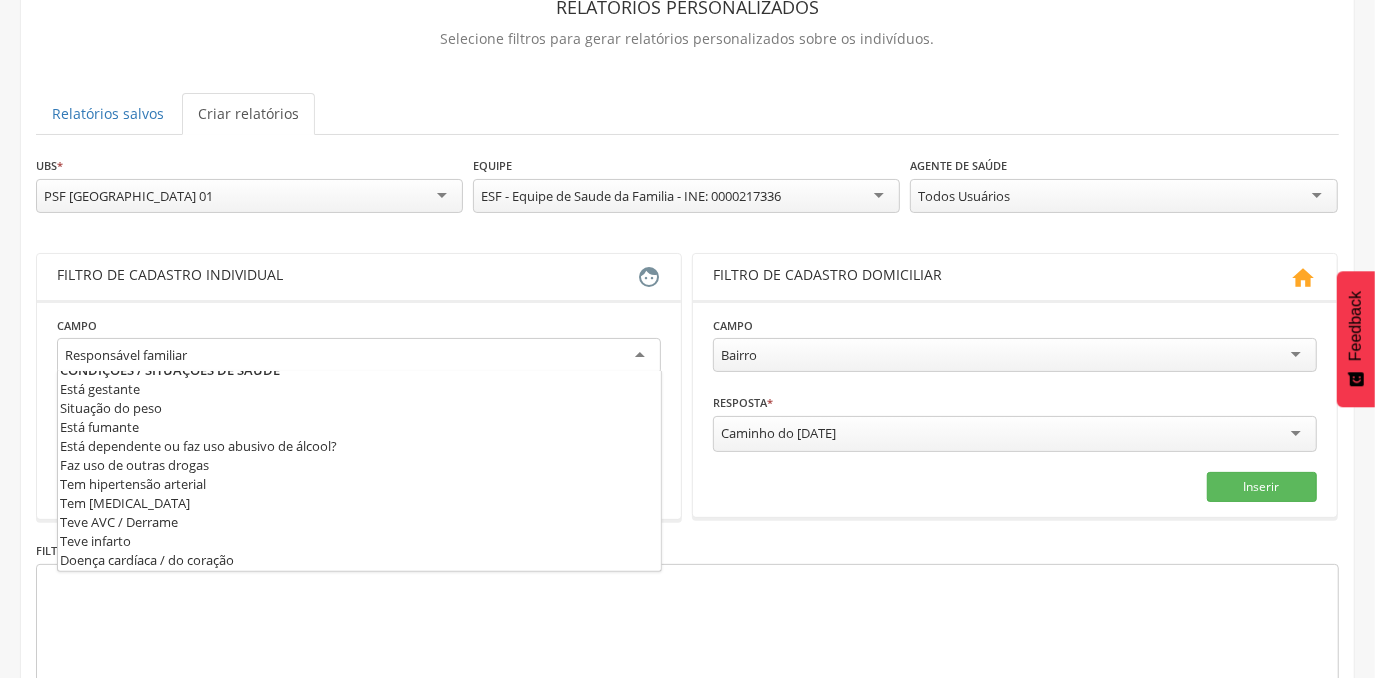 scroll, scrollTop: 593, scrollLeft: 0, axis: vertical 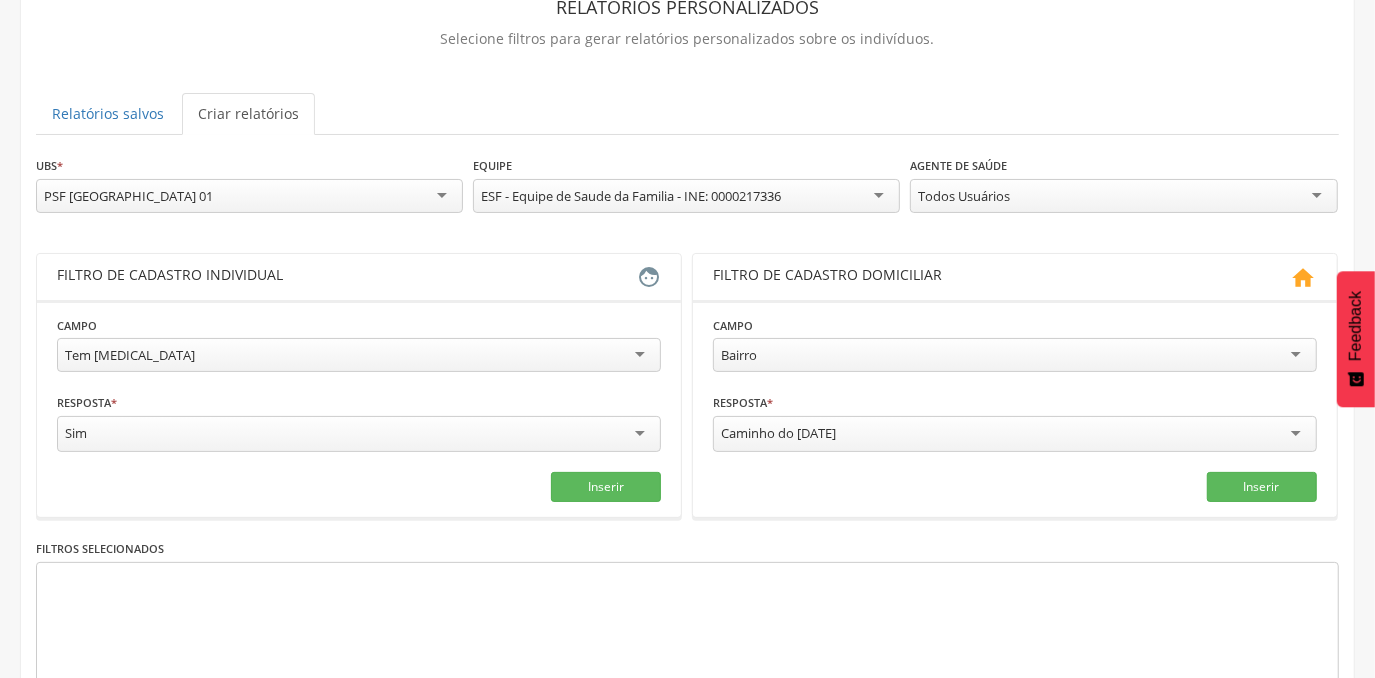 click on "Inserir" at bounding box center (359, 487) 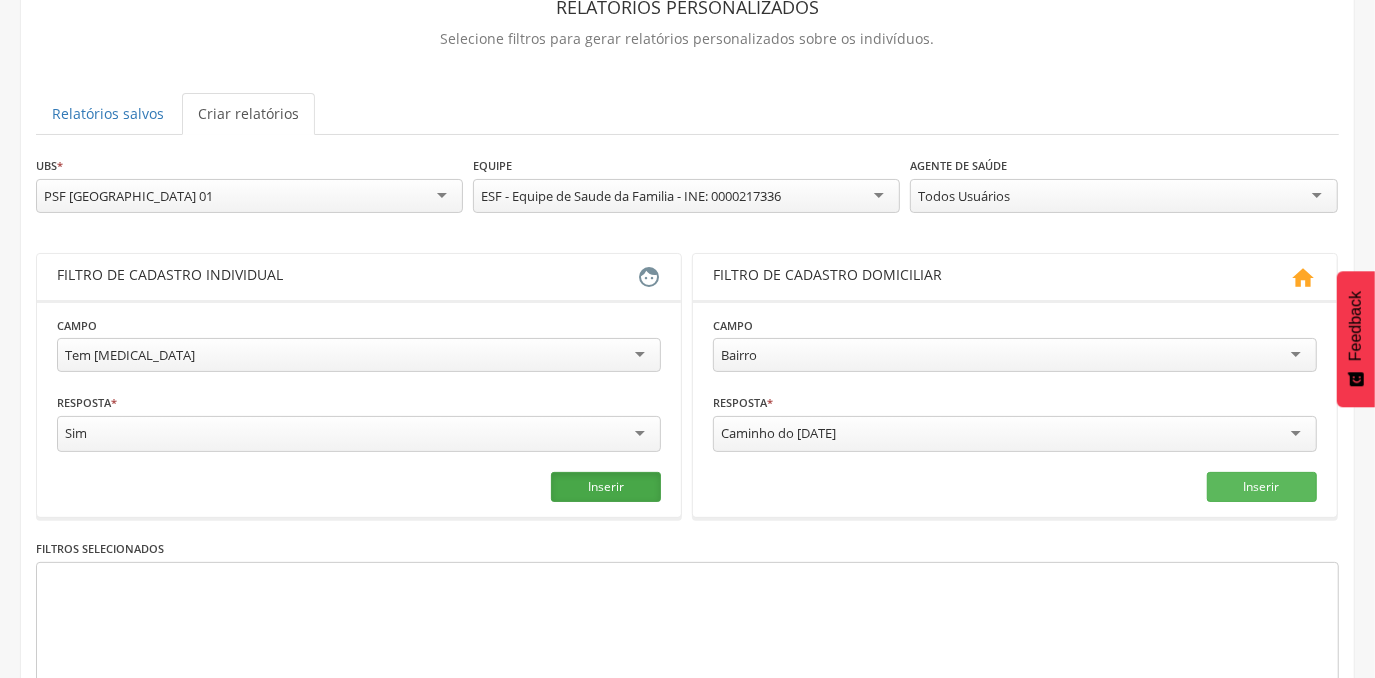 click on "Inserir" at bounding box center [606, 487] 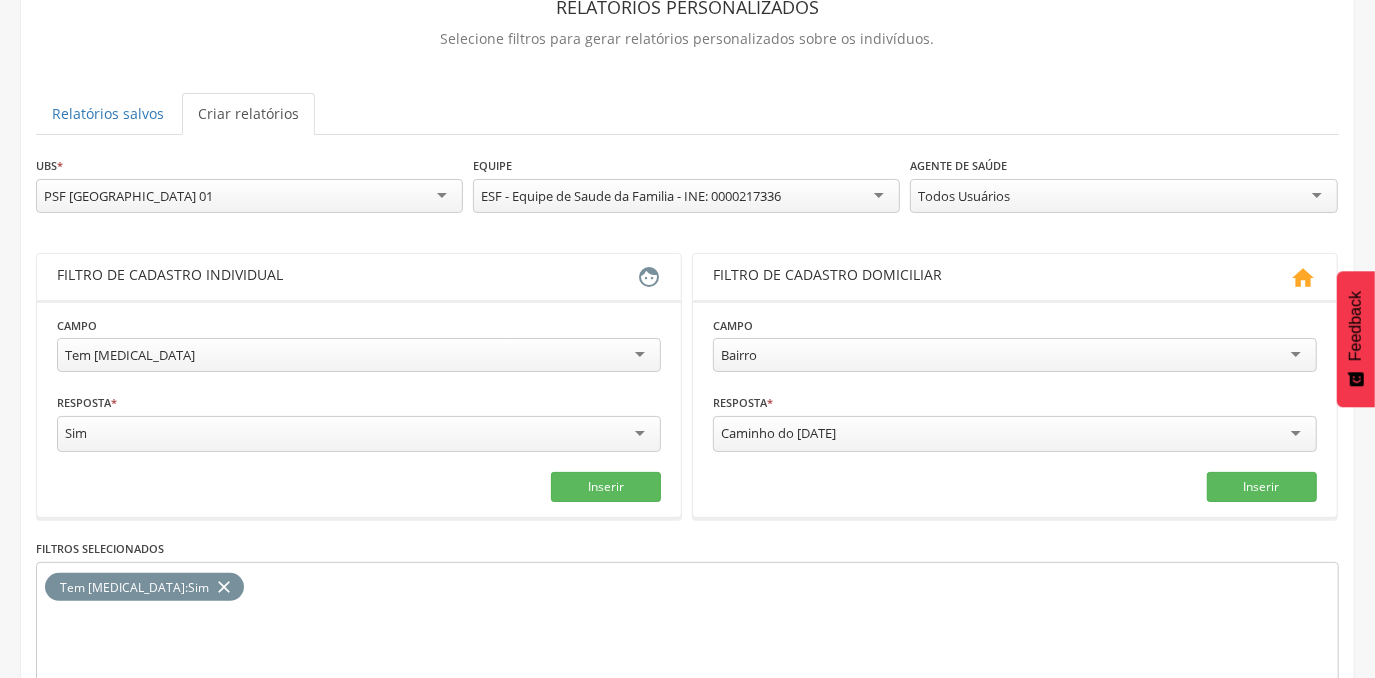 click on "Feedback" at bounding box center (1356, 326) 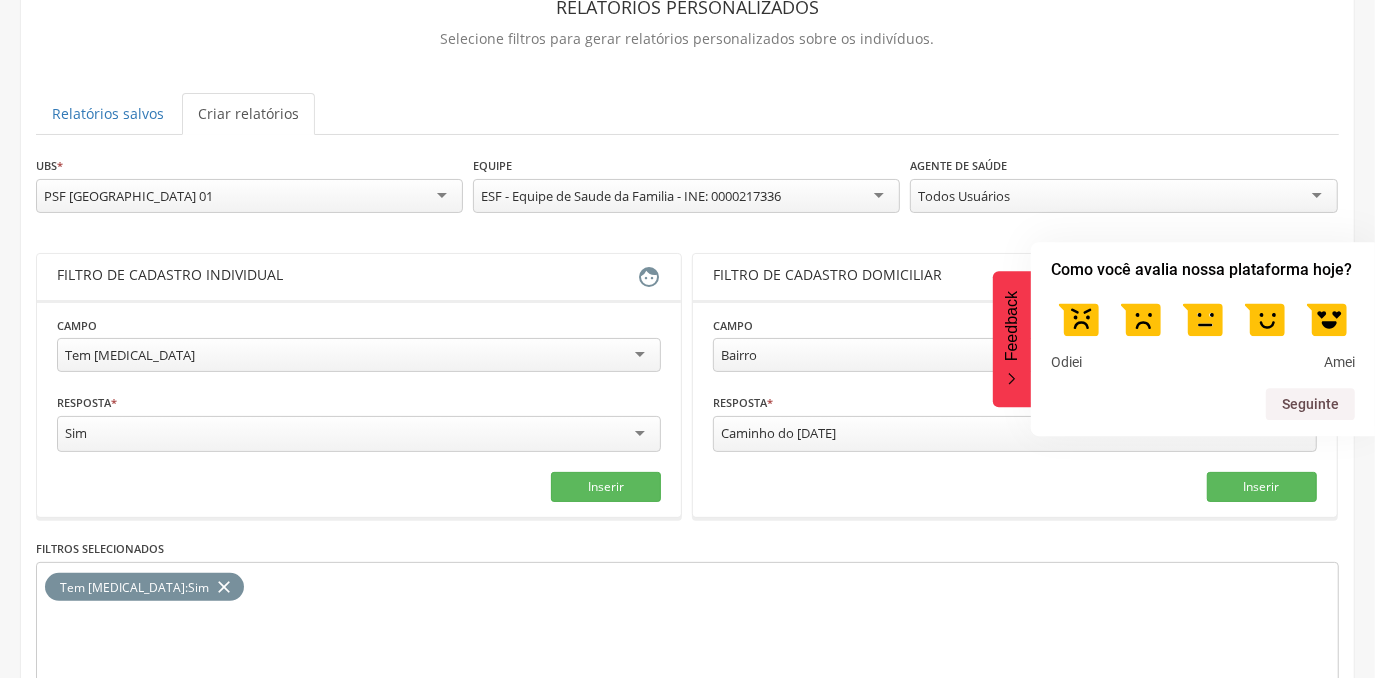 click on "Feedback" at bounding box center [1012, 326] 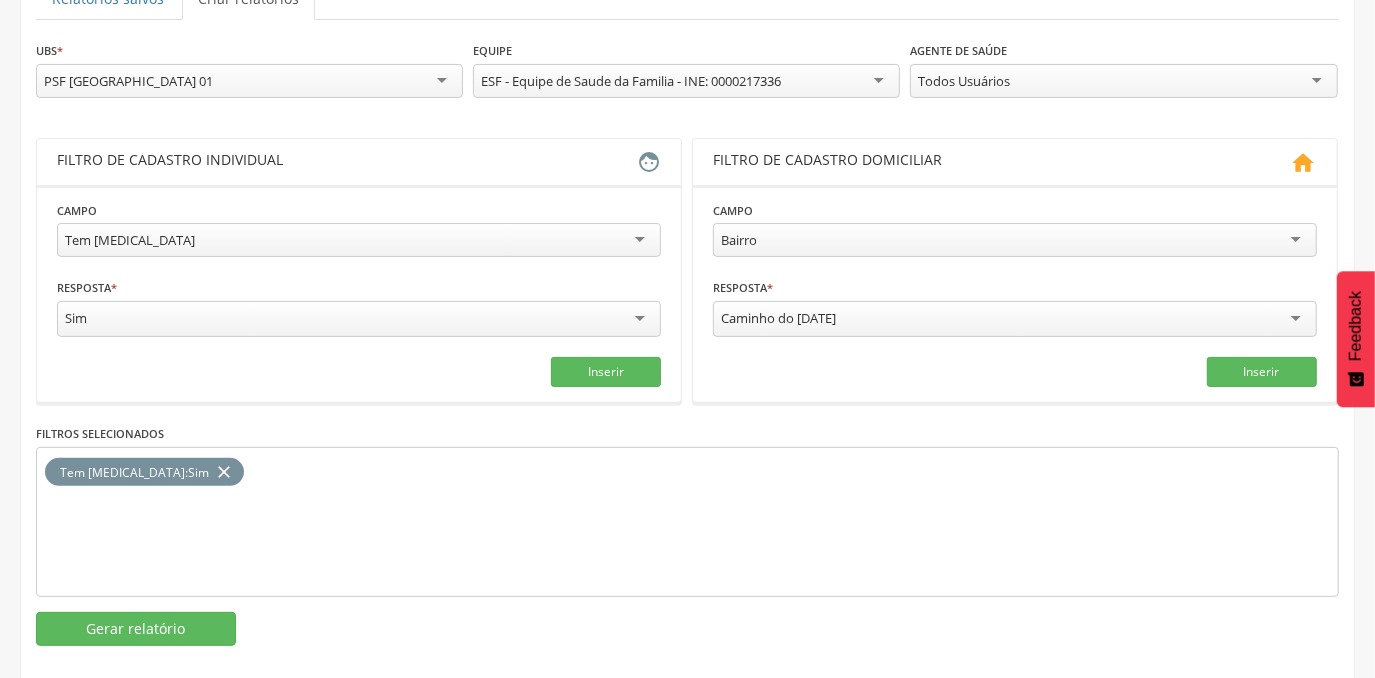scroll, scrollTop: 260, scrollLeft: 0, axis: vertical 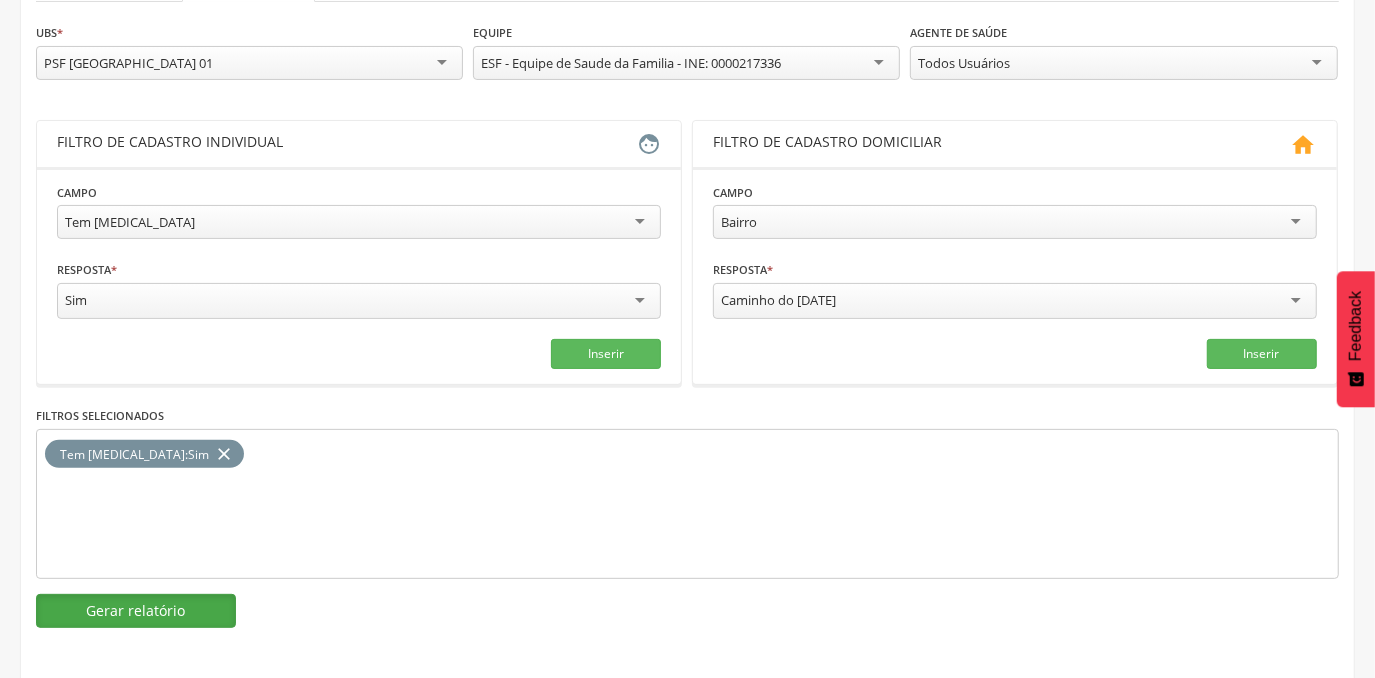 click on "Gerar relatório" at bounding box center (136, 611) 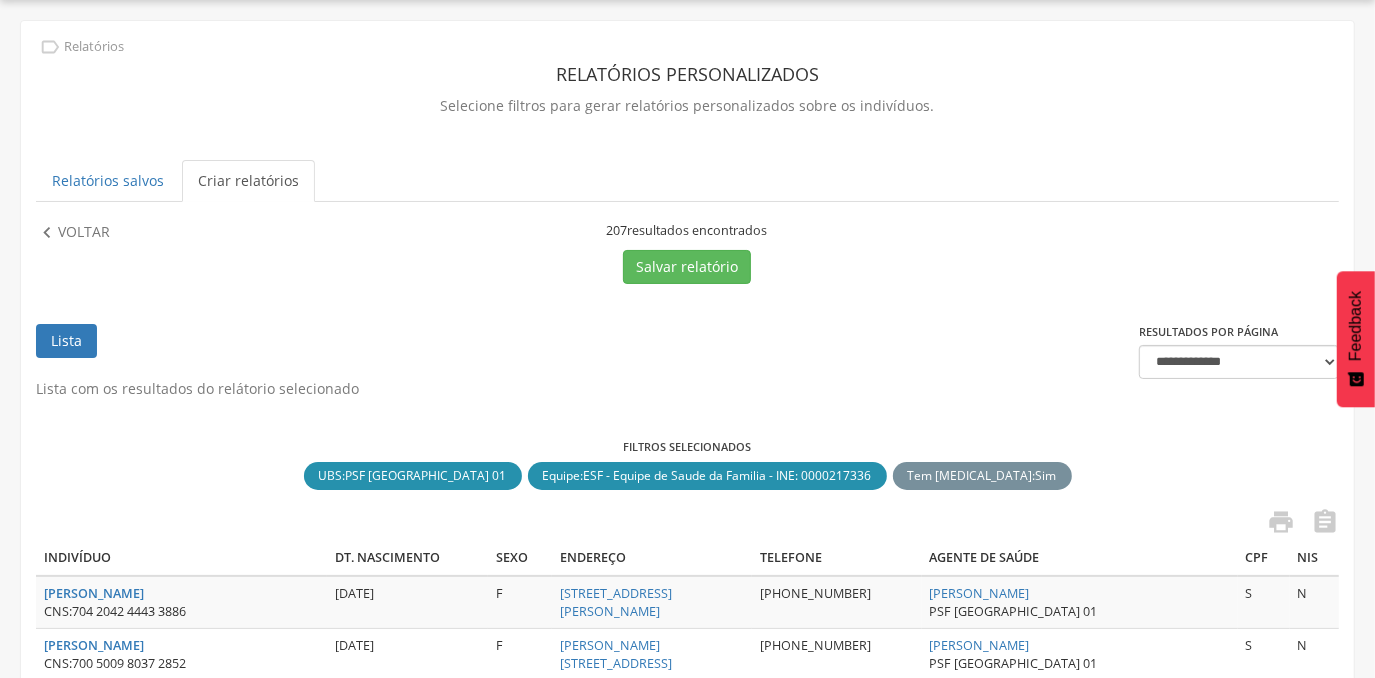 scroll, scrollTop: 260, scrollLeft: 0, axis: vertical 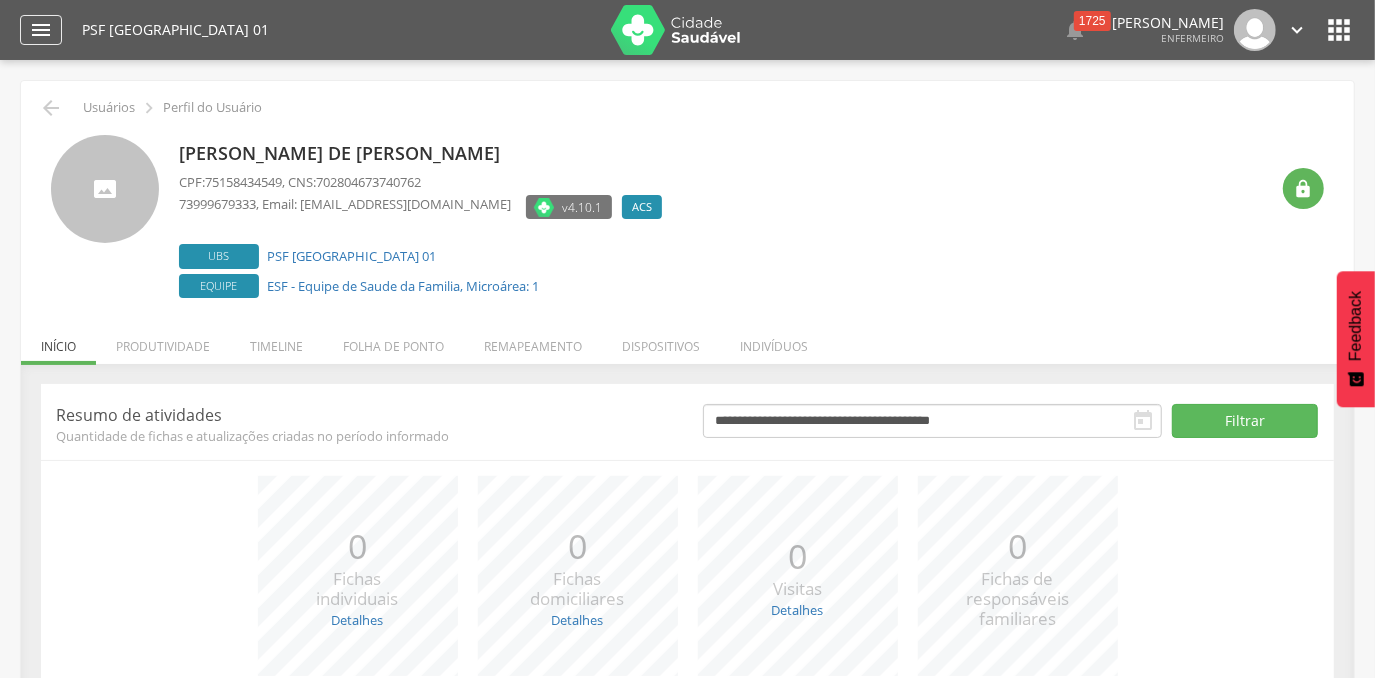 click on "" at bounding box center [41, 30] 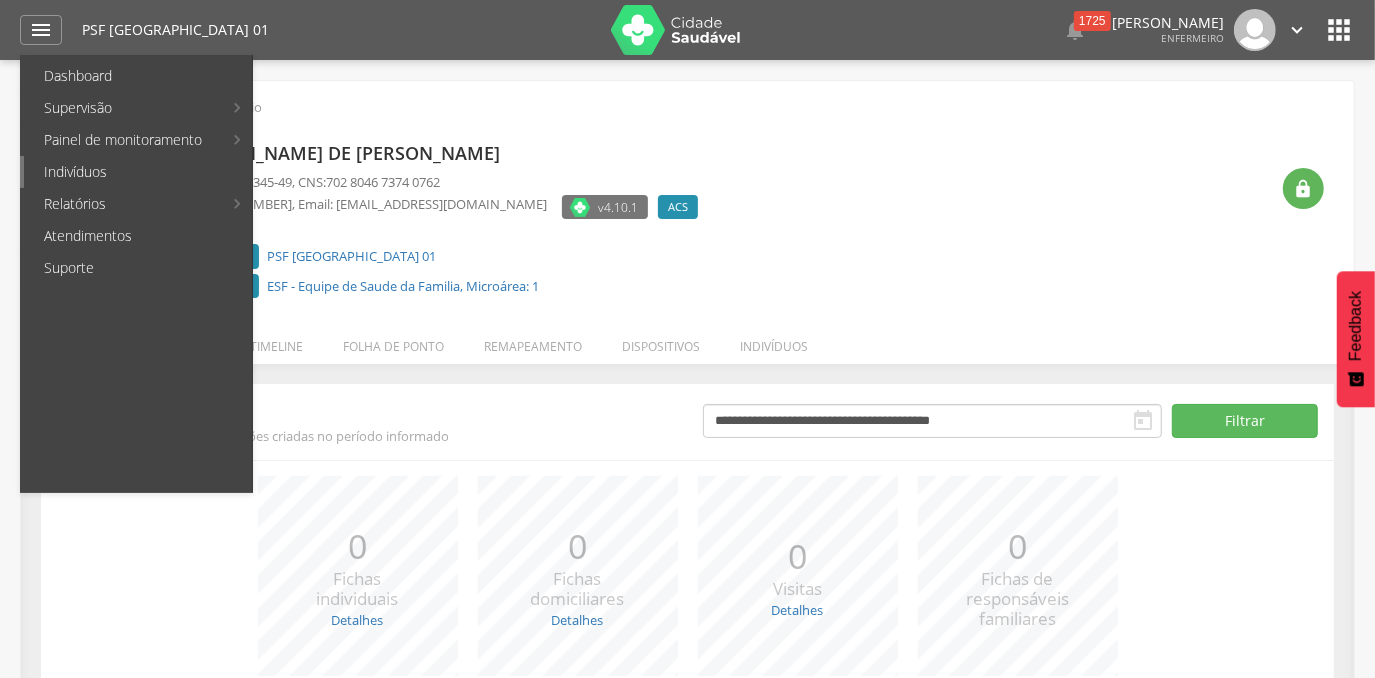 click on "Indivíduos" at bounding box center [138, 172] 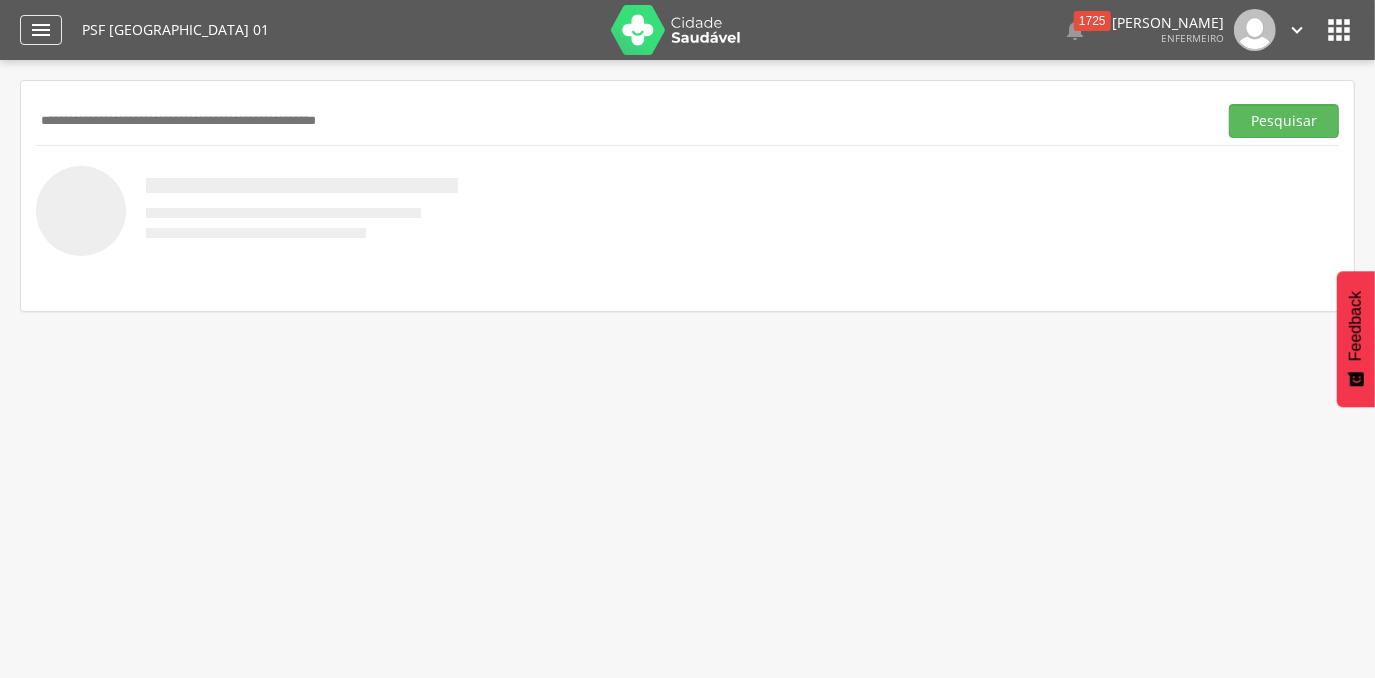 click on "" at bounding box center [41, 30] 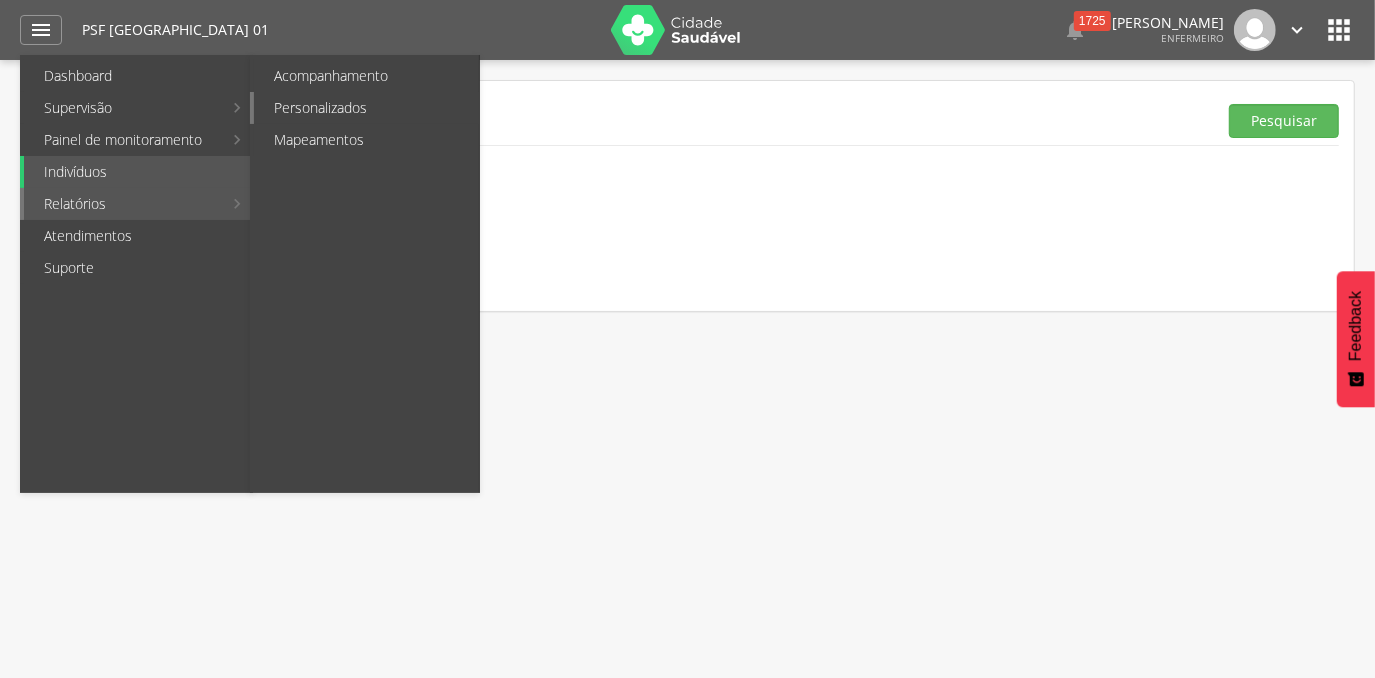click on "Personalizados" at bounding box center (366, 108) 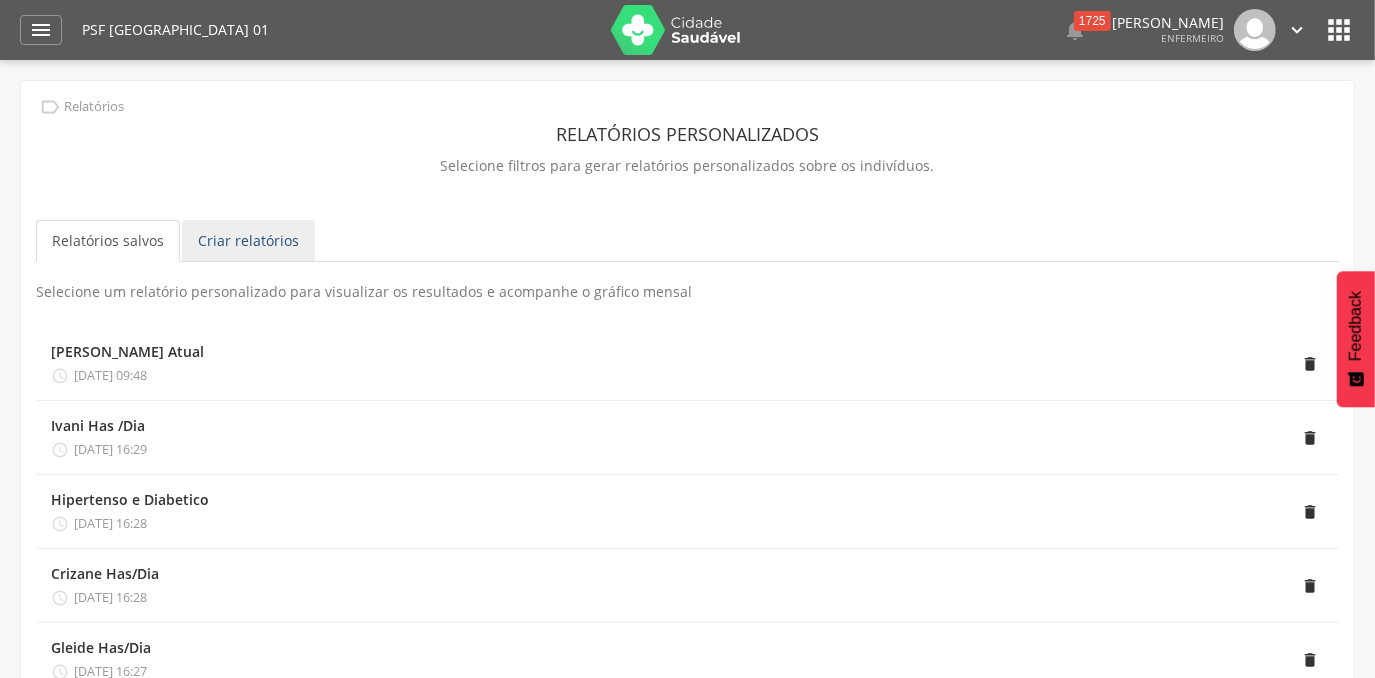 click on "Criar relatórios" at bounding box center [248, 241] 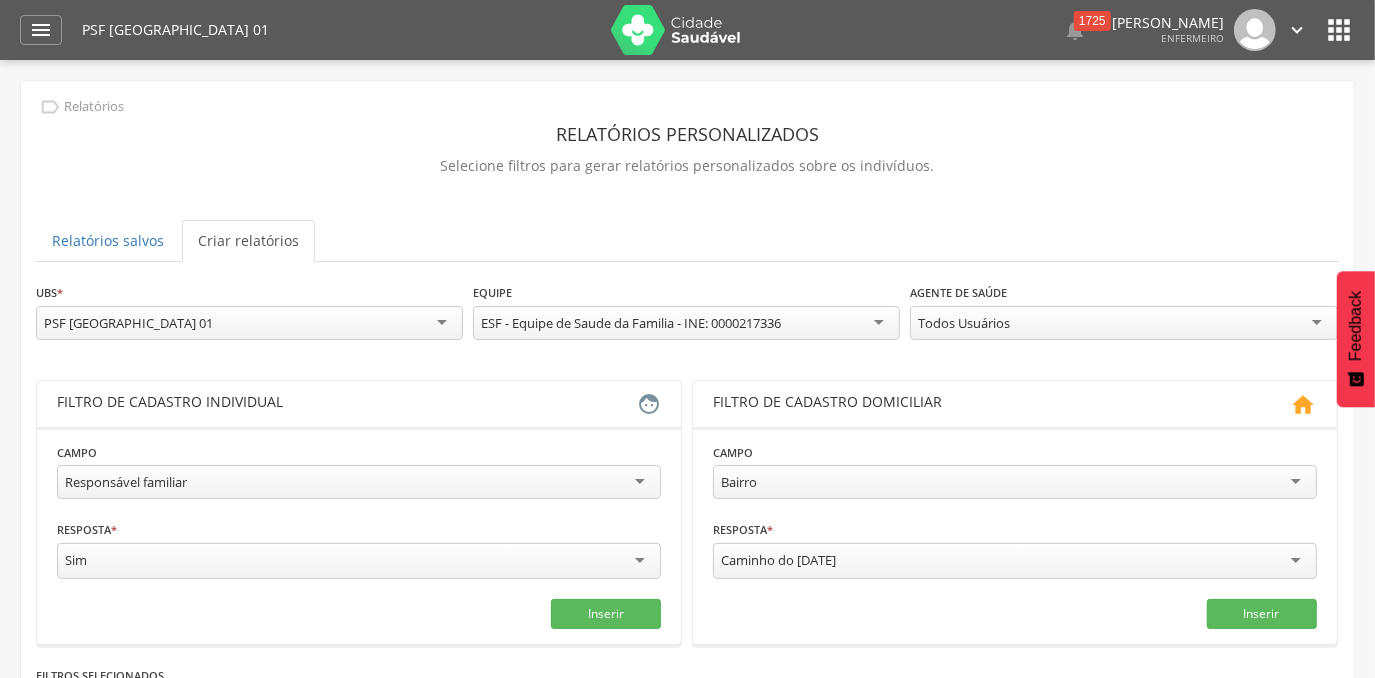 click on "Todos Usuários" at bounding box center [1123, 323] 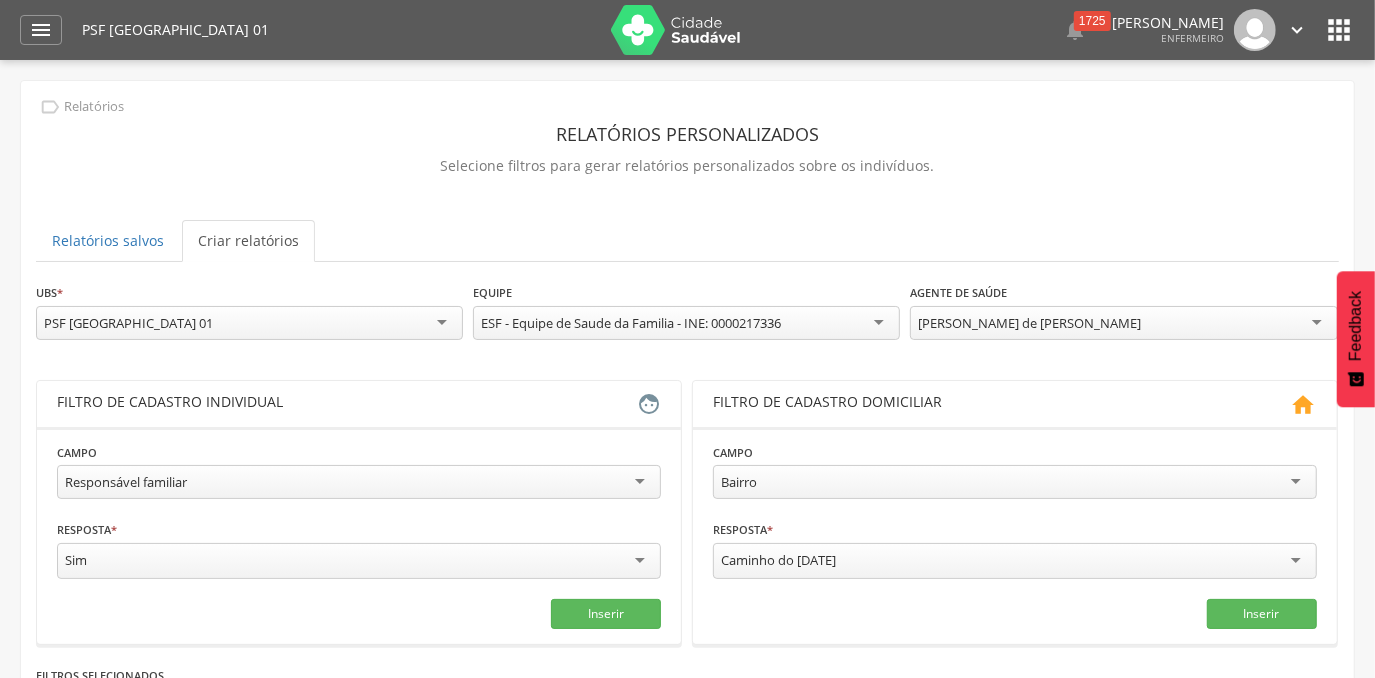 click on "Responsável familiar" at bounding box center (359, 482) 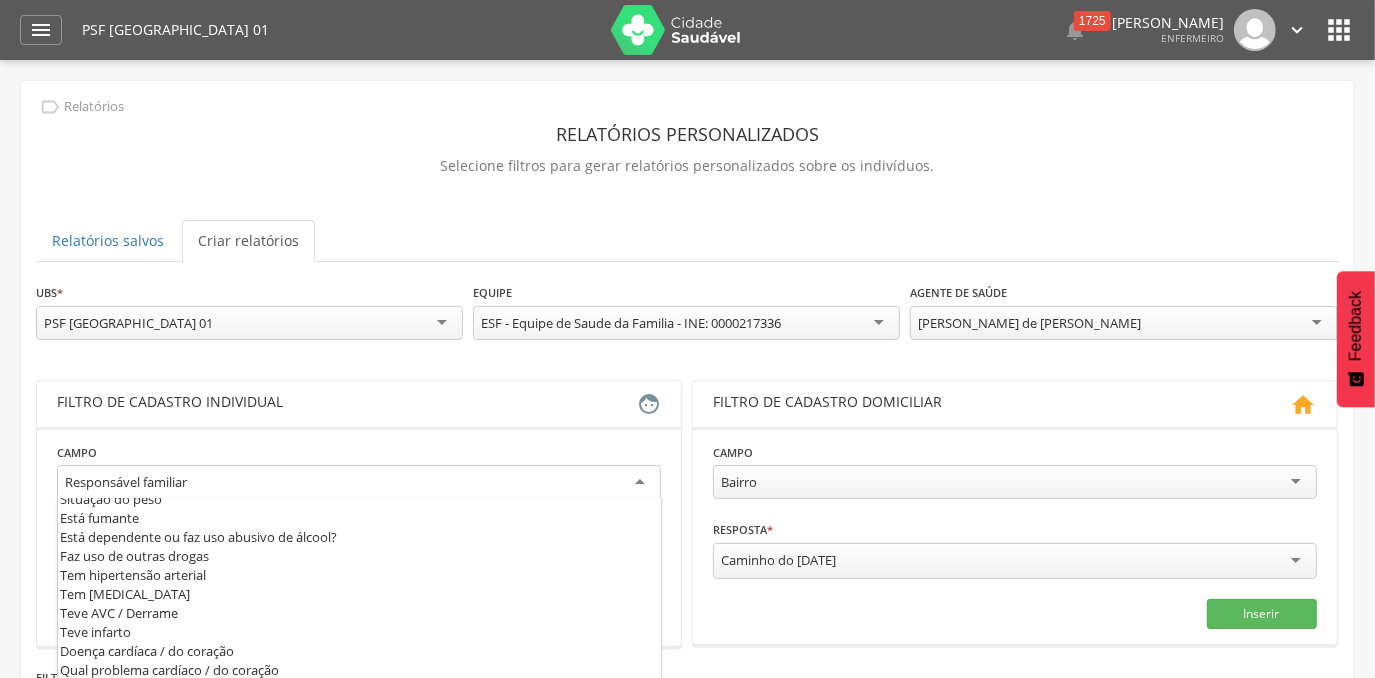 scroll, scrollTop: 645, scrollLeft: 0, axis: vertical 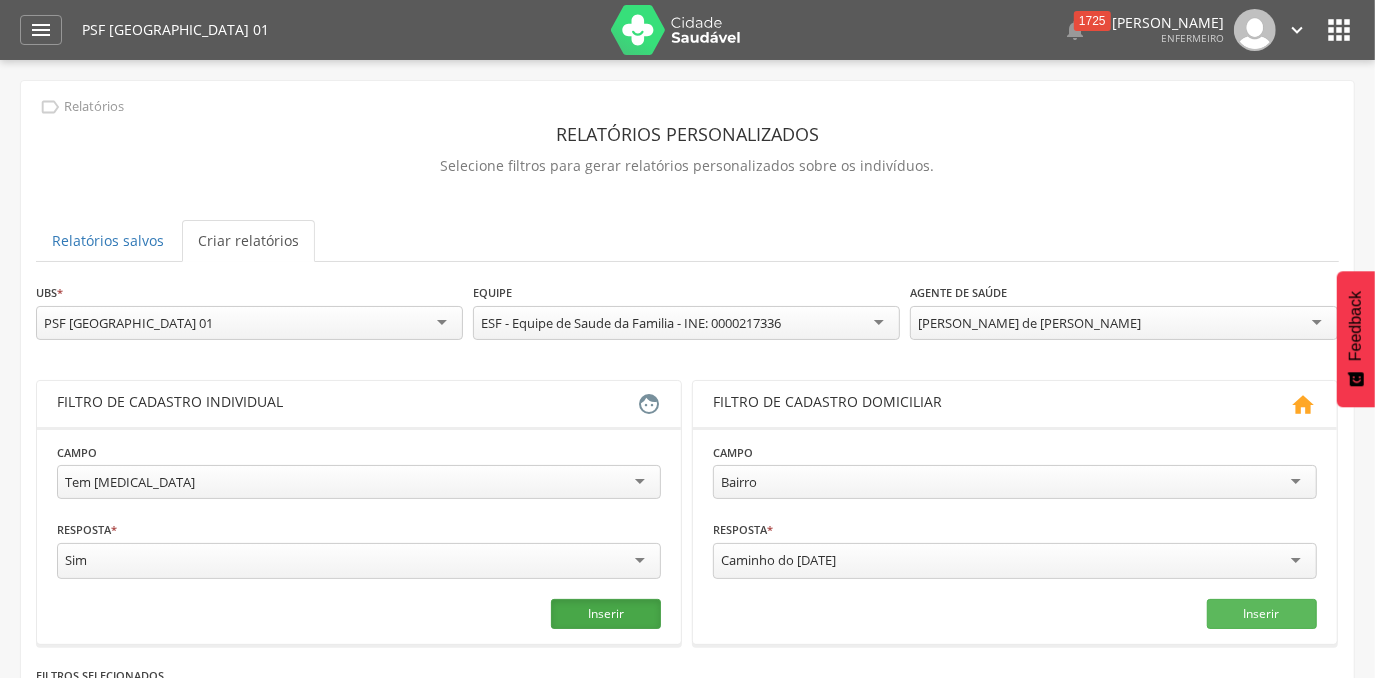 click on "Inserir" at bounding box center [606, 614] 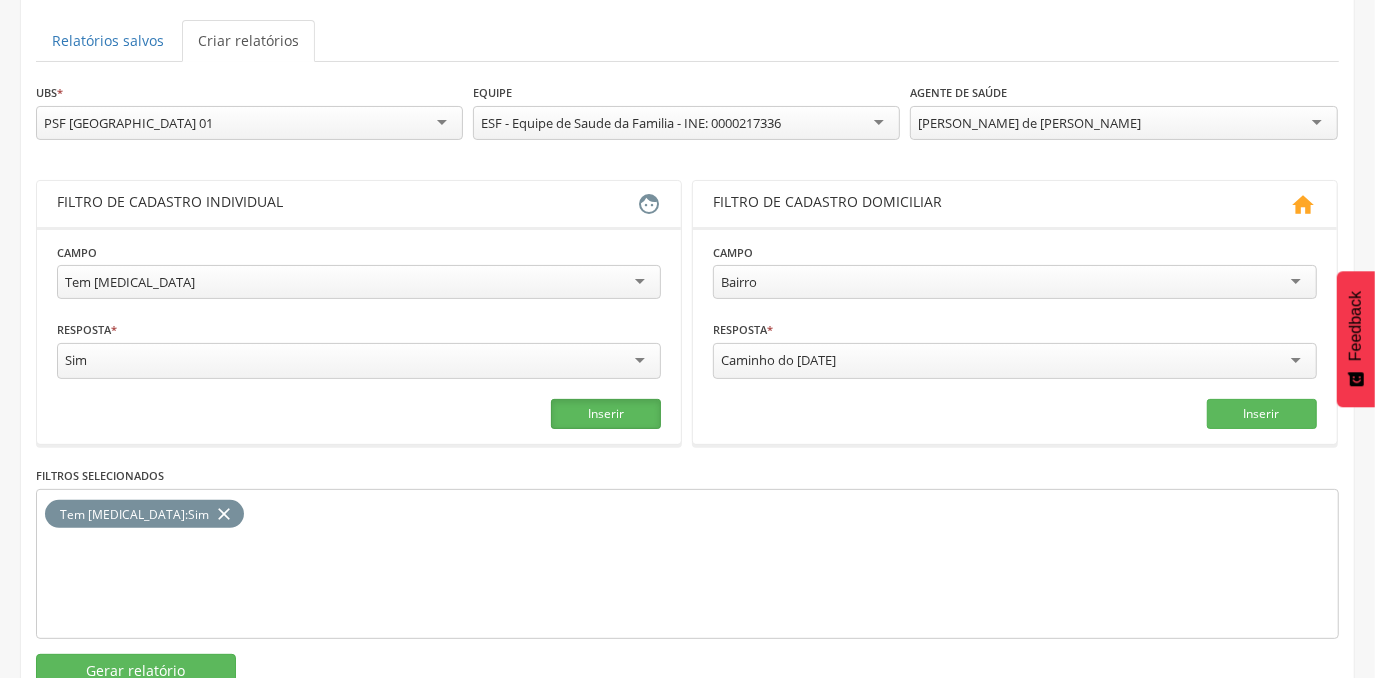 scroll, scrollTop: 260, scrollLeft: 0, axis: vertical 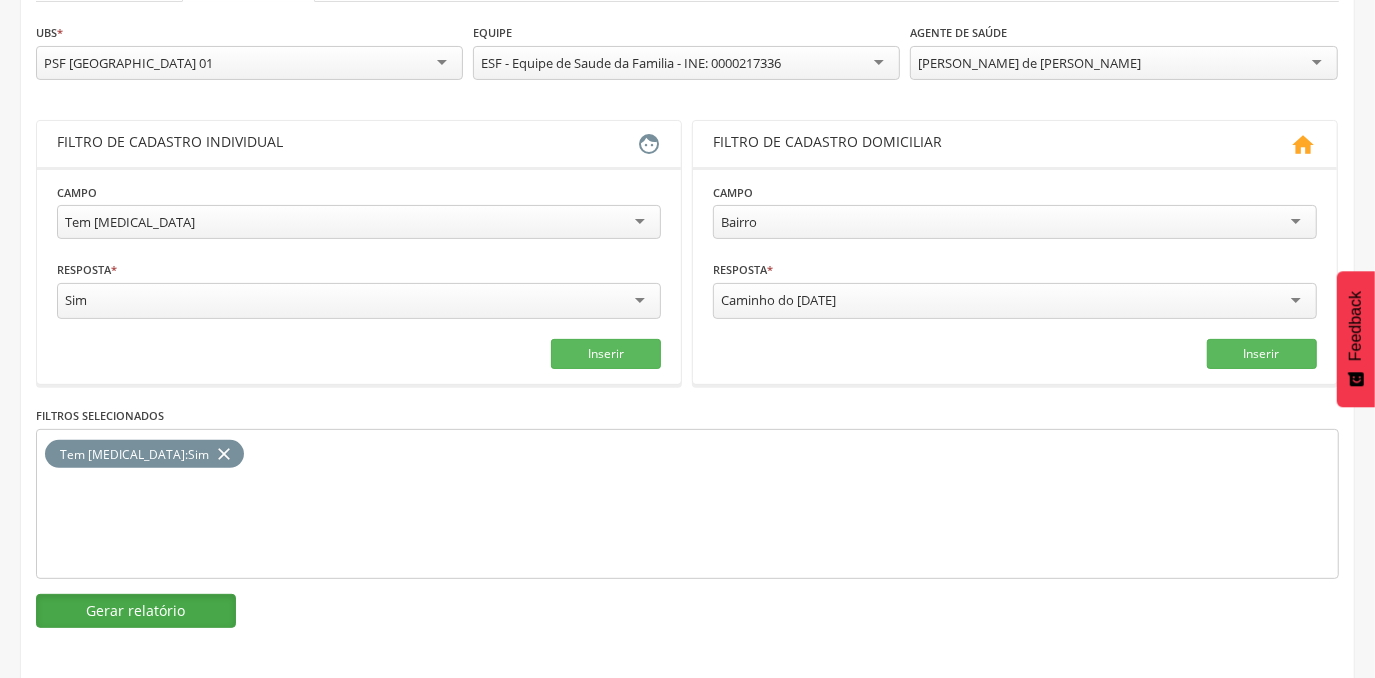 click on "Gerar relatório" at bounding box center (136, 611) 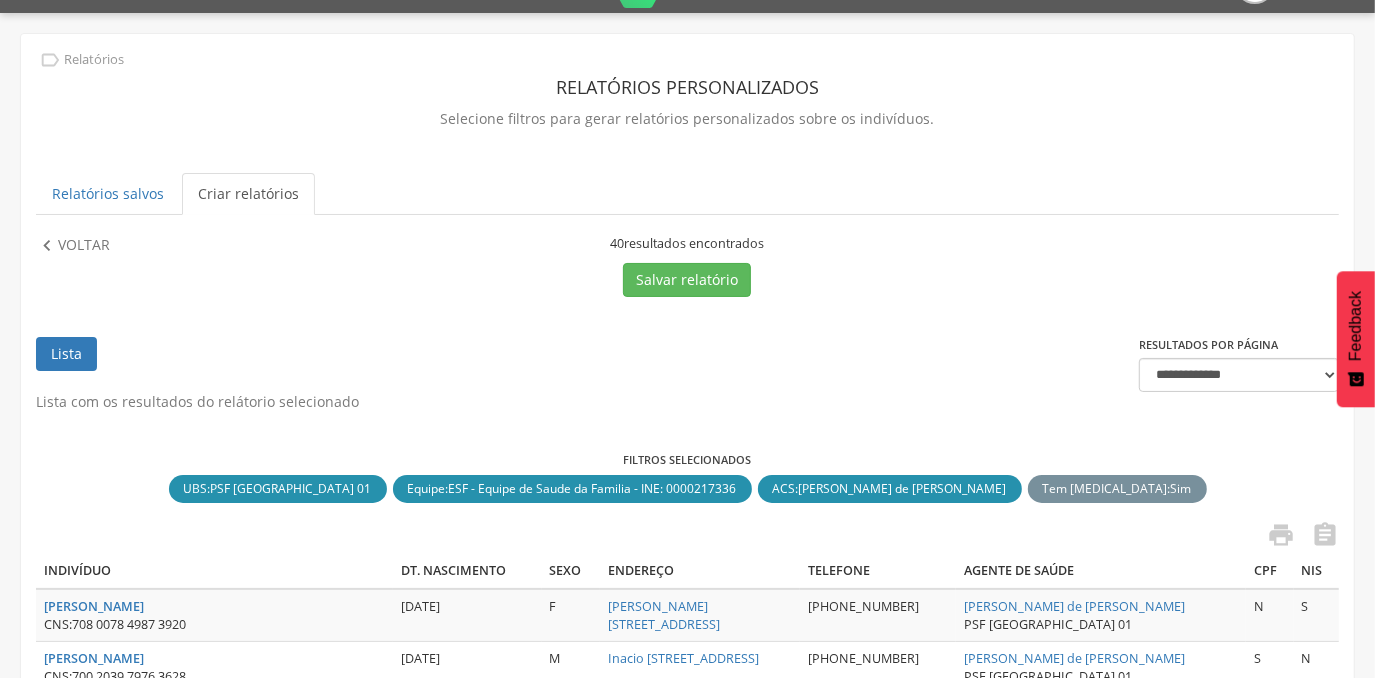 scroll, scrollTop: 44, scrollLeft: 0, axis: vertical 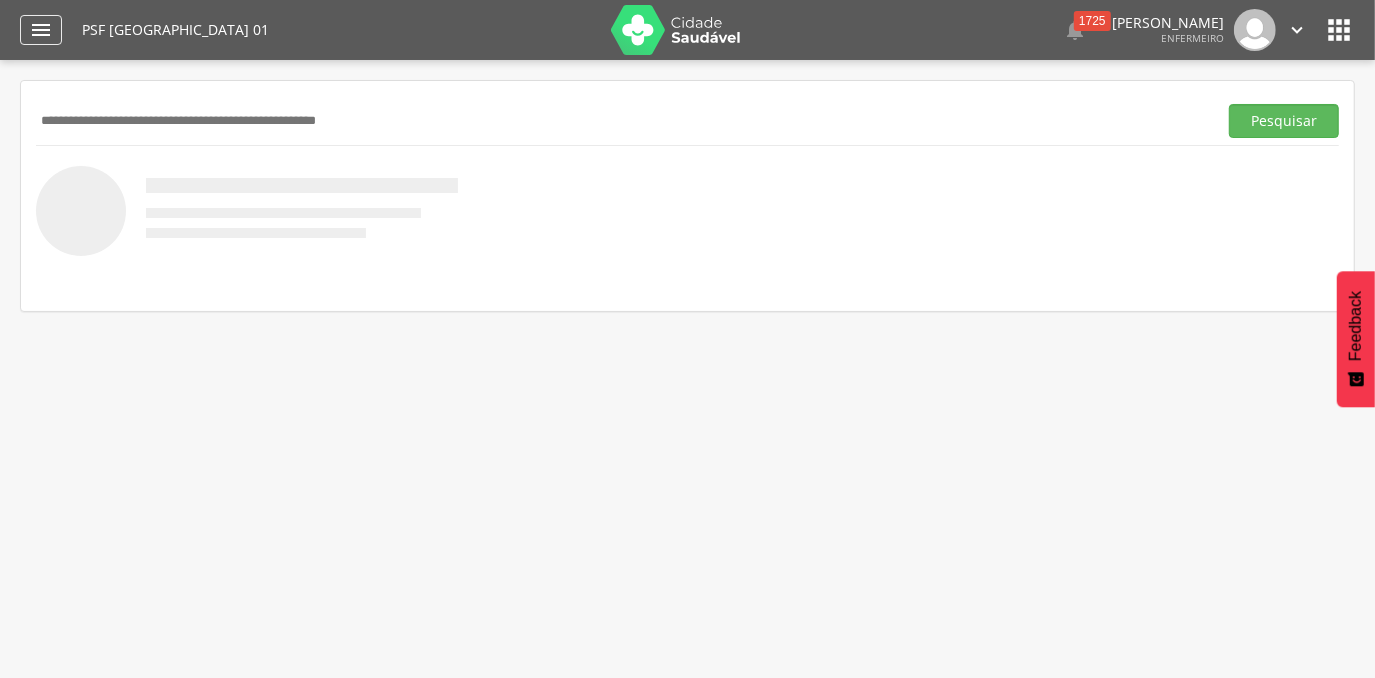 click on "" at bounding box center (41, 30) 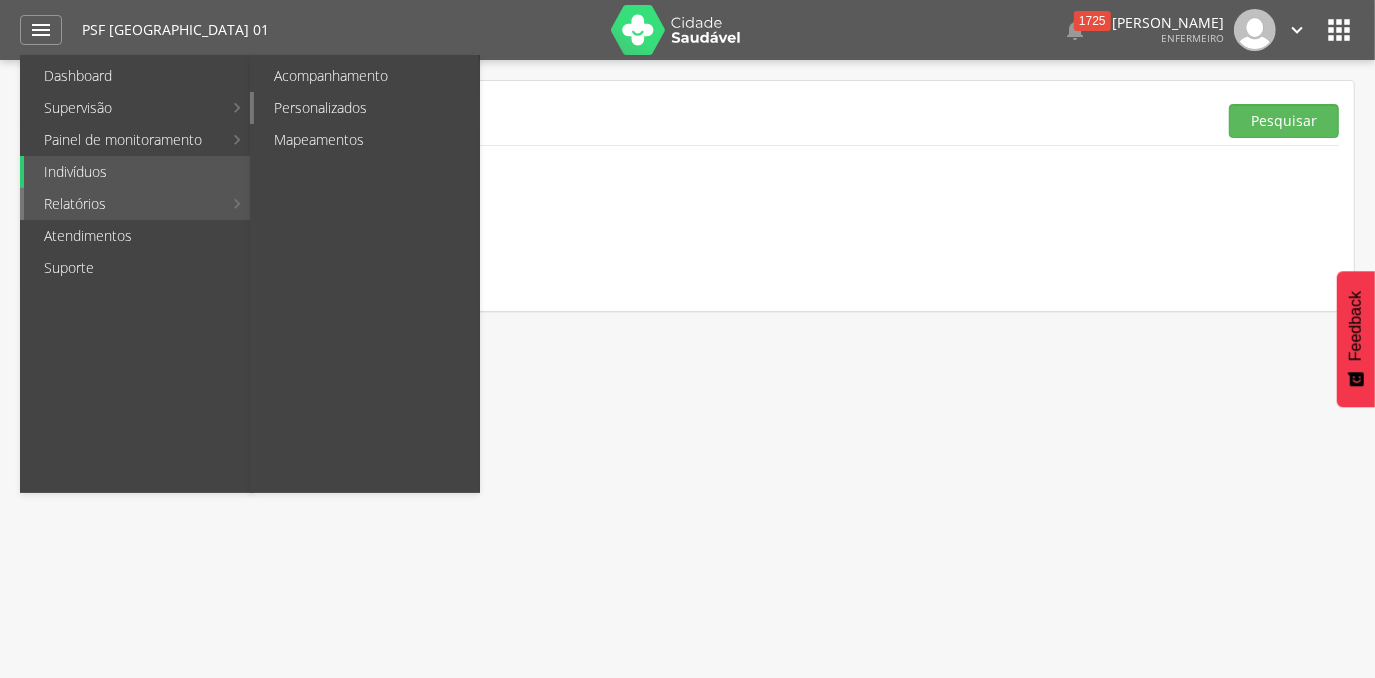 click on "Personalizados" at bounding box center (366, 108) 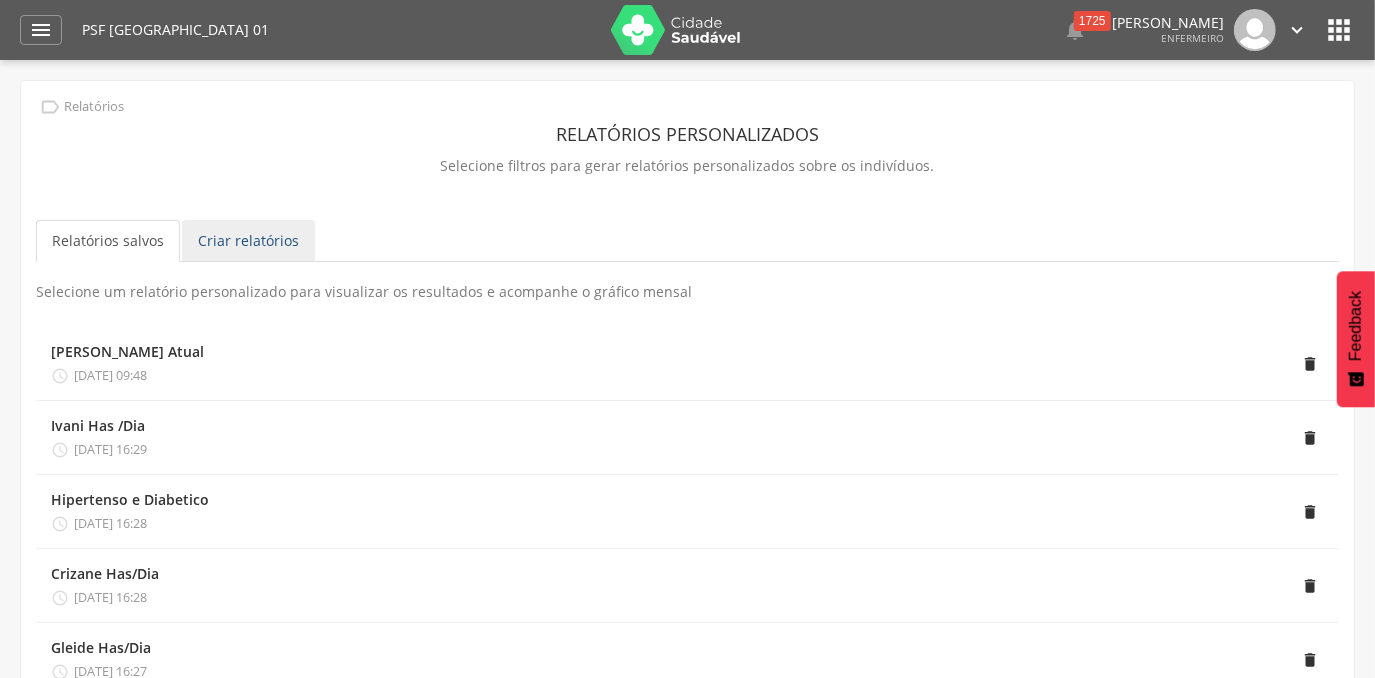 click on "Criar relatórios" at bounding box center [248, 241] 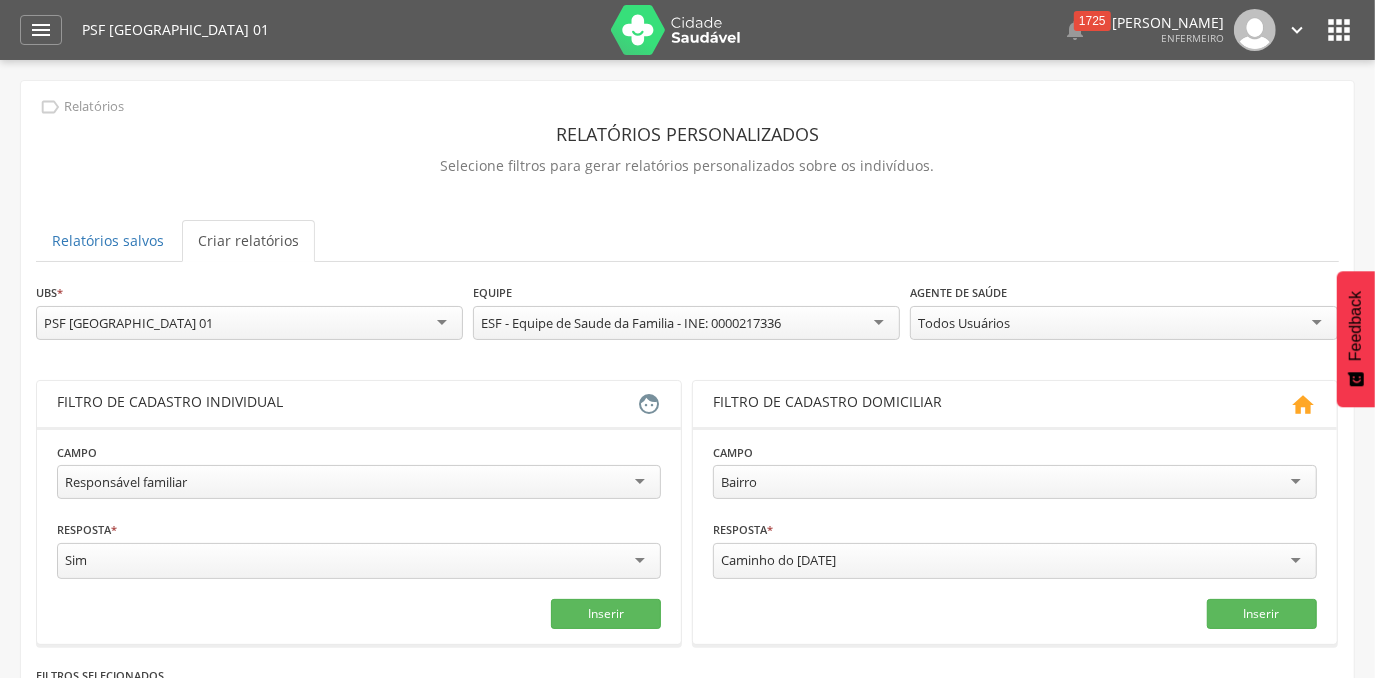 click on "Todos Usuários" at bounding box center (1123, 323) 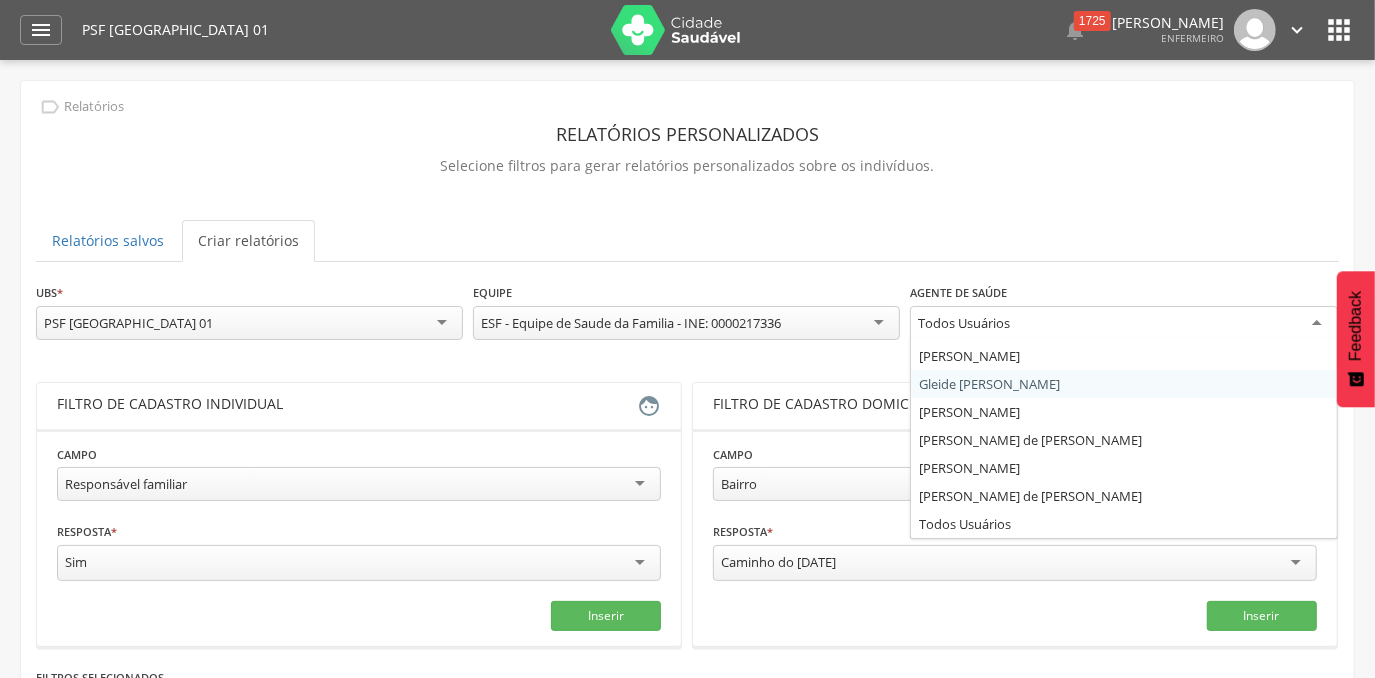 scroll, scrollTop: 0, scrollLeft: 0, axis: both 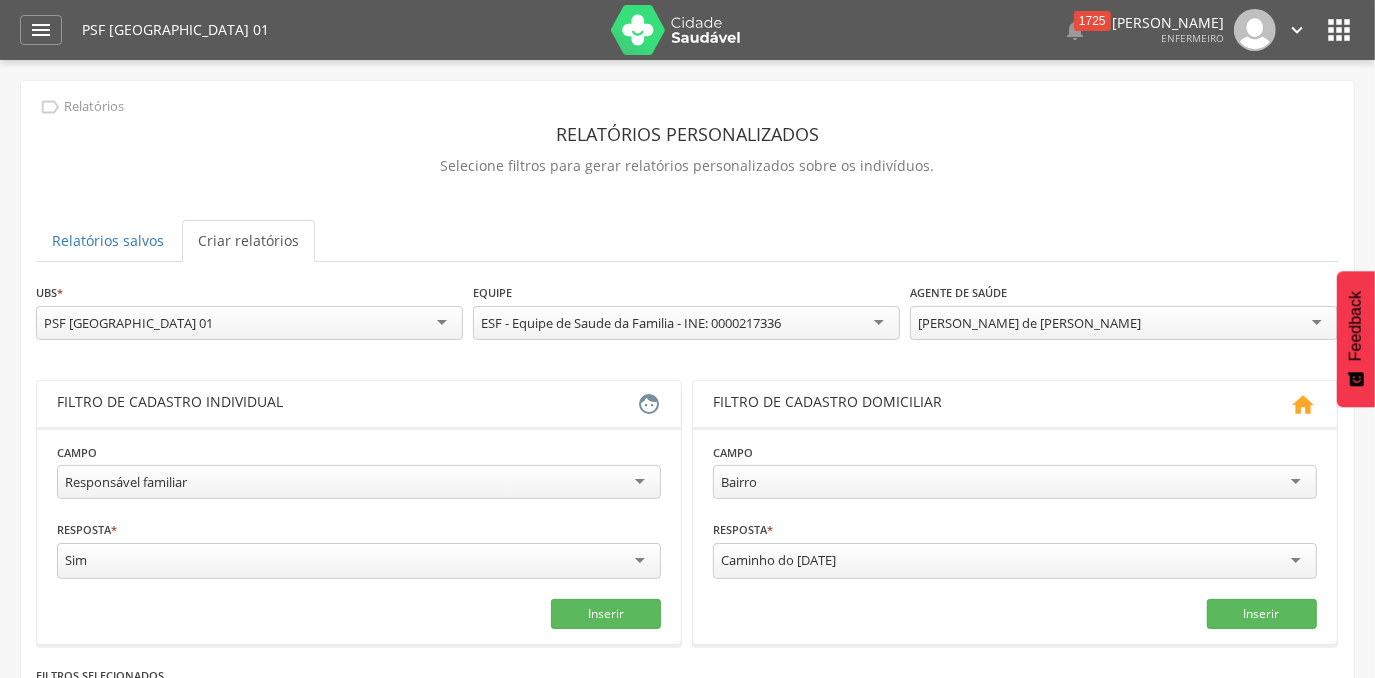 click on "Responsável familiar" at bounding box center (359, 482) 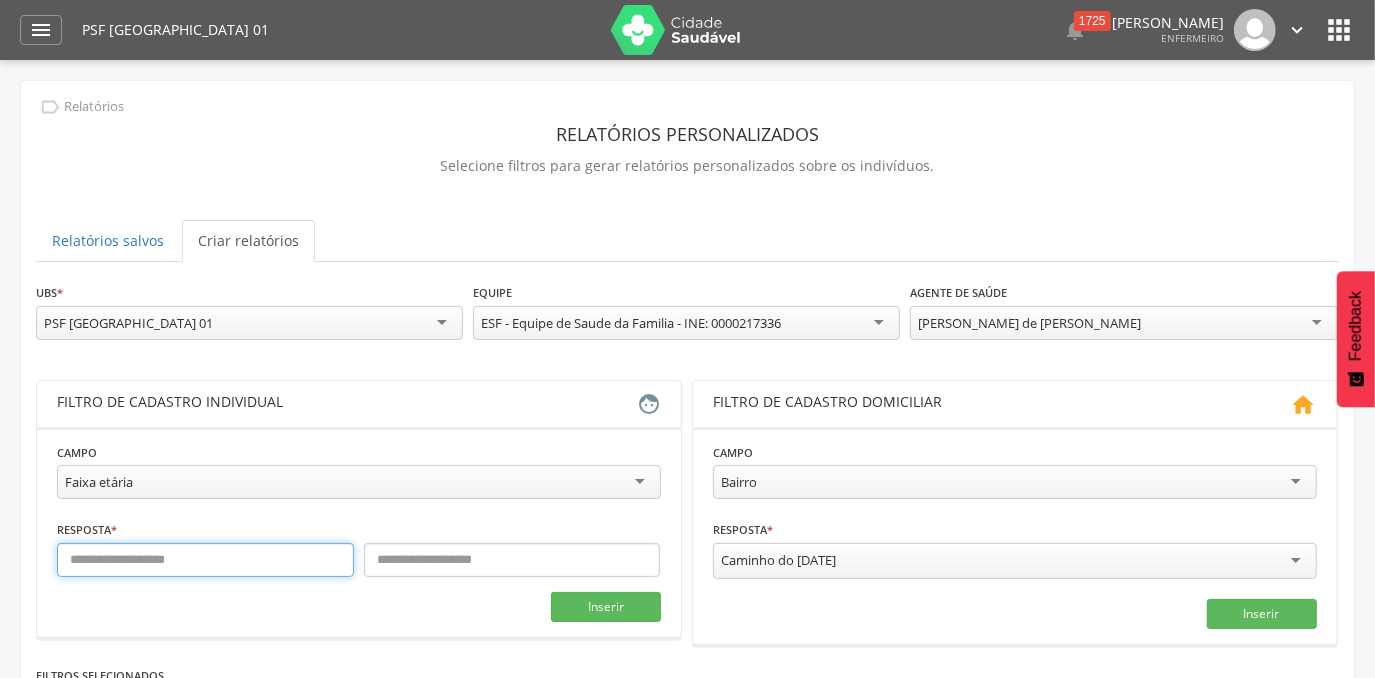 click at bounding box center (205, 560) 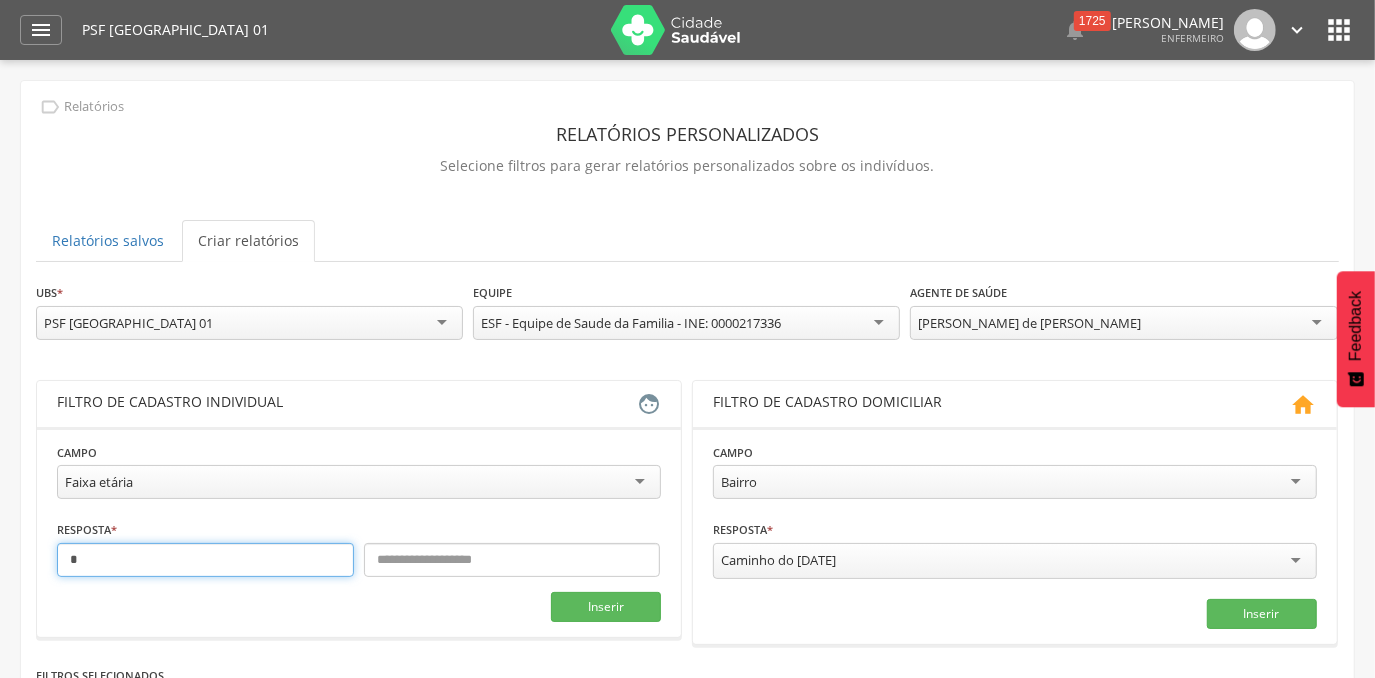 type on "*" 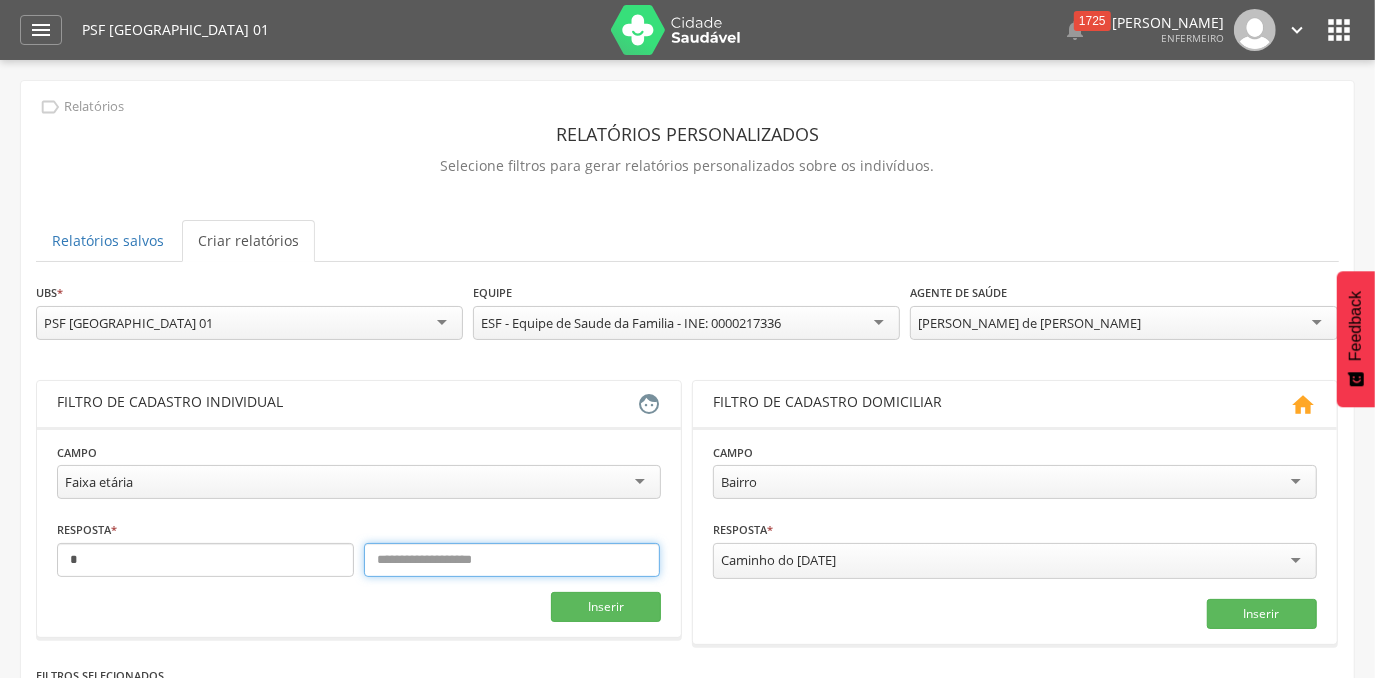 click at bounding box center (512, 560) 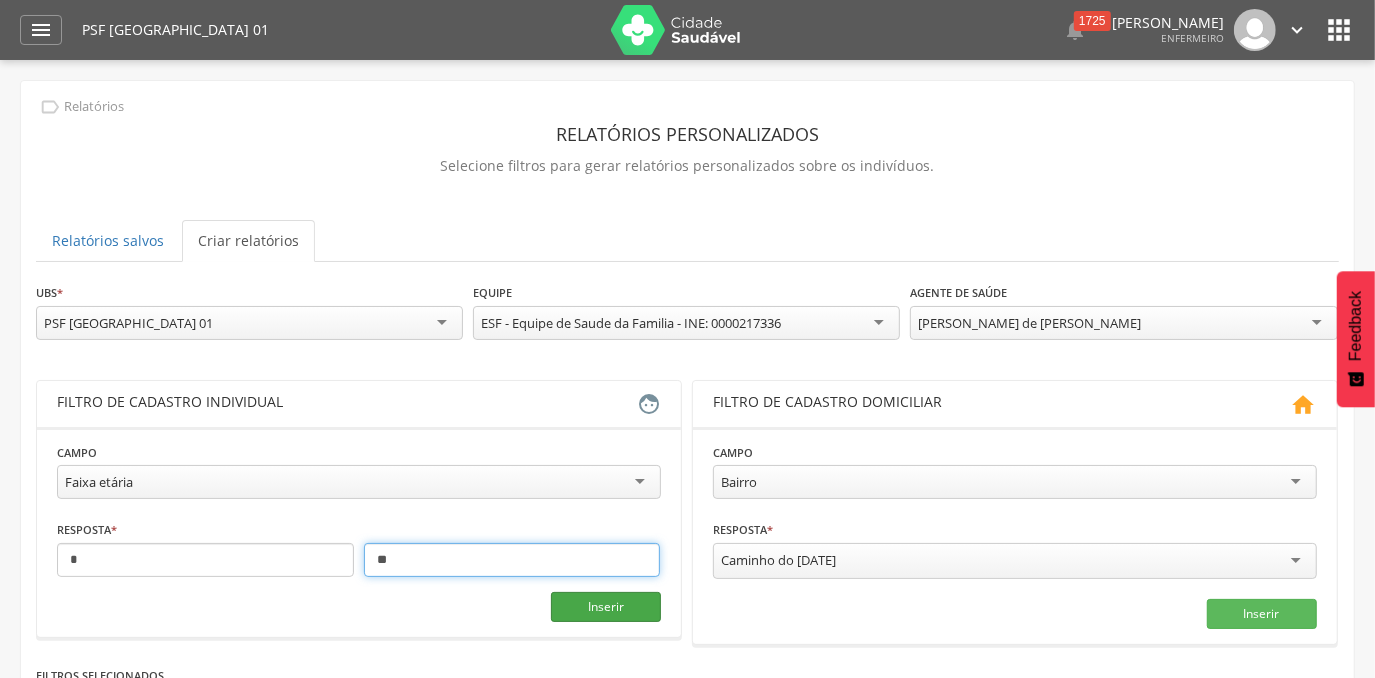 type on "**" 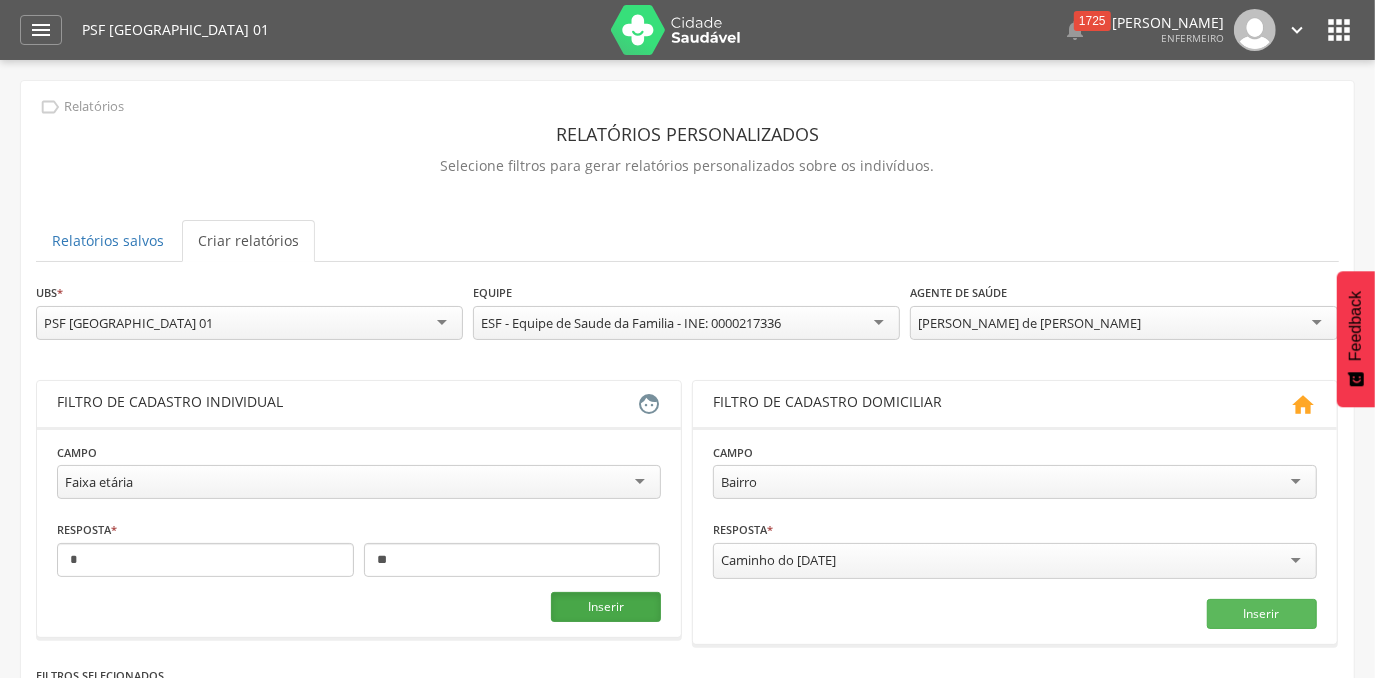 click on "Inserir" at bounding box center (606, 607) 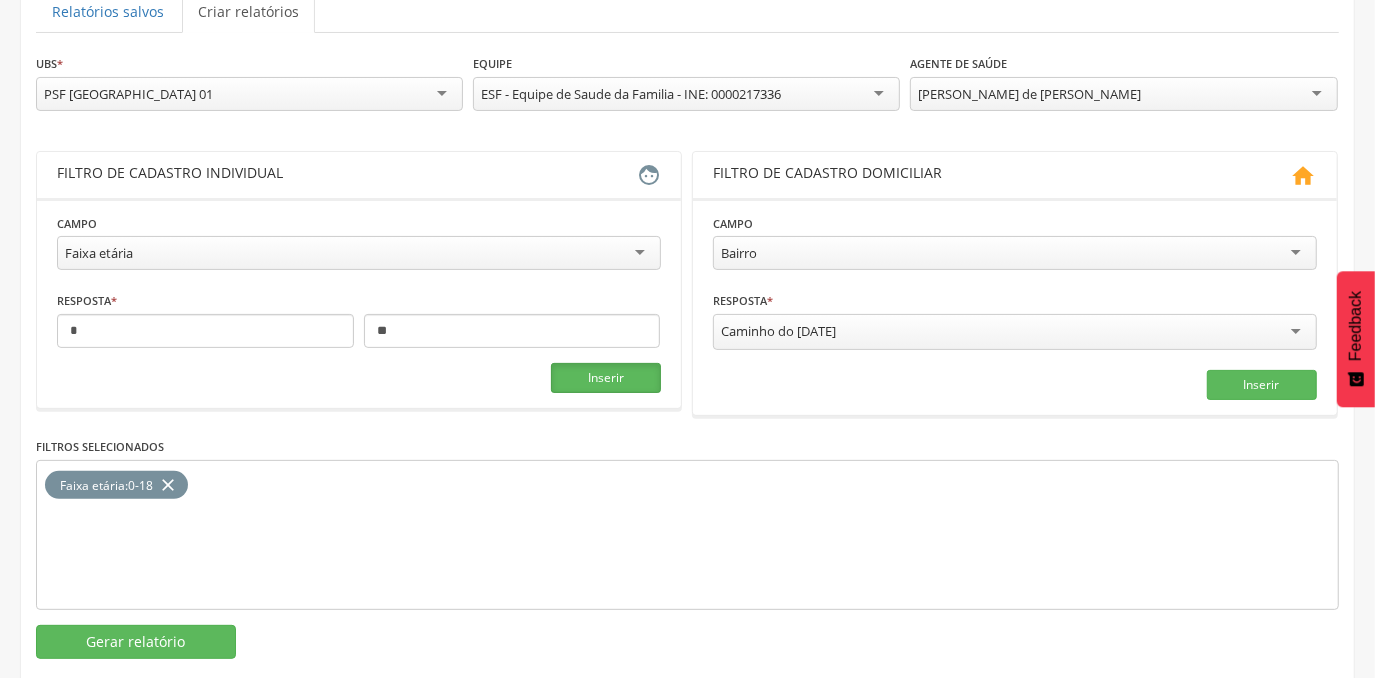 scroll, scrollTop: 260, scrollLeft: 0, axis: vertical 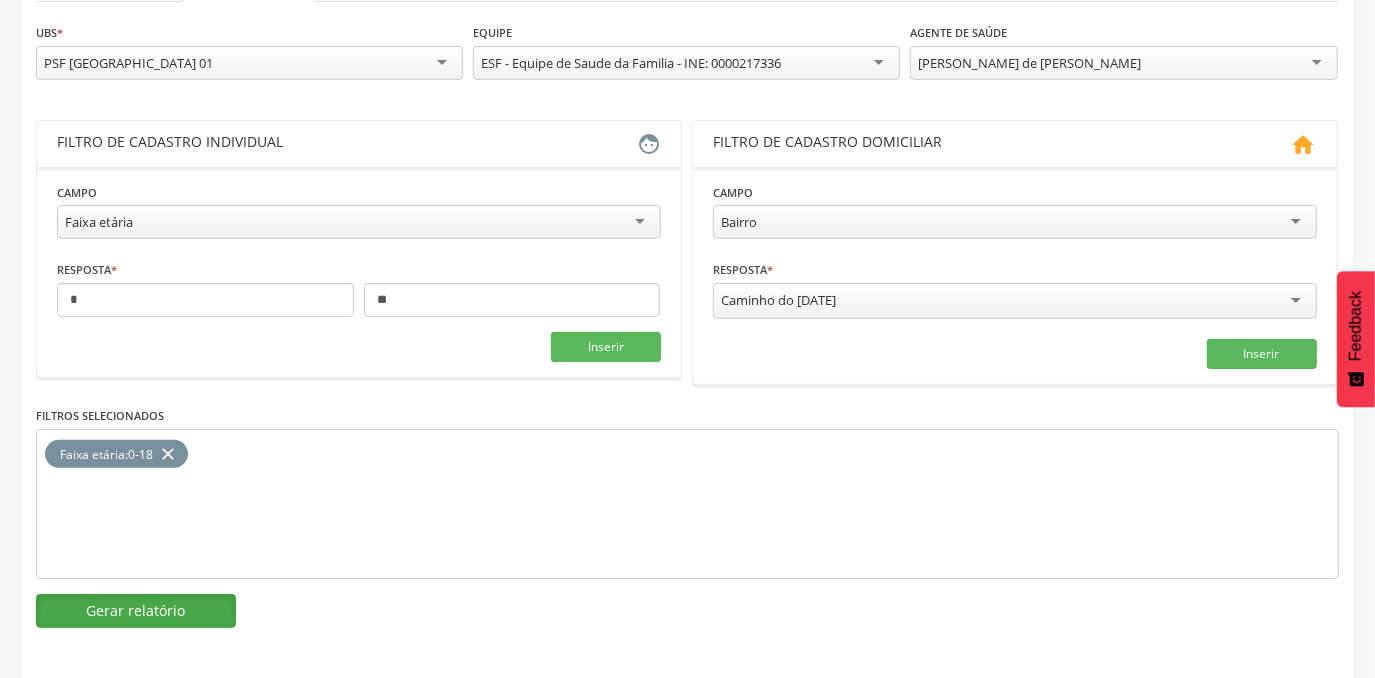 click on "Gerar relatório" at bounding box center [136, 611] 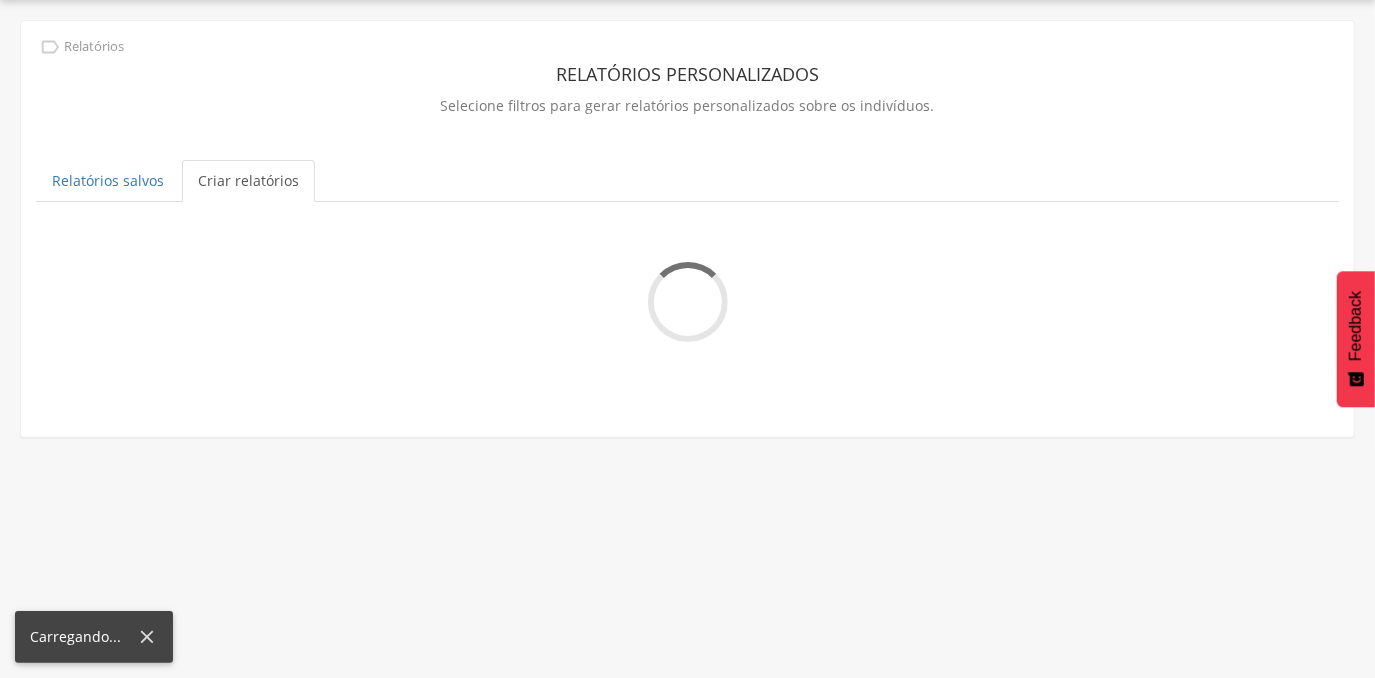scroll, scrollTop: 260, scrollLeft: 0, axis: vertical 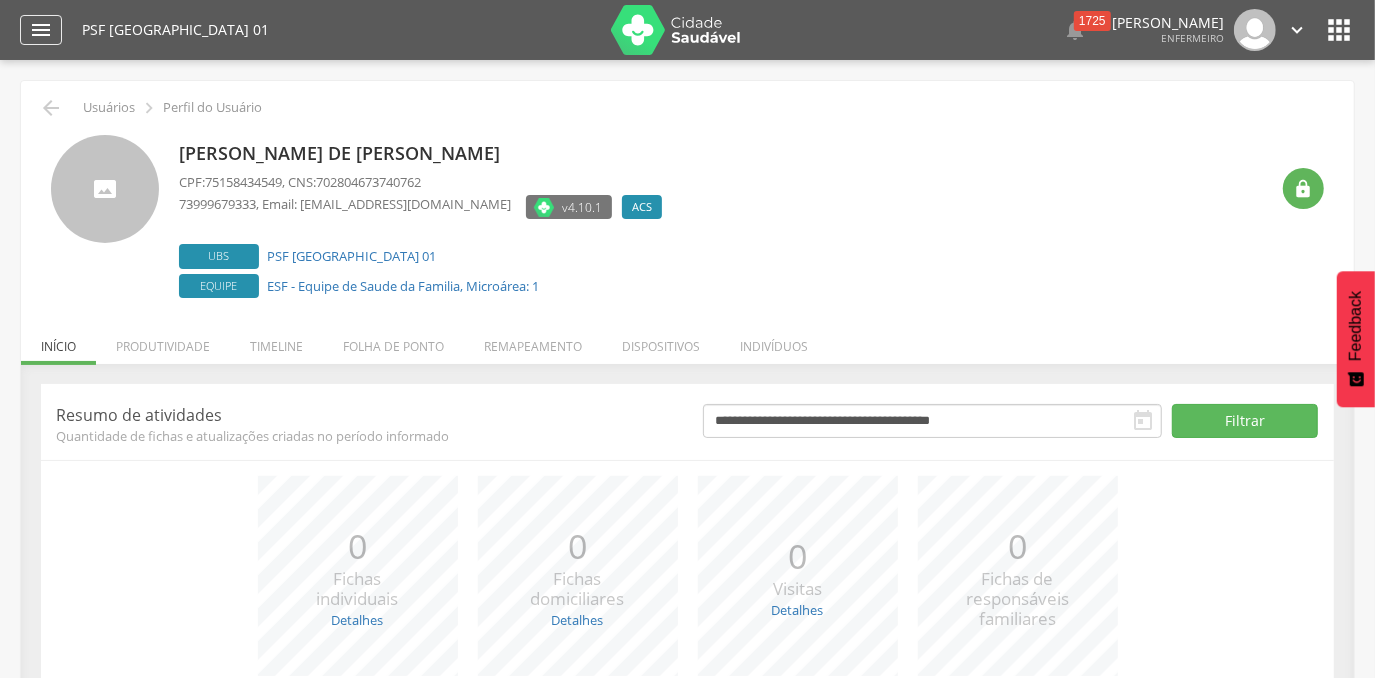 click on "" at bounding box center (41, 30) 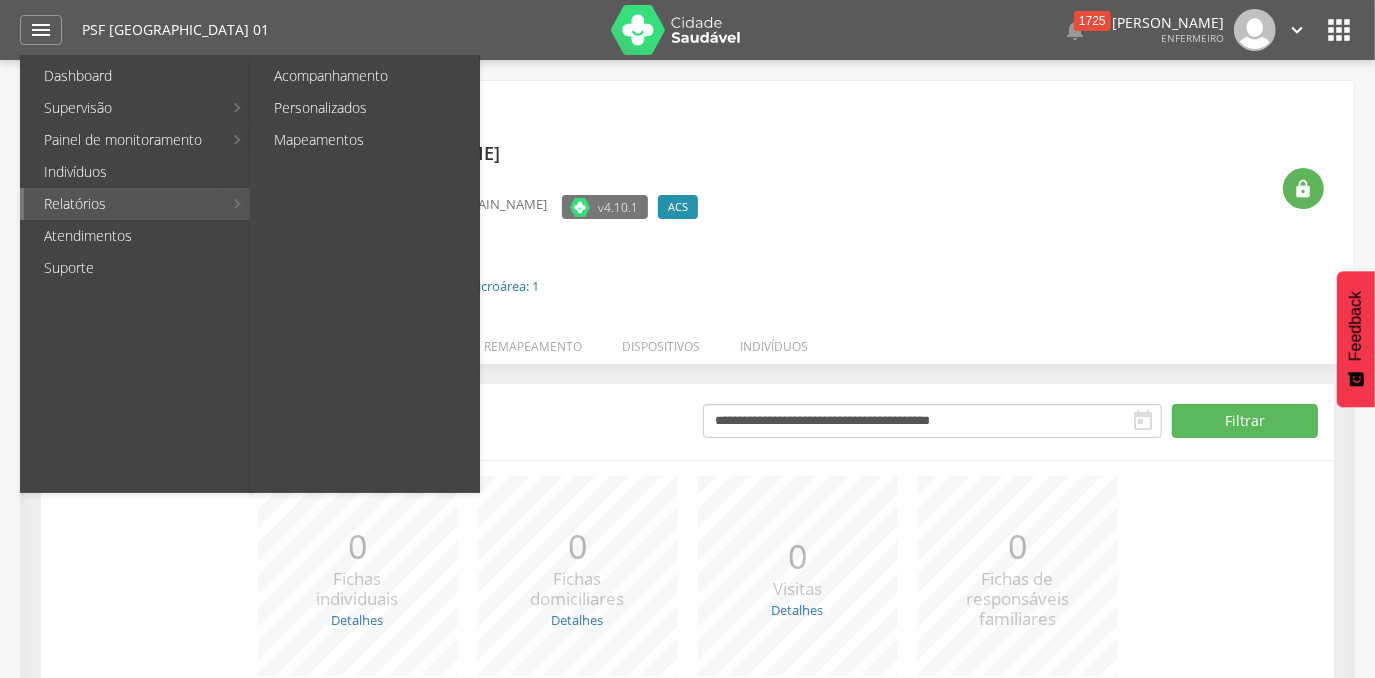 click on "Relatórios" at bounding box center [123, 204] 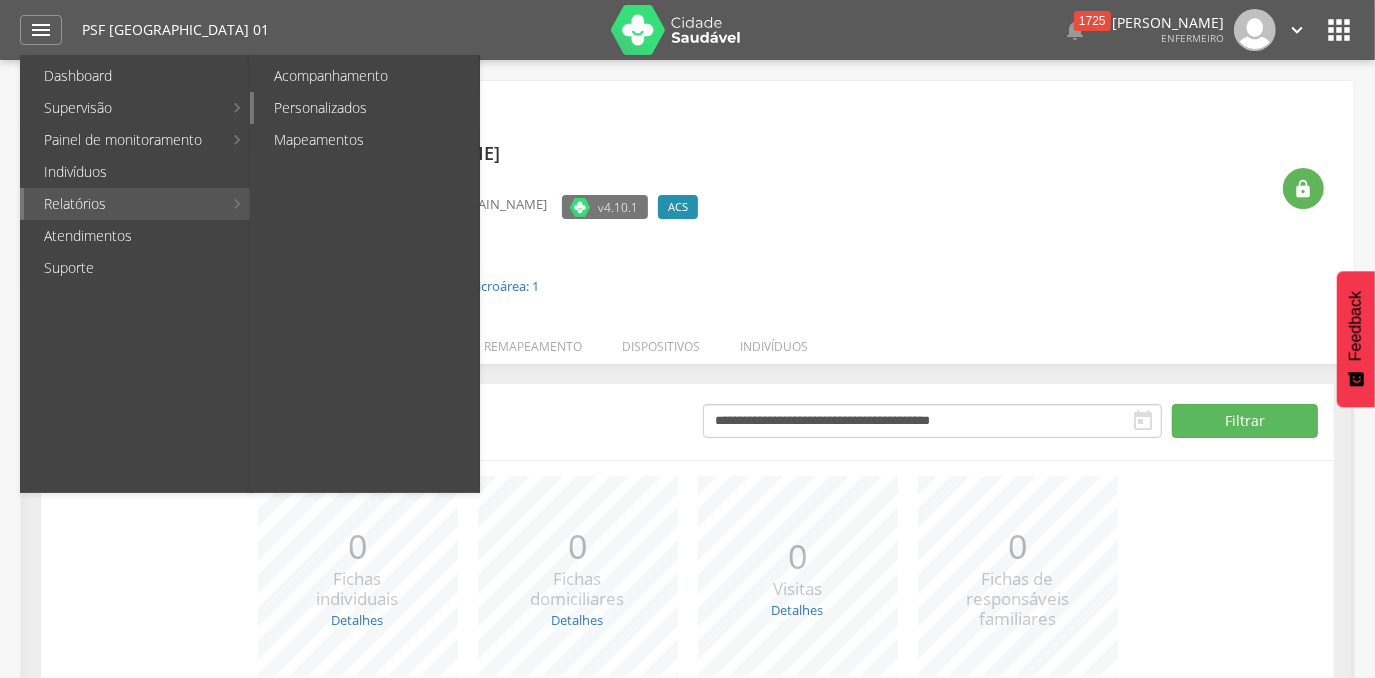 click on "Personalizados" at bounding box center (366, 108) 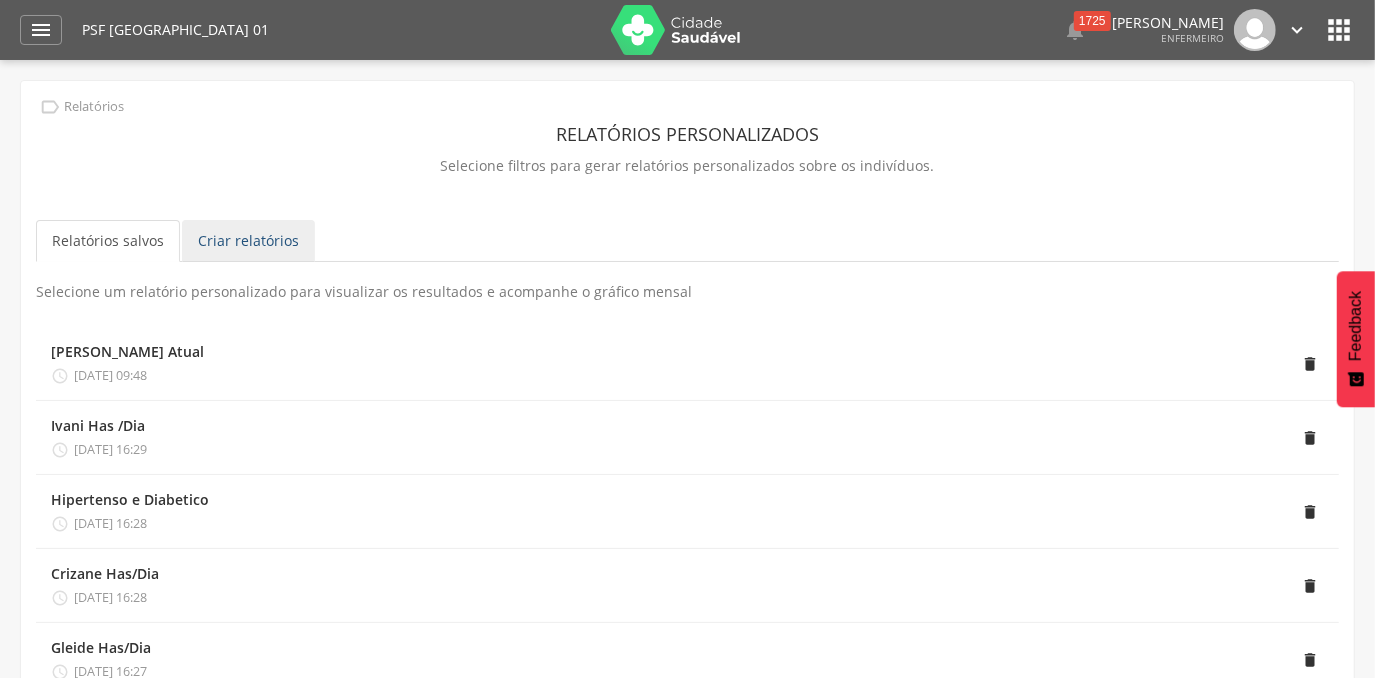 click on "Criar relatórios" at bounding box center [248, 241] 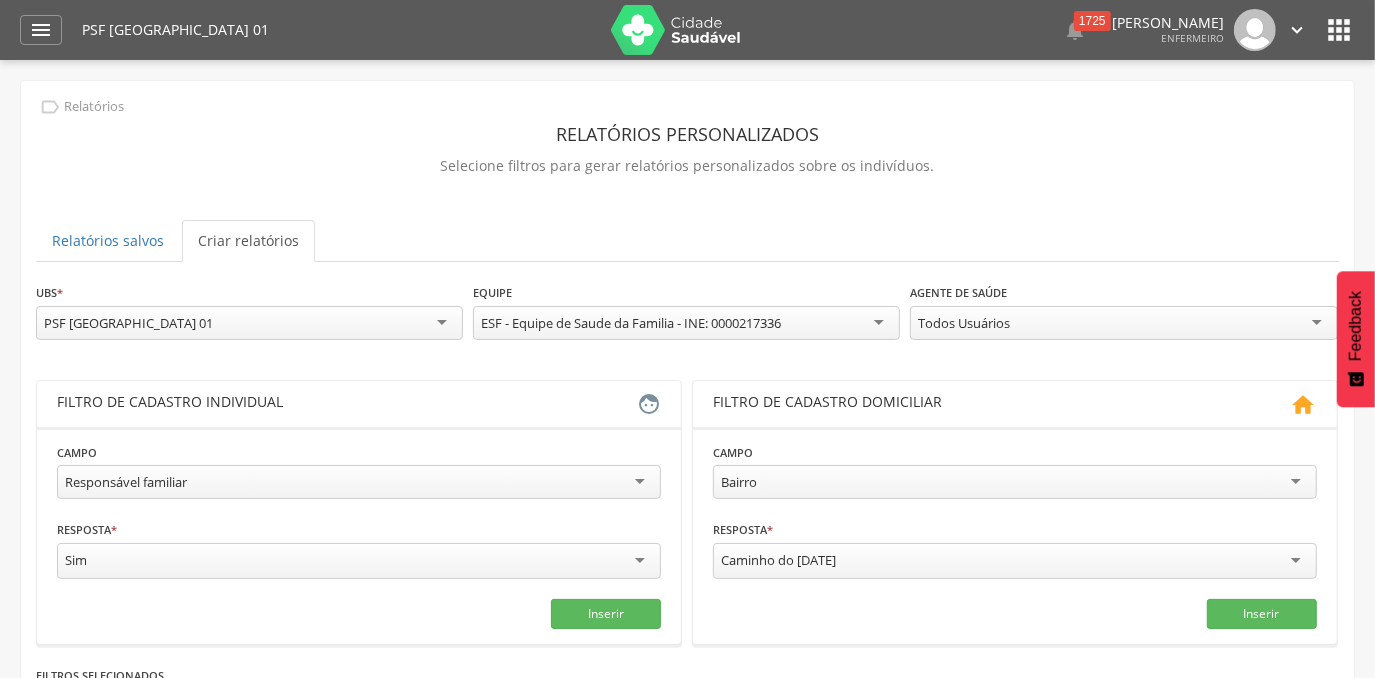 click on "Todos Usuários" at bounding box center (1123, 323) 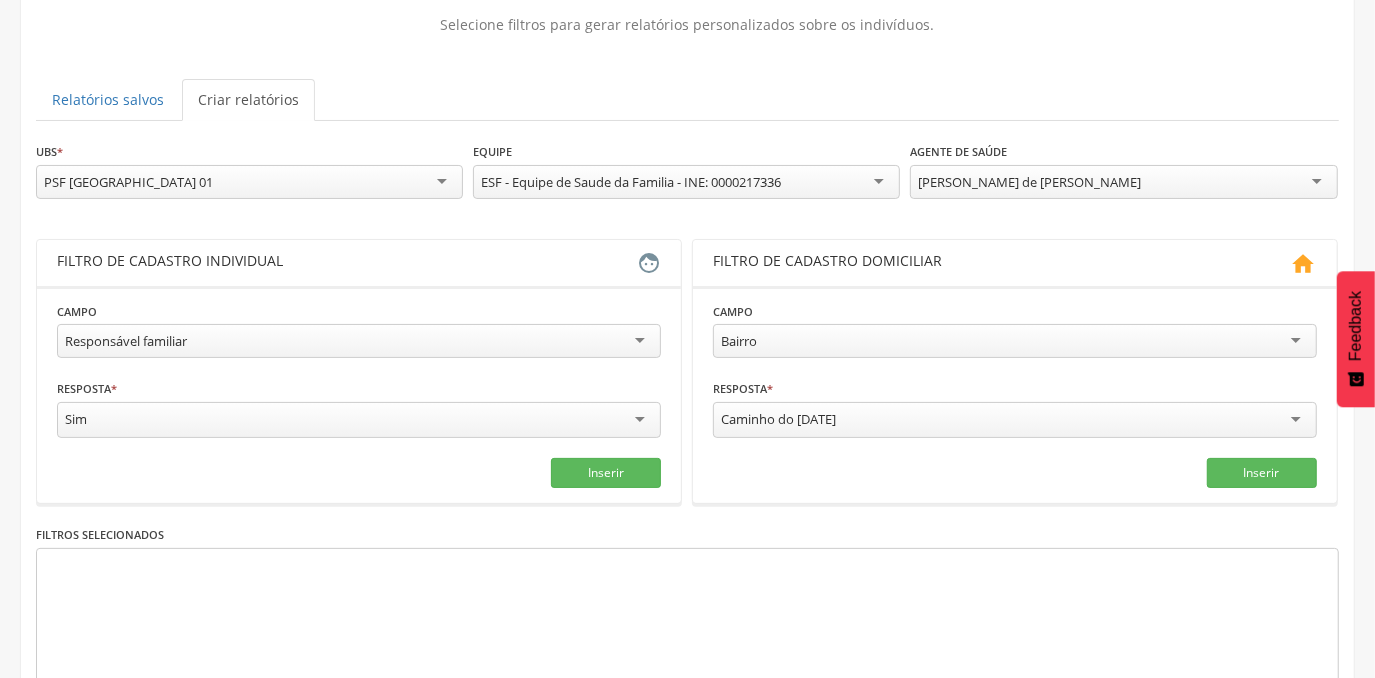 scroll, scrollTop: 162, scrollLeft: 0, axis: vertical 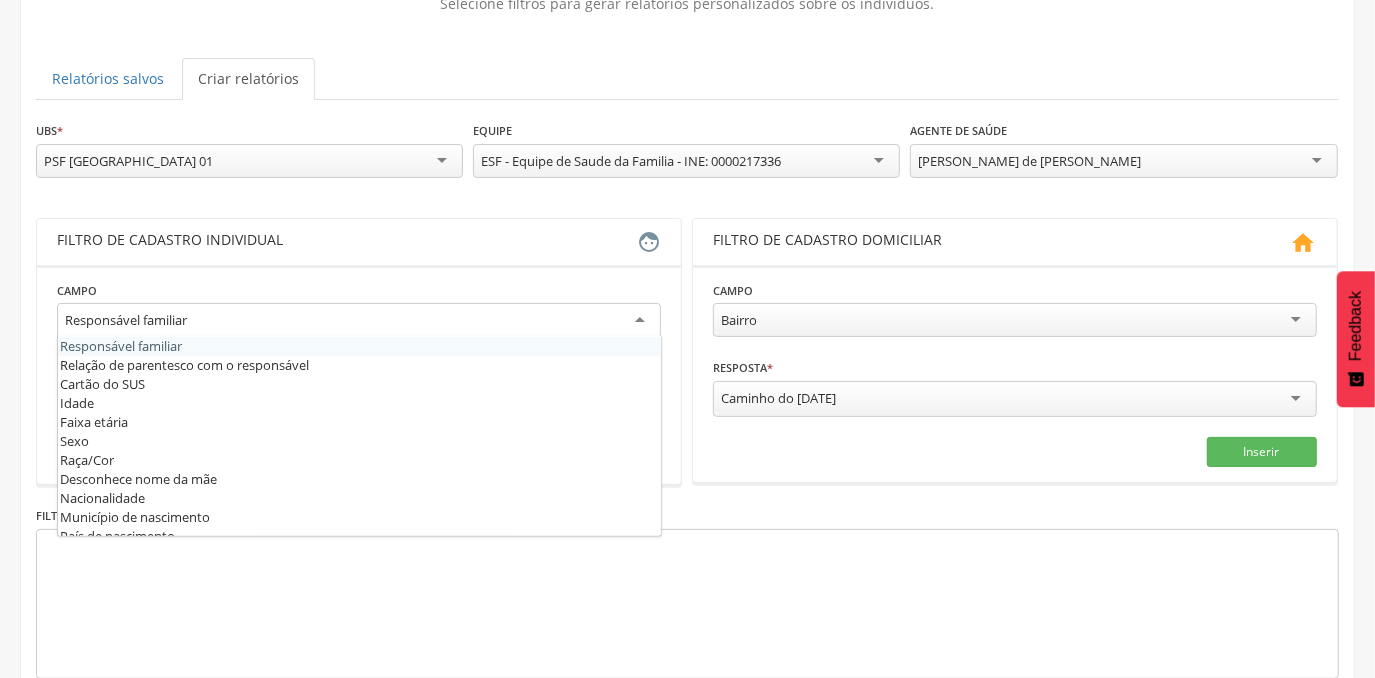 click on "Responsável familiar" at bounding box center (359, 321) 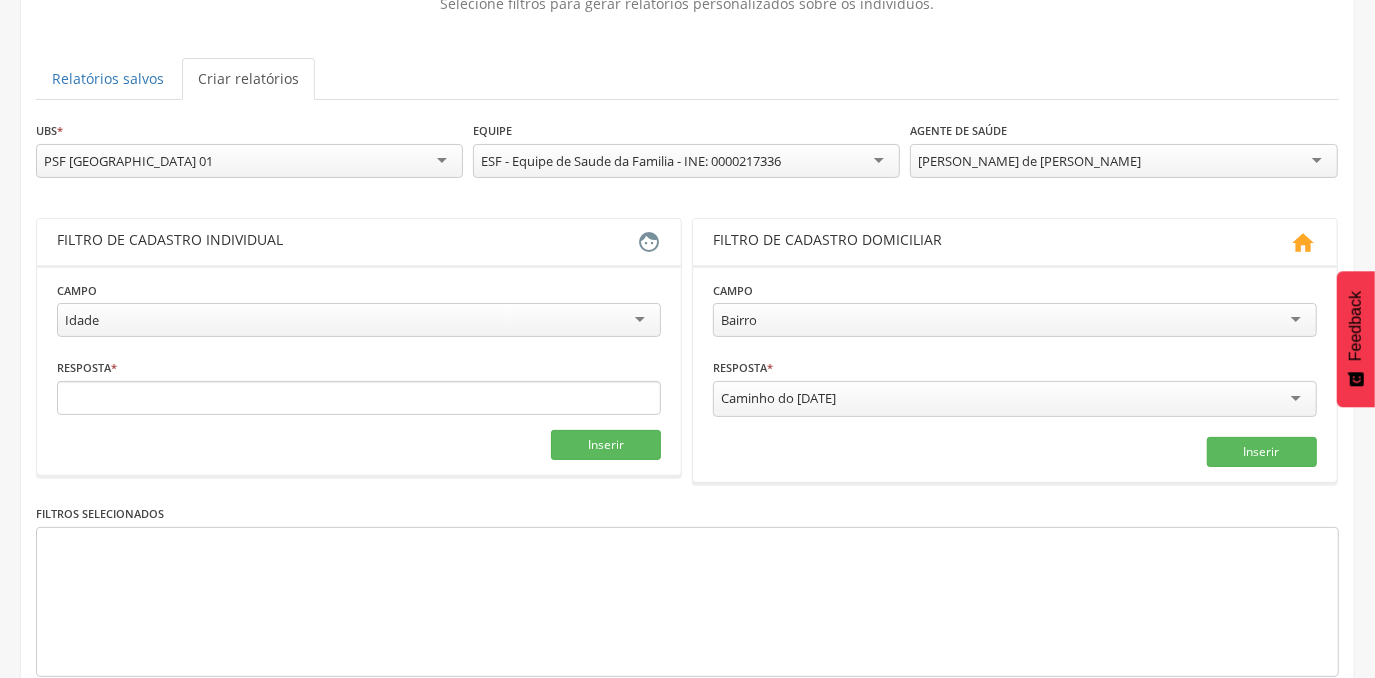 click on "Idade" at bounding box center (359, 320) 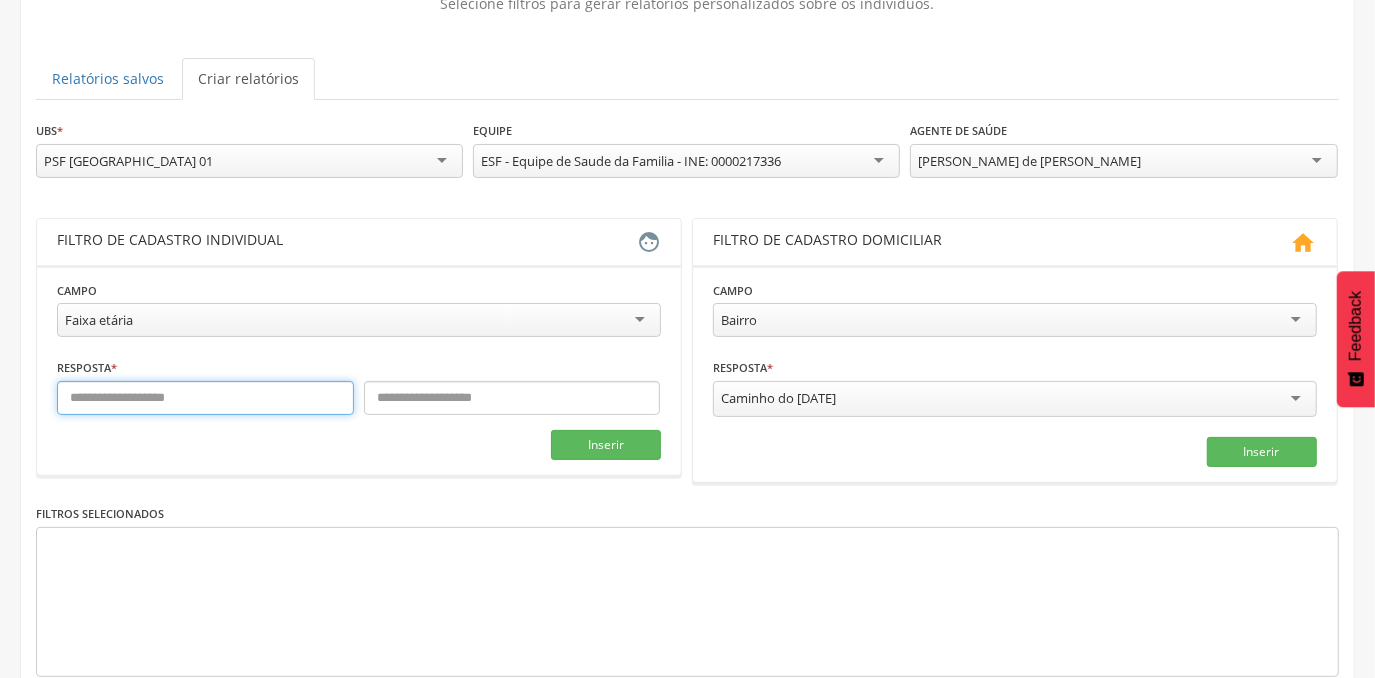 click at bounding box center [205, 398] 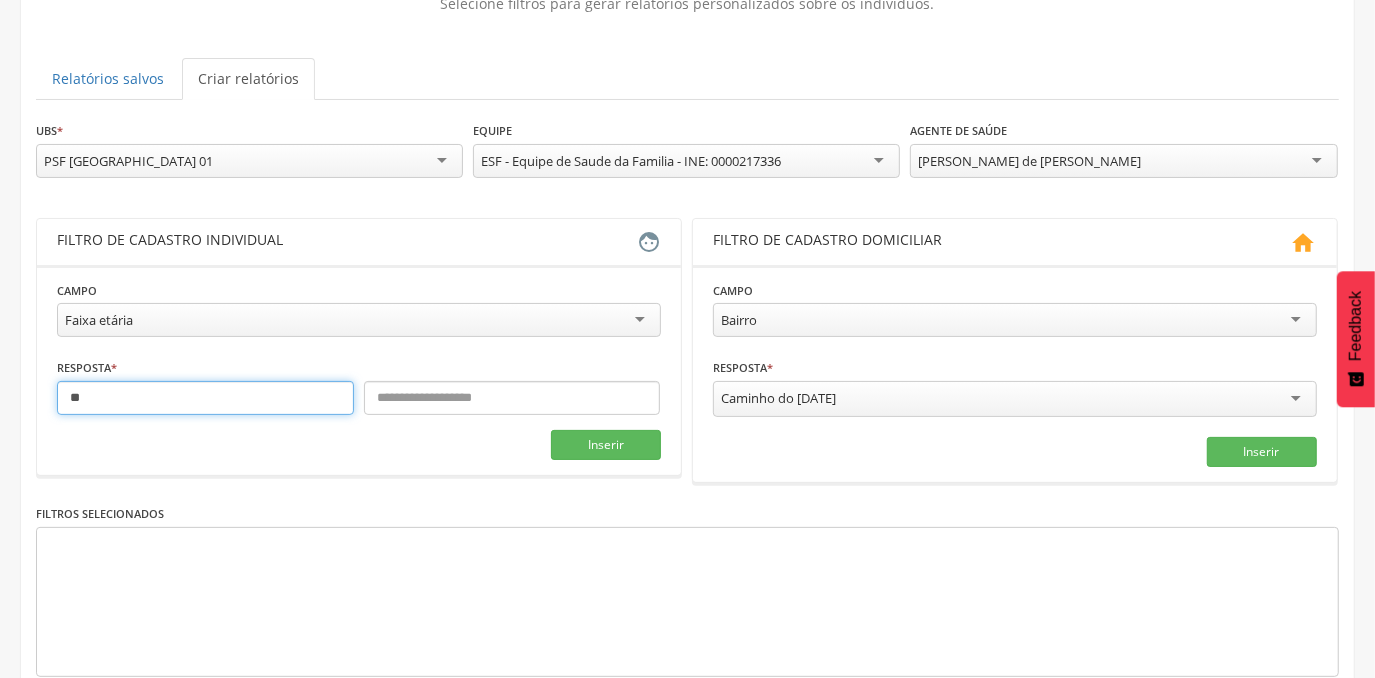 type on "**" 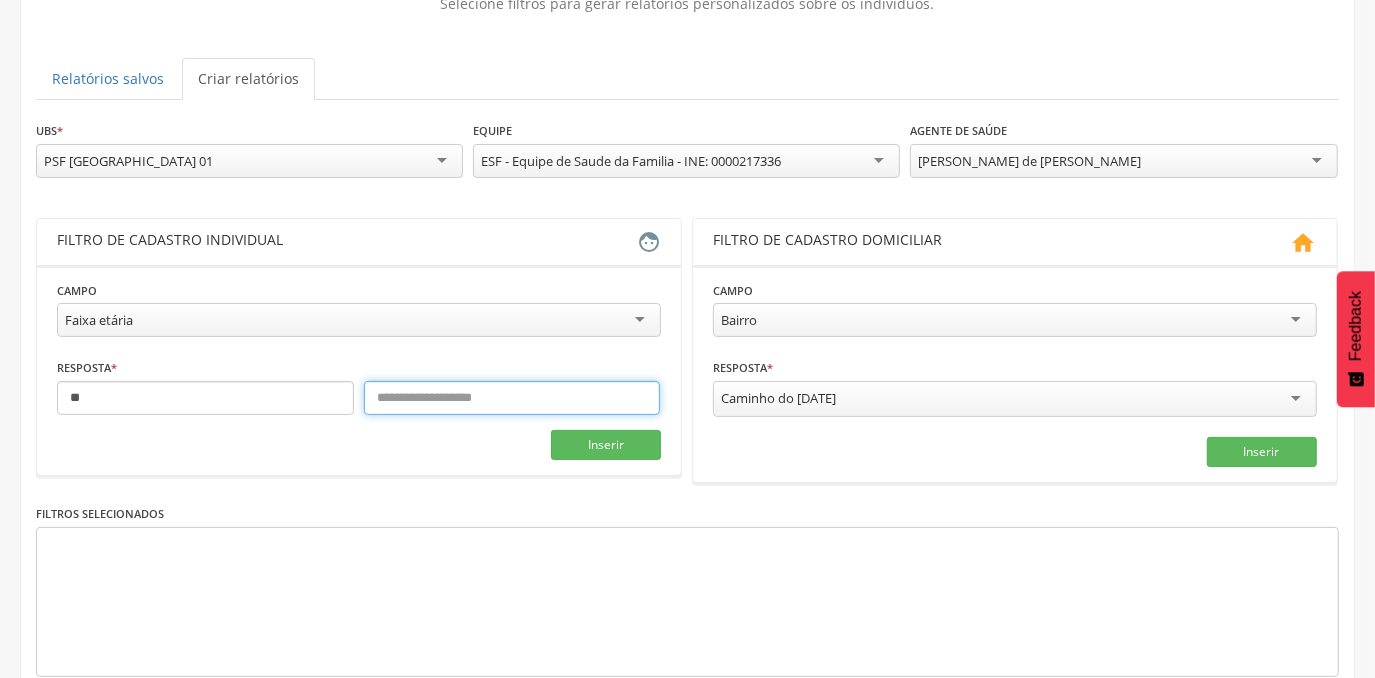 click at bounding box center (512, 398) 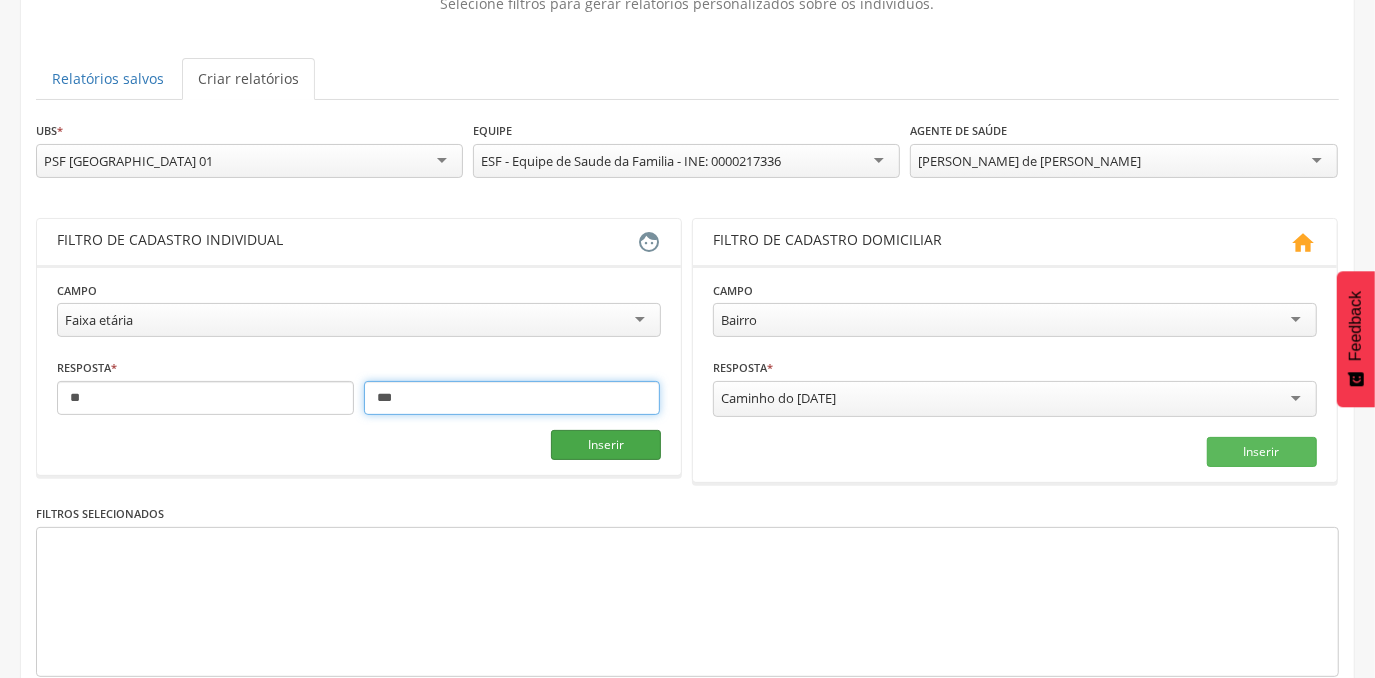 type on "***" 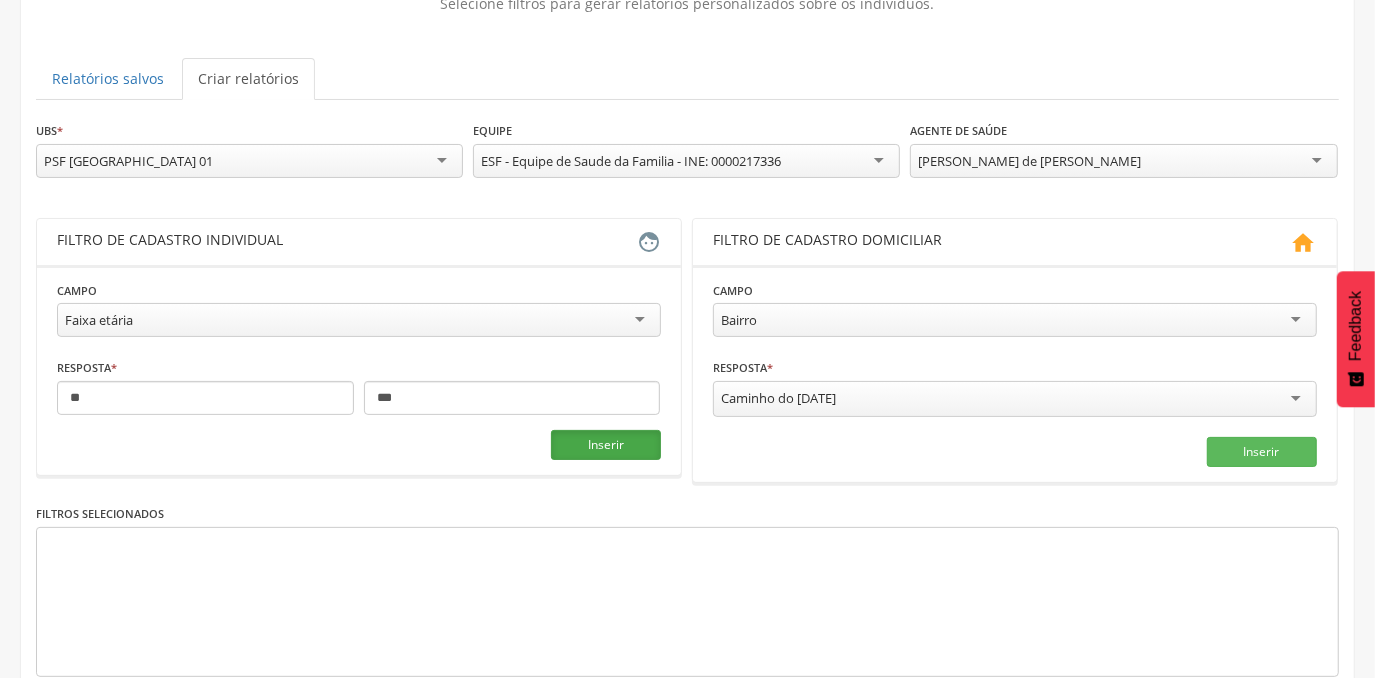 click on "Inserir" at bounding box center [606, 445] 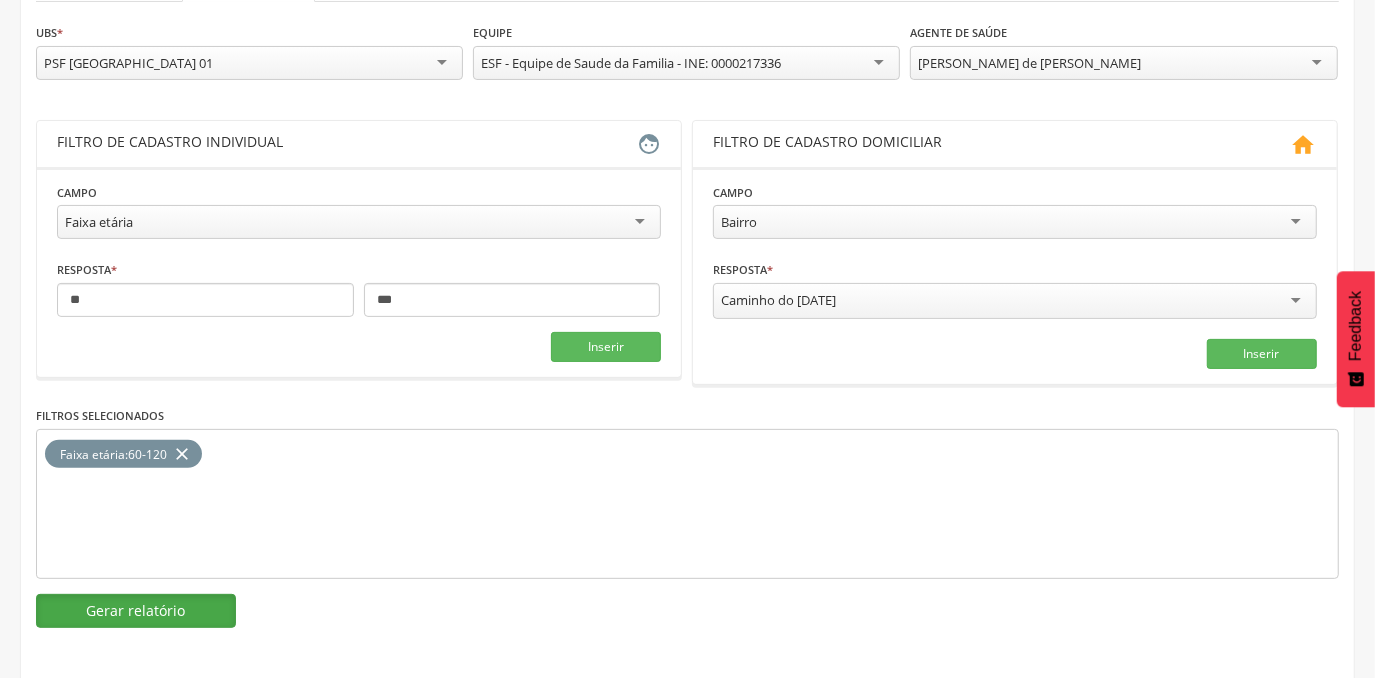 click on "Gerar relatório" at bounding box center [136, 611] 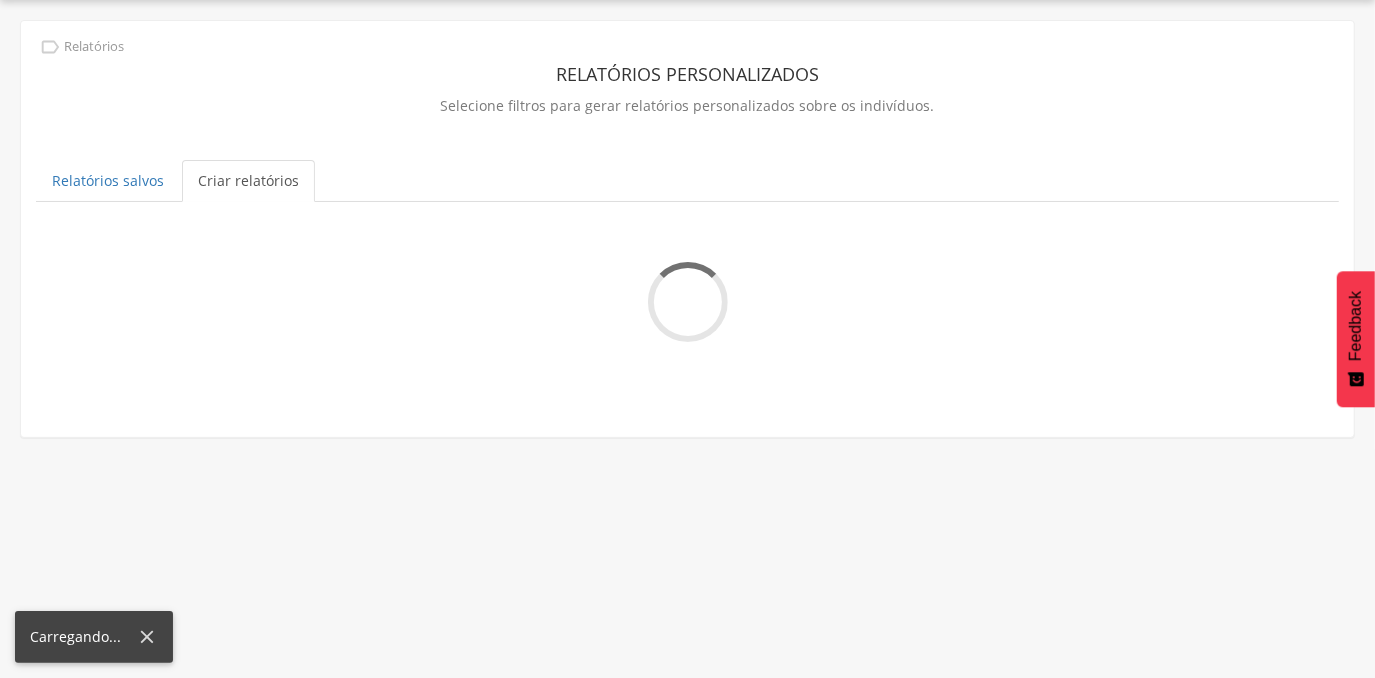 scroll, scrollTop: 260, scrollLeft: 0, axis: vertical 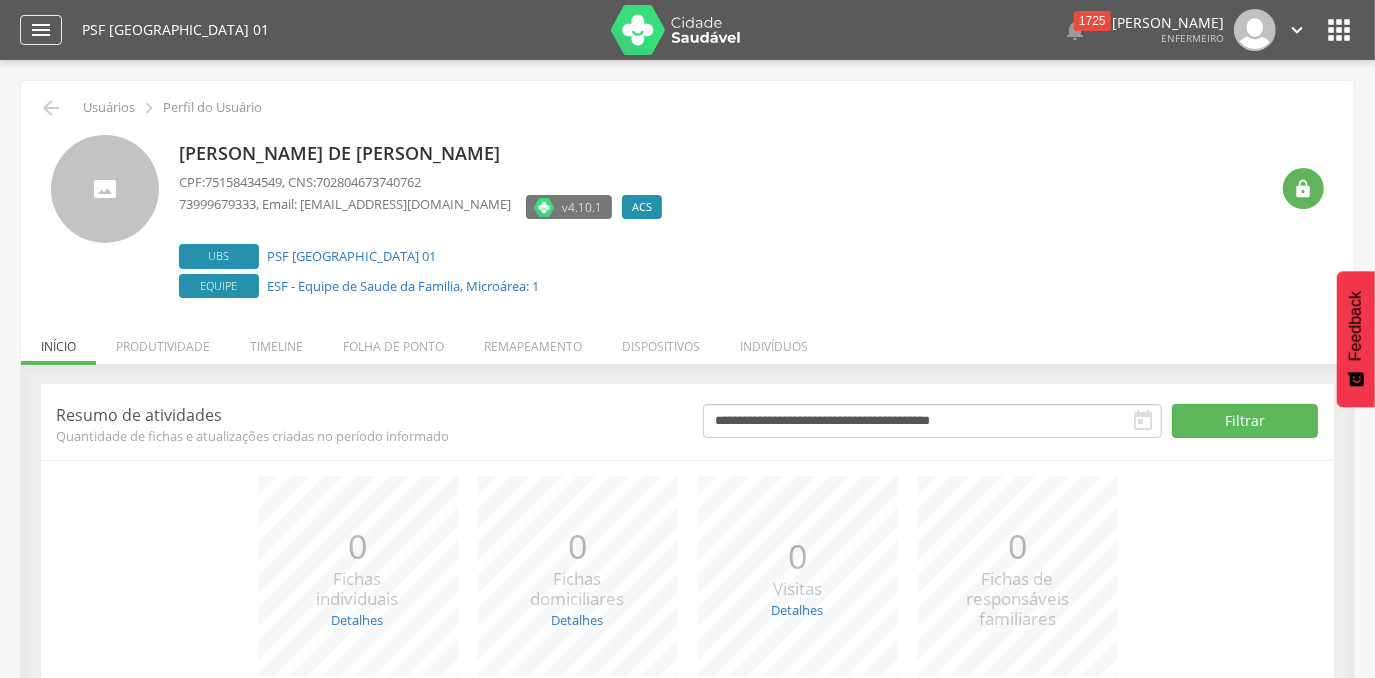 click on "" at bounding box center [41, 30] 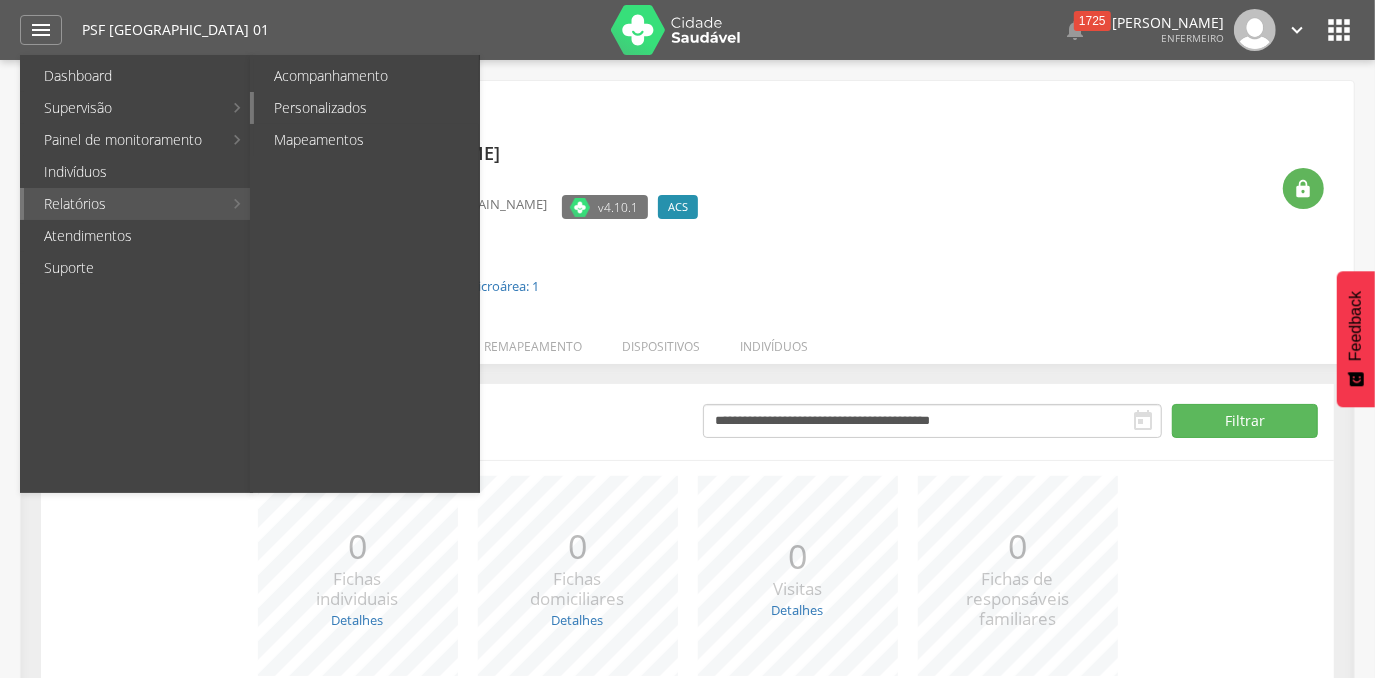 click on "Personalizados" at bounding box center [366, 108] 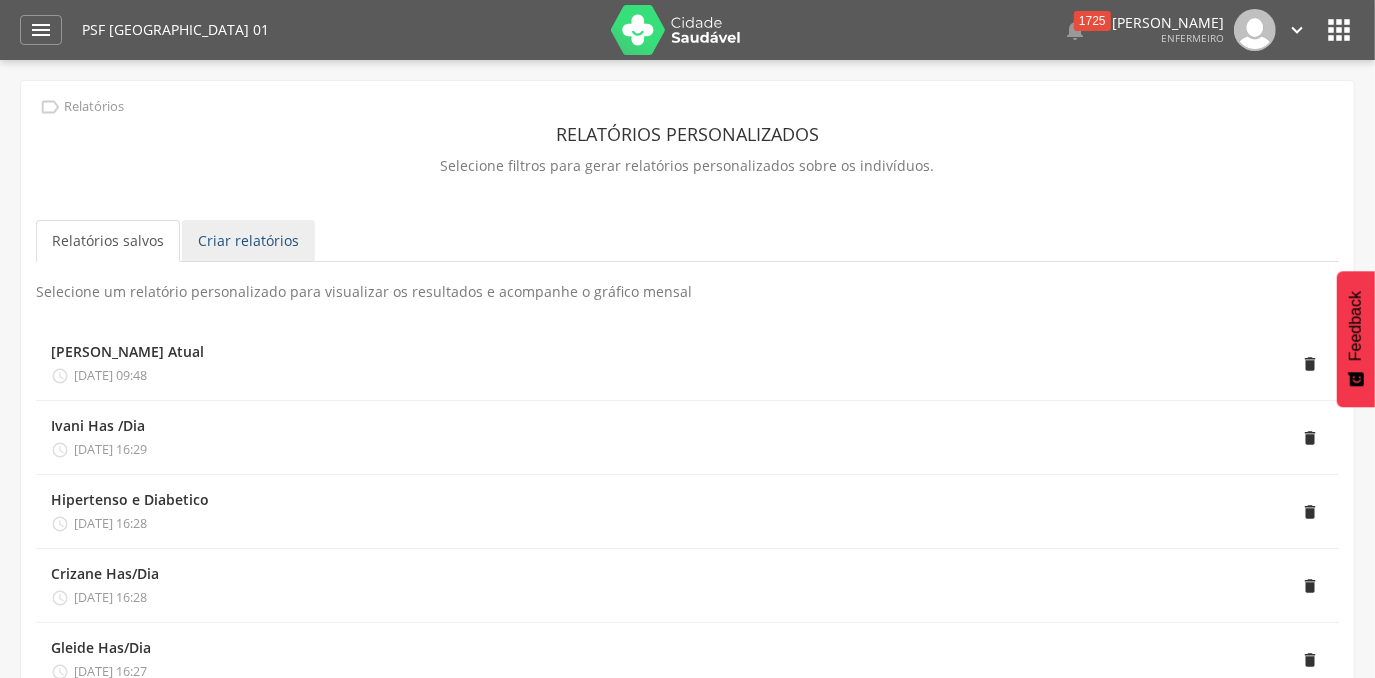 click on "Criar relatórios" at bounding box center [248, 241] 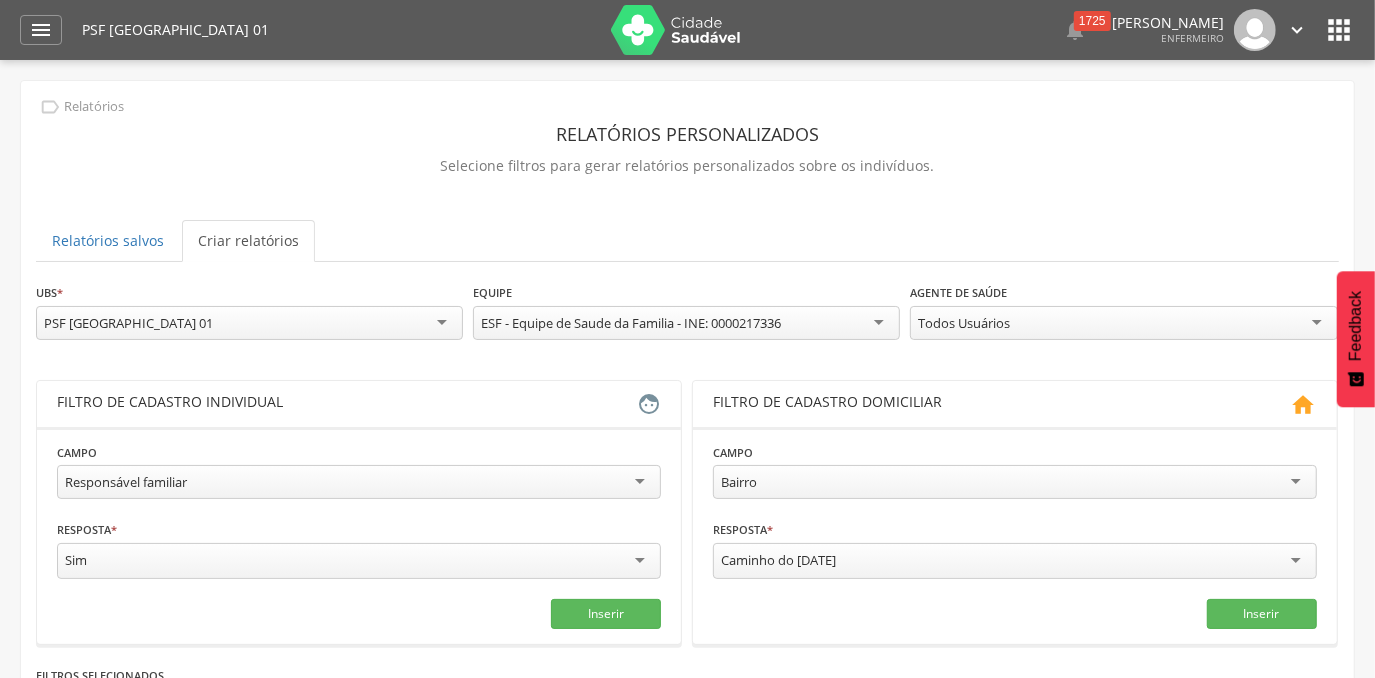 click on "Todos Usuários" at bounding box center (1123, 323) 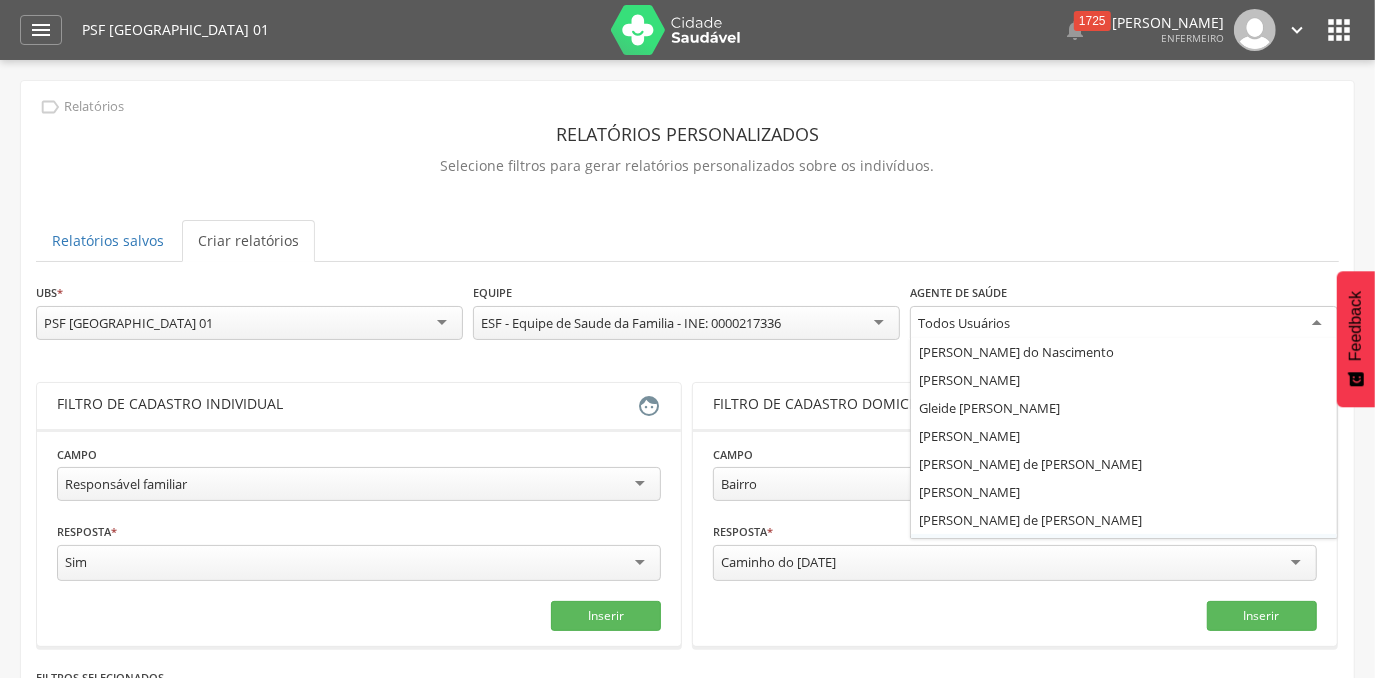scroll, scrollTop: 24, scrollLeft: 0, axis: vertical 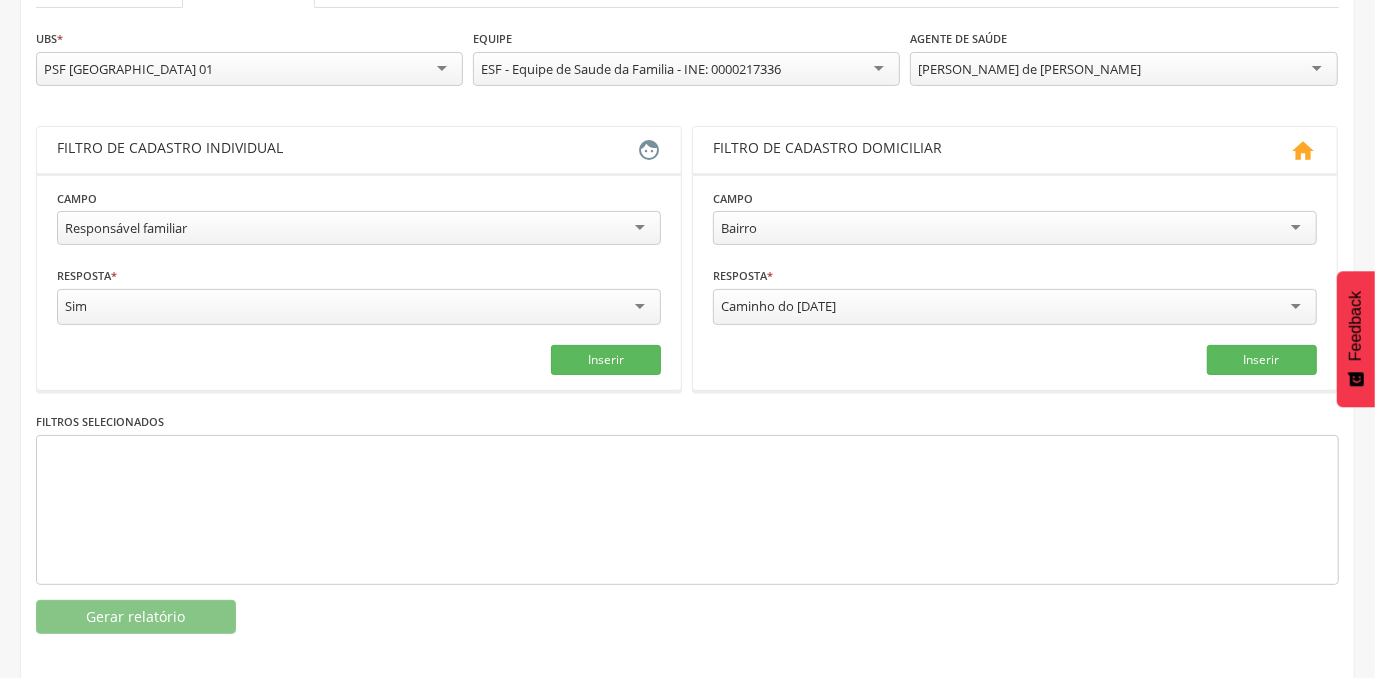 click on "Responsável familiar" at bounding box center (359, 228) 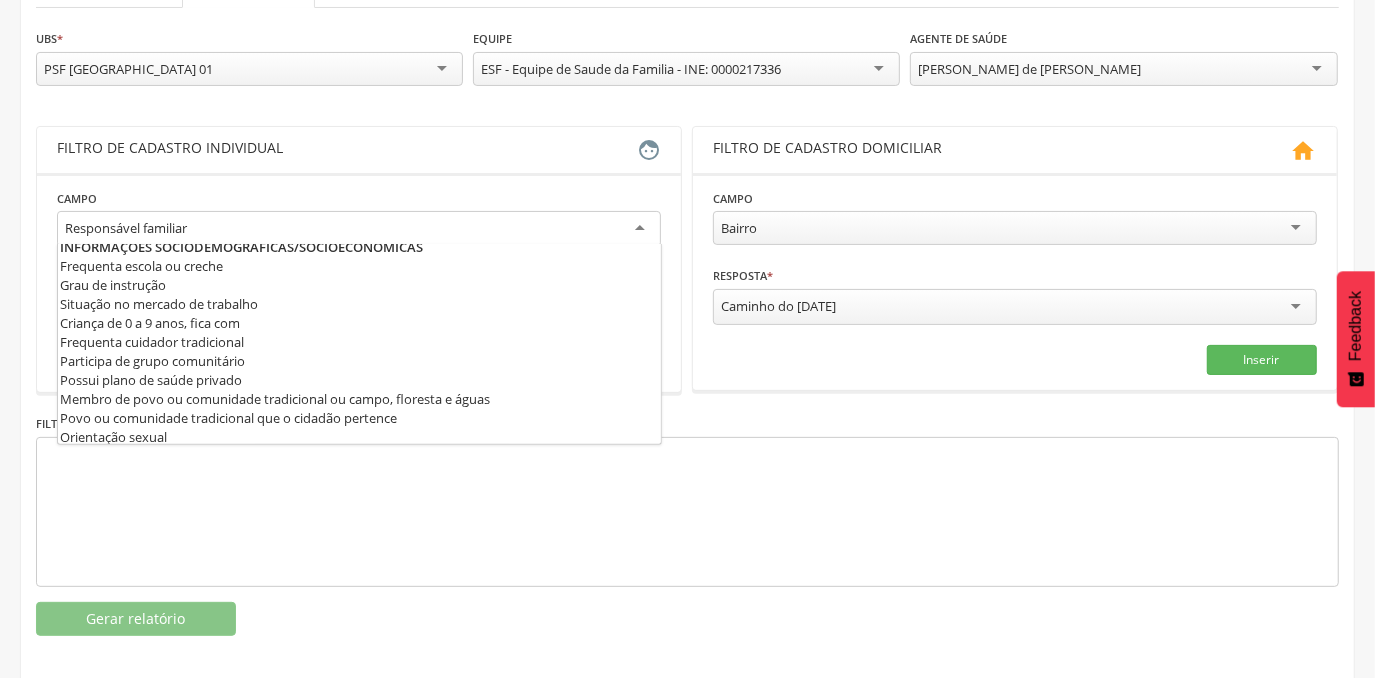 scroll, scrollTop: 346, scrollLeft: 0, axis: vertical 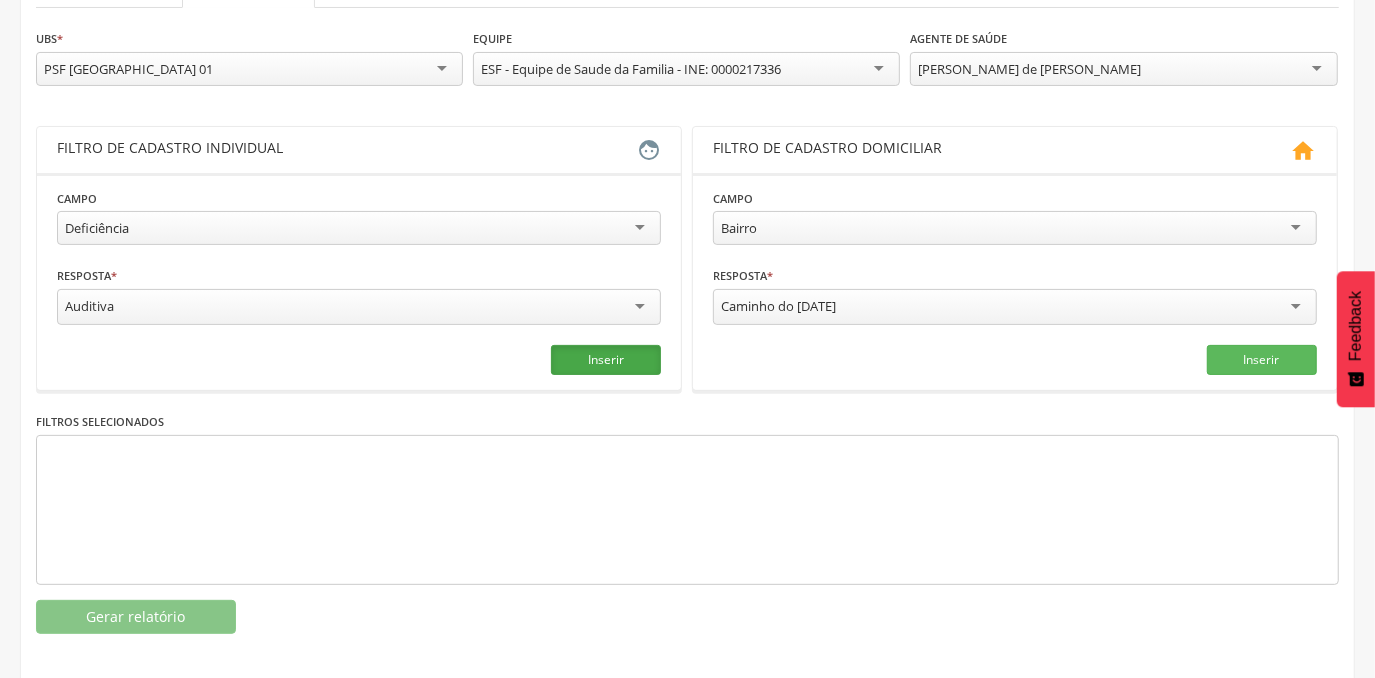 click on "Inserir" at bounding box center [606, 360] 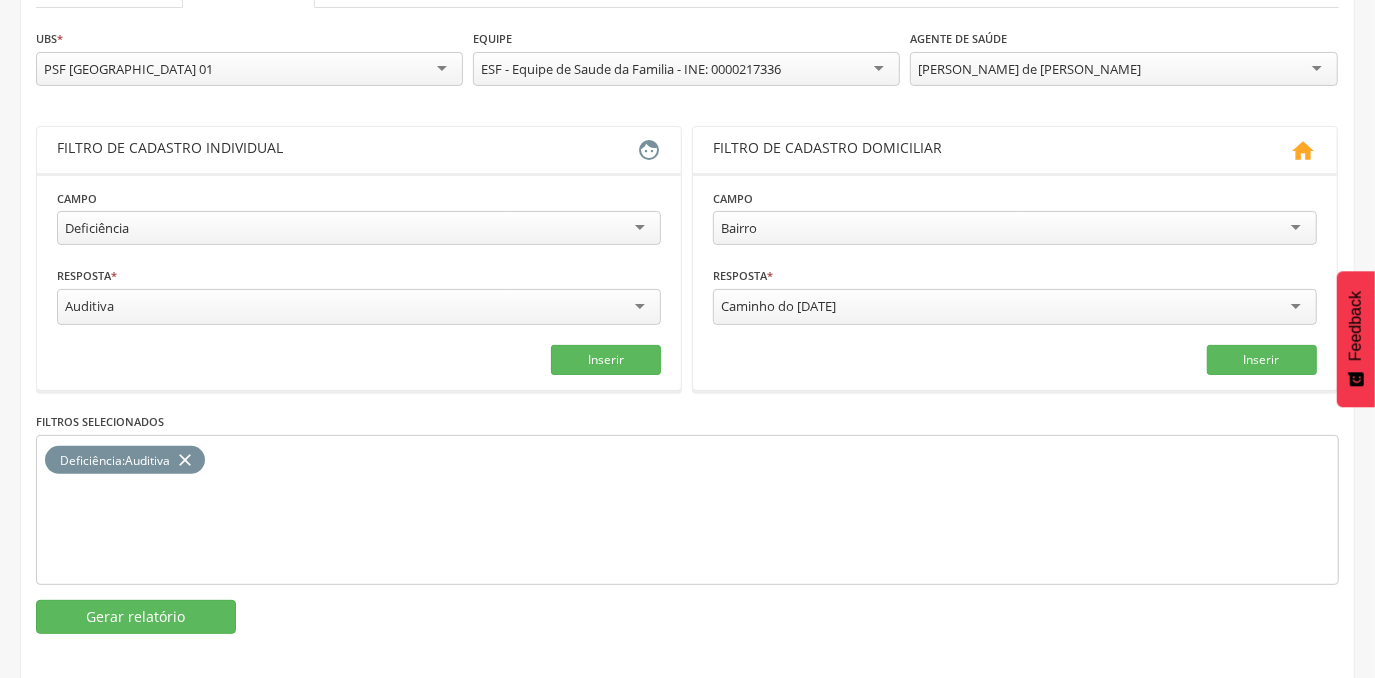 click on "Auditiva" at bounding box center (359, 307) 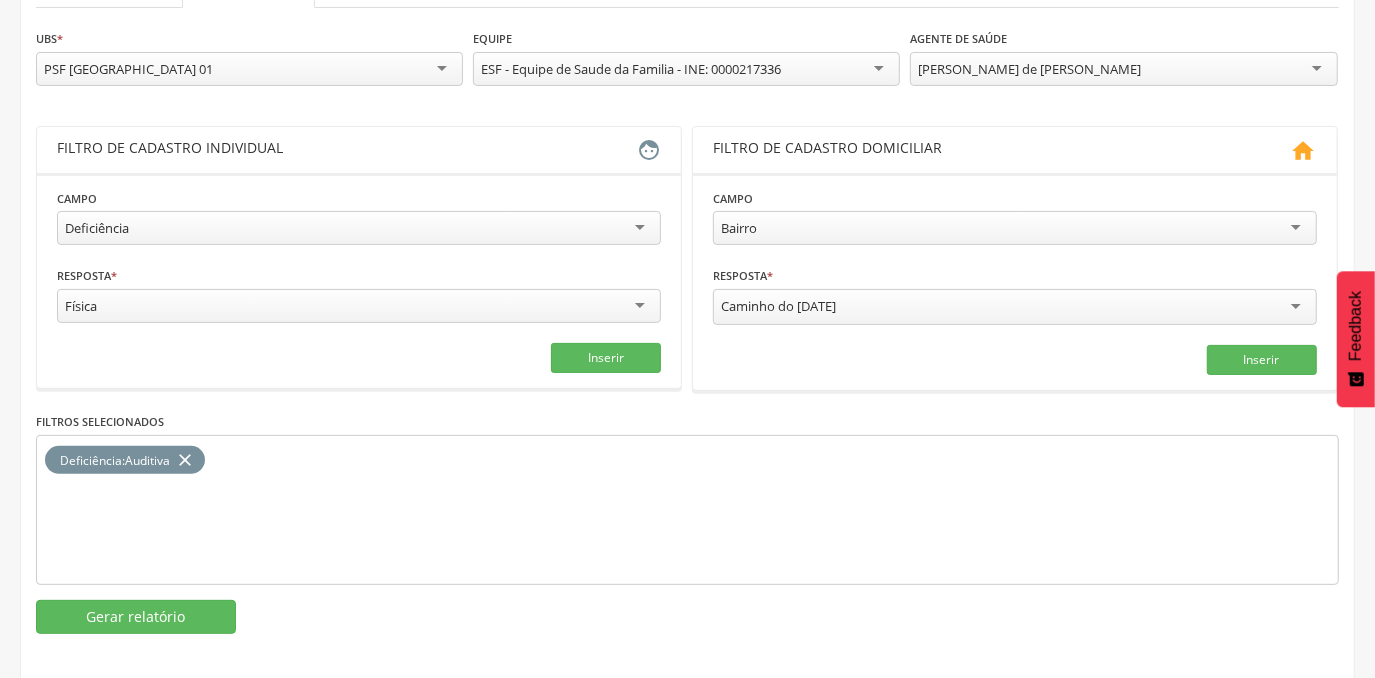 click on "close" at bounding box center [185, 460] 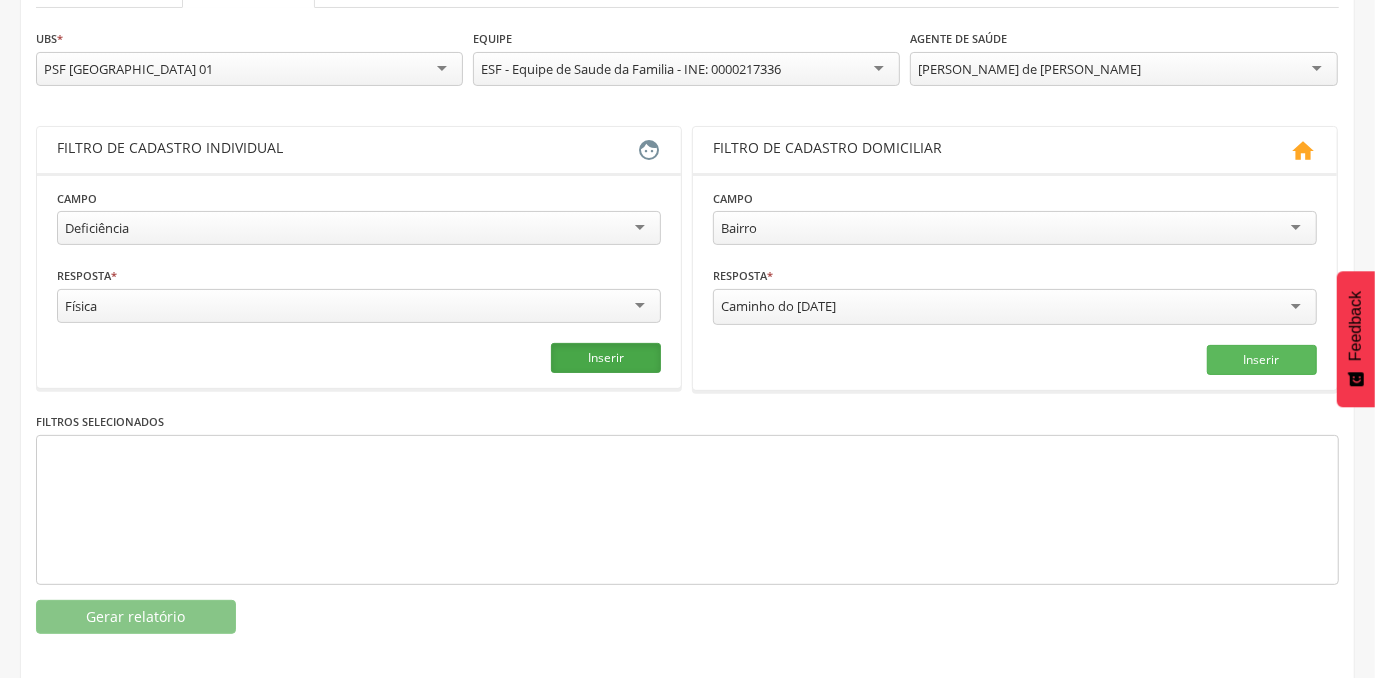 click on "Inserir" at bounding box center (606, 358) 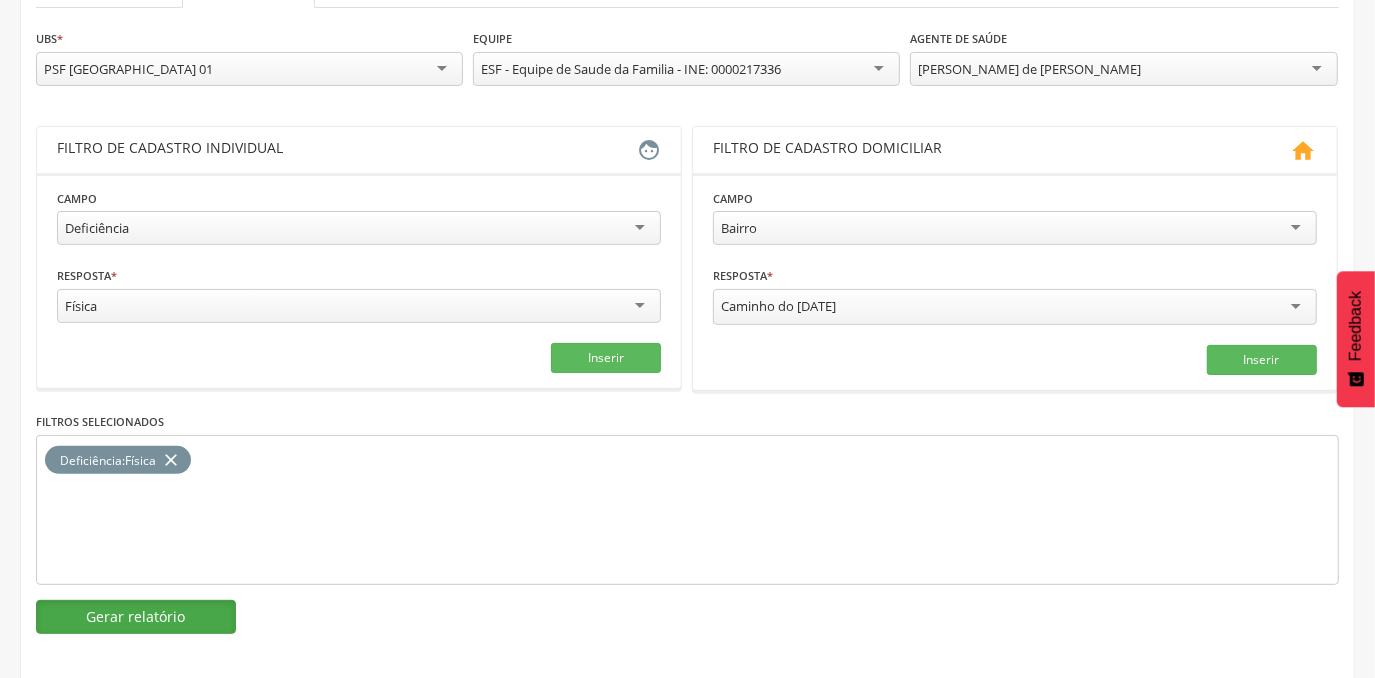 click on "Gerar relatório" at bounding box center [136, 617] 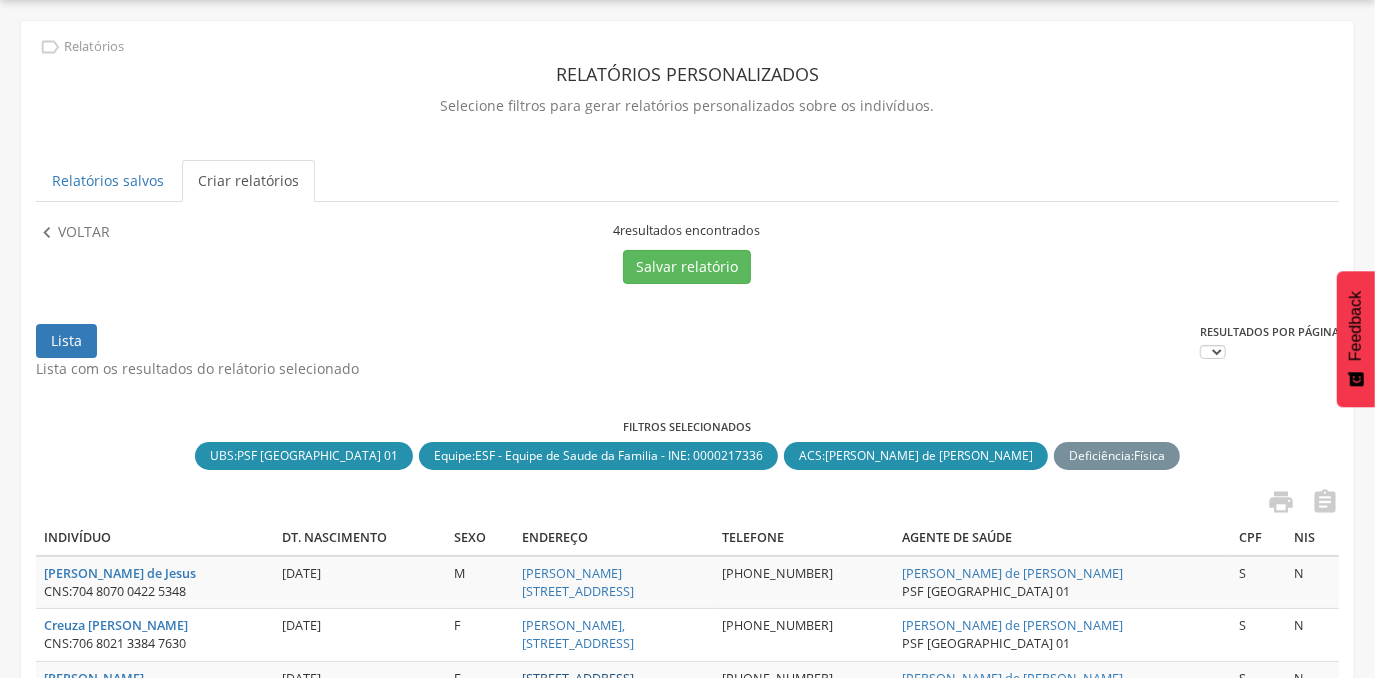 scroll, scrollTop: 254, scrollLeft: 0, axis: vertical 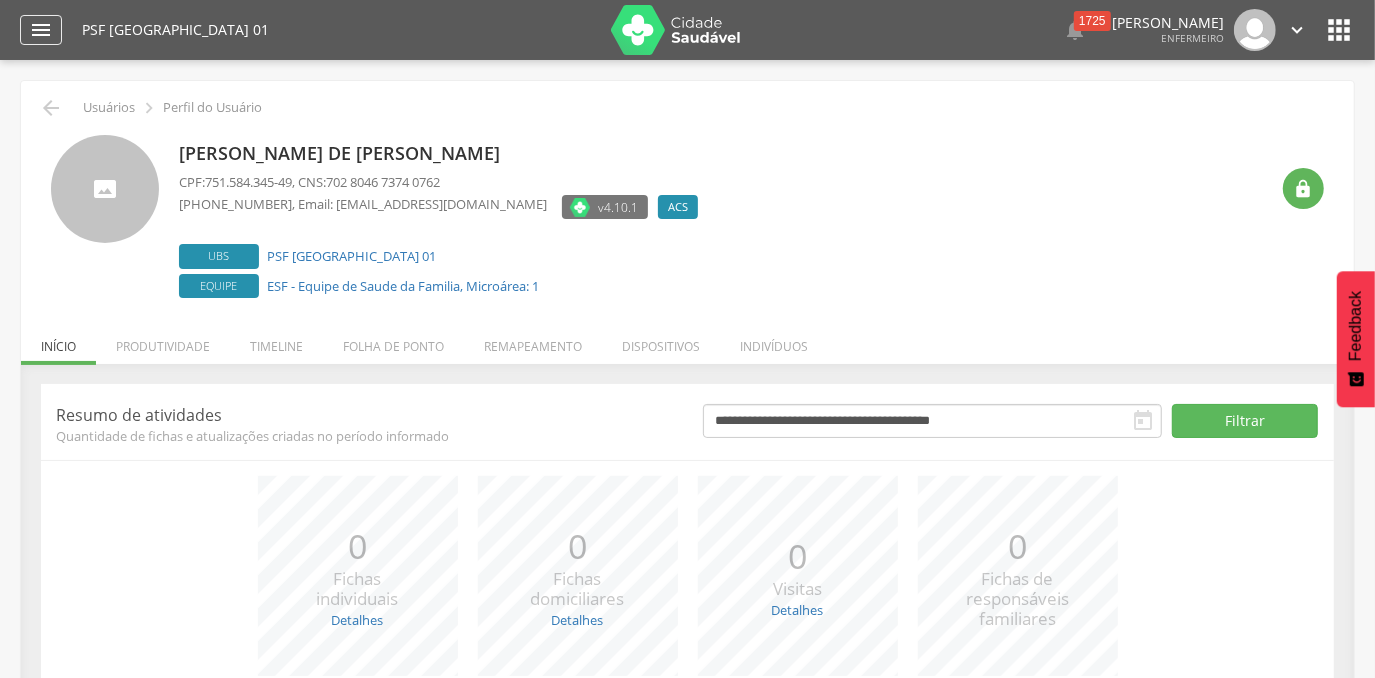 click on "" at bounding box center [41, 30] 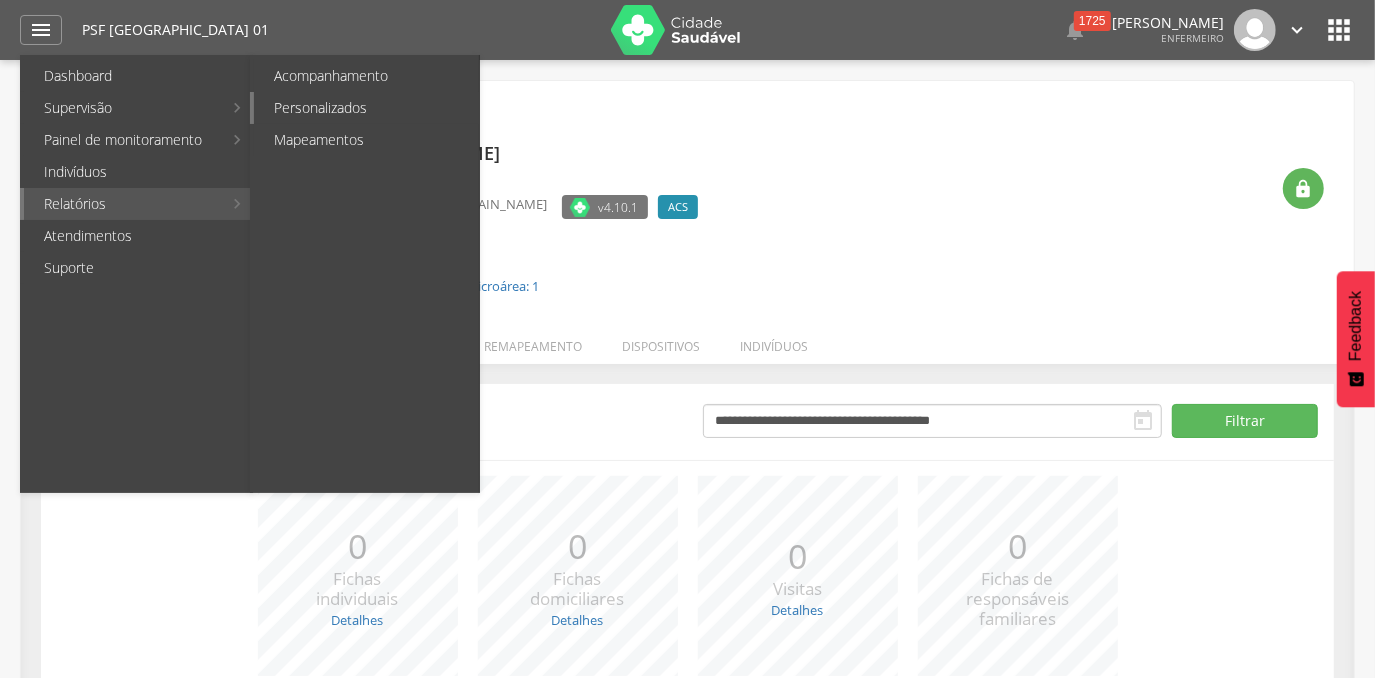 click on "Personalizados" at bounding box center [366, 108] 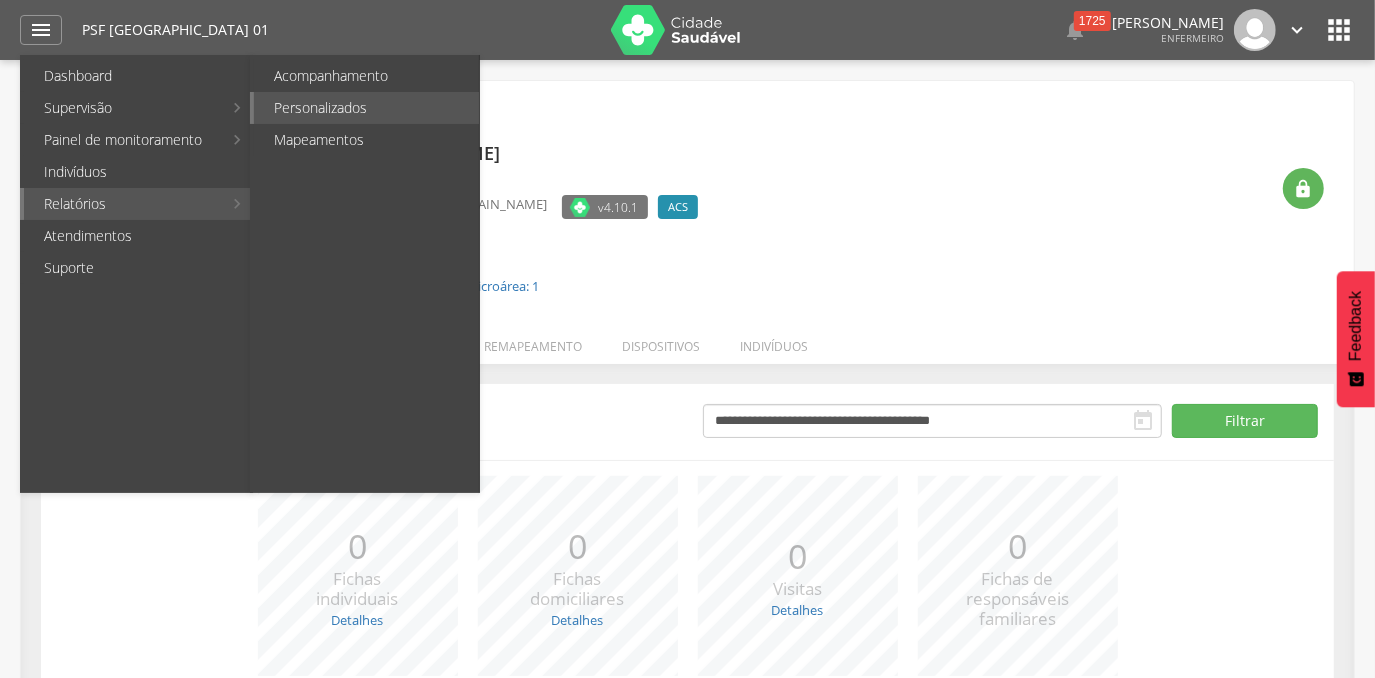click on "
Supervisão

Distritos

Ubs
Coordenador:   - [PERSON_NAME] / BA
Intervalo de Tempo

Selecione um intervalo de tempo
Filtrar
***
0
Fichas  individuais
Detalhes
***
0
Fichas  domiciliares
Detalhes
***
0
Visitas
Detalhes
***
0
Fichas de  responsáveis  familiares
0" at bounding box center (687, 399) 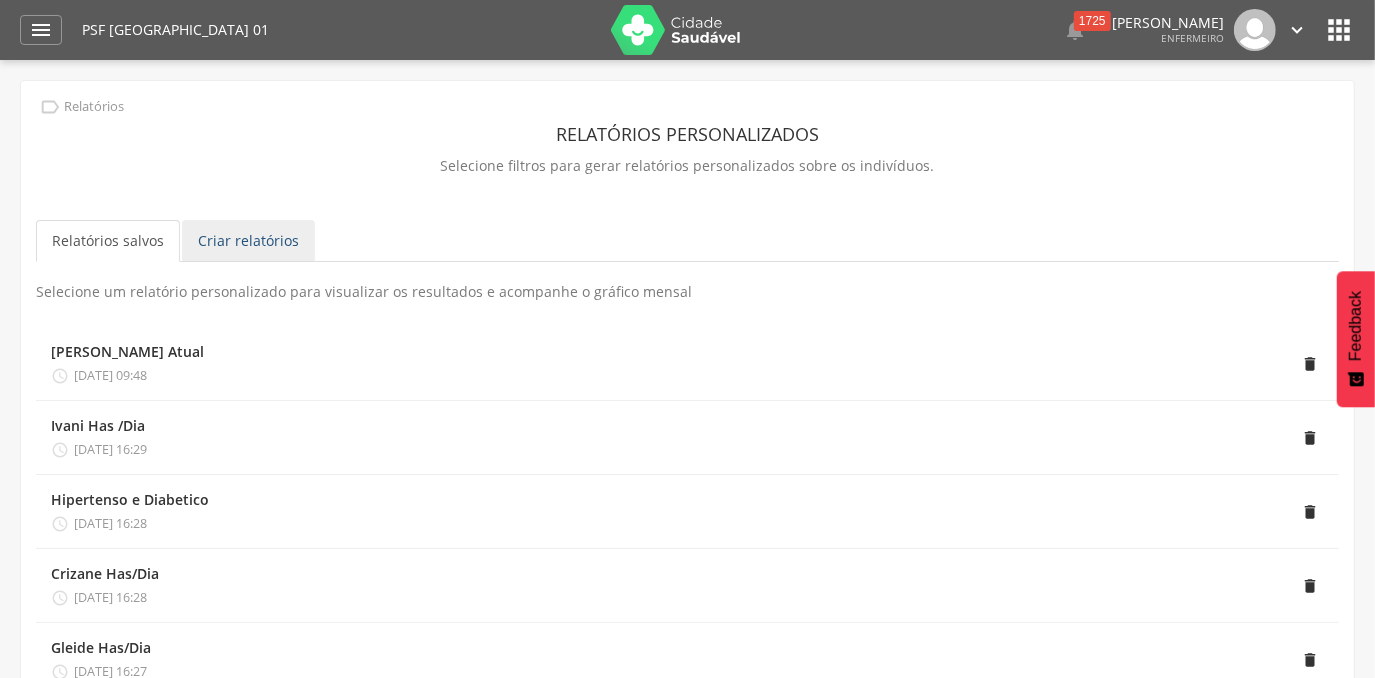 click on "Criar relatórios" at bounding box center (248, 241) 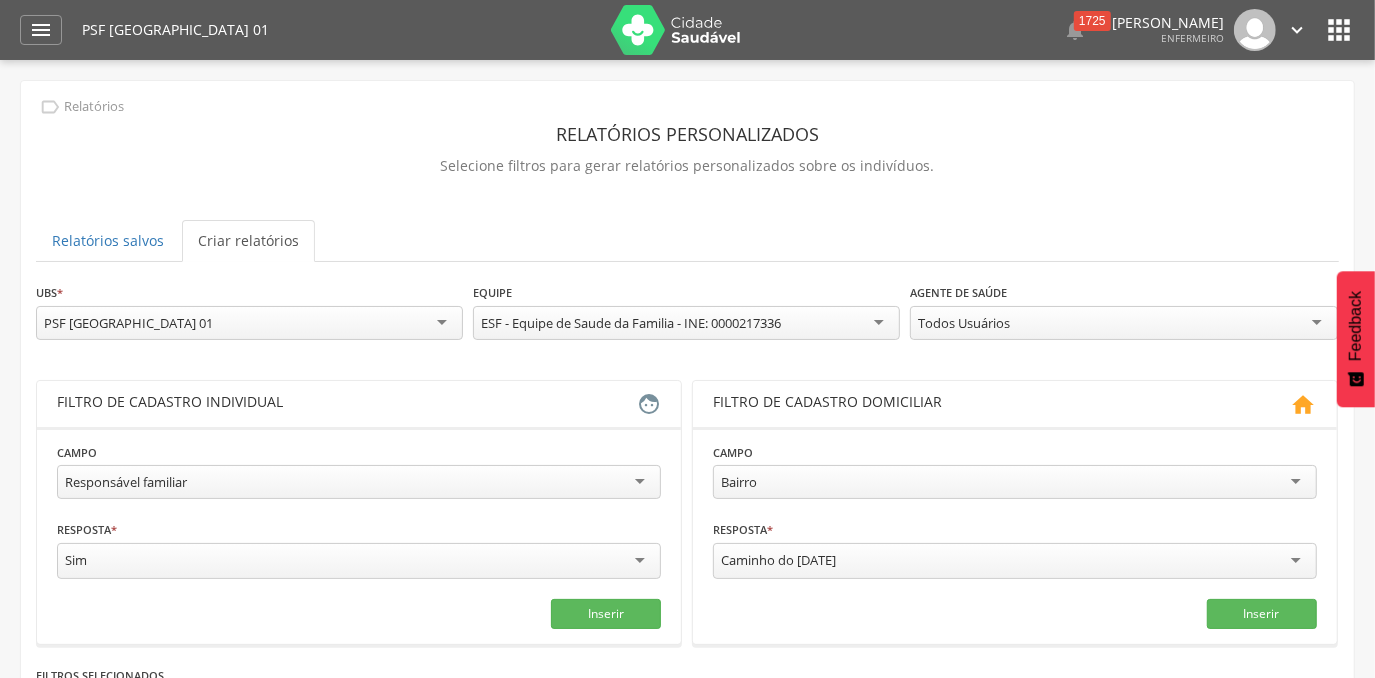 click on "Todos Usuários" at bounding box center (1123, 323) 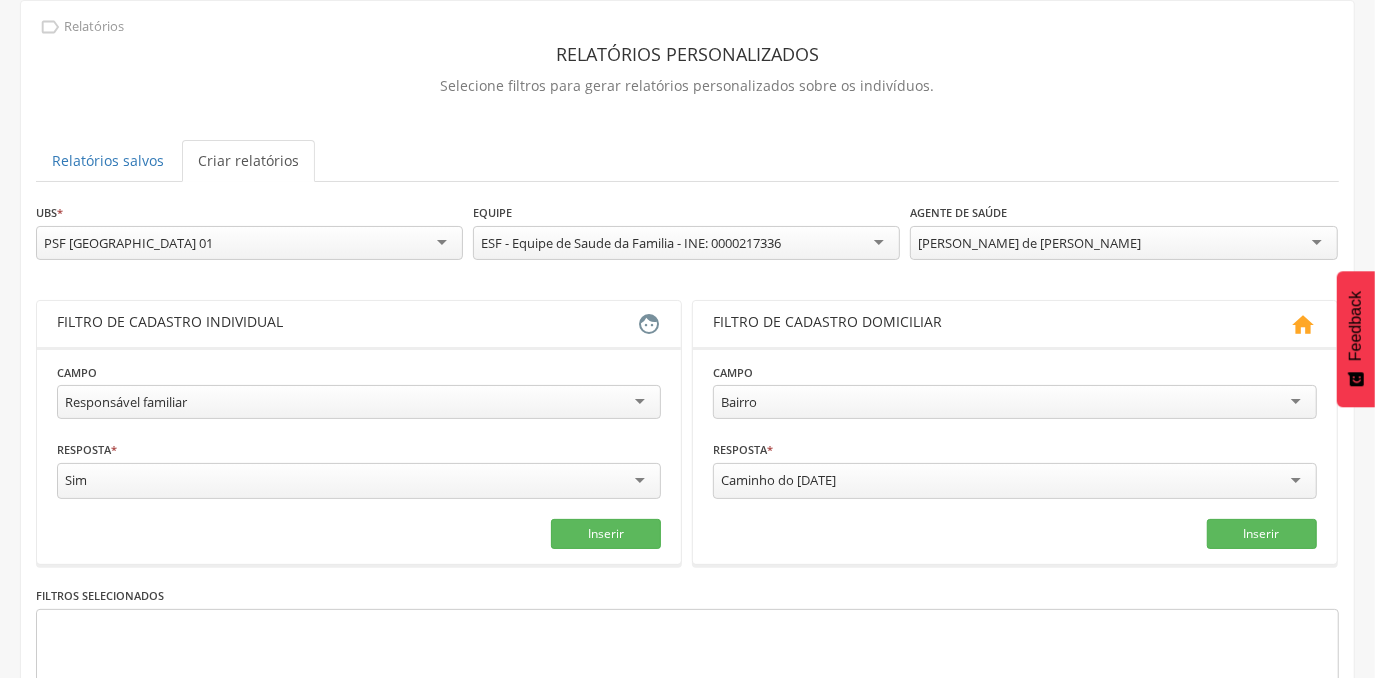 scroll, scrollTop: 85, scrollLeft: 0, axis: vertical 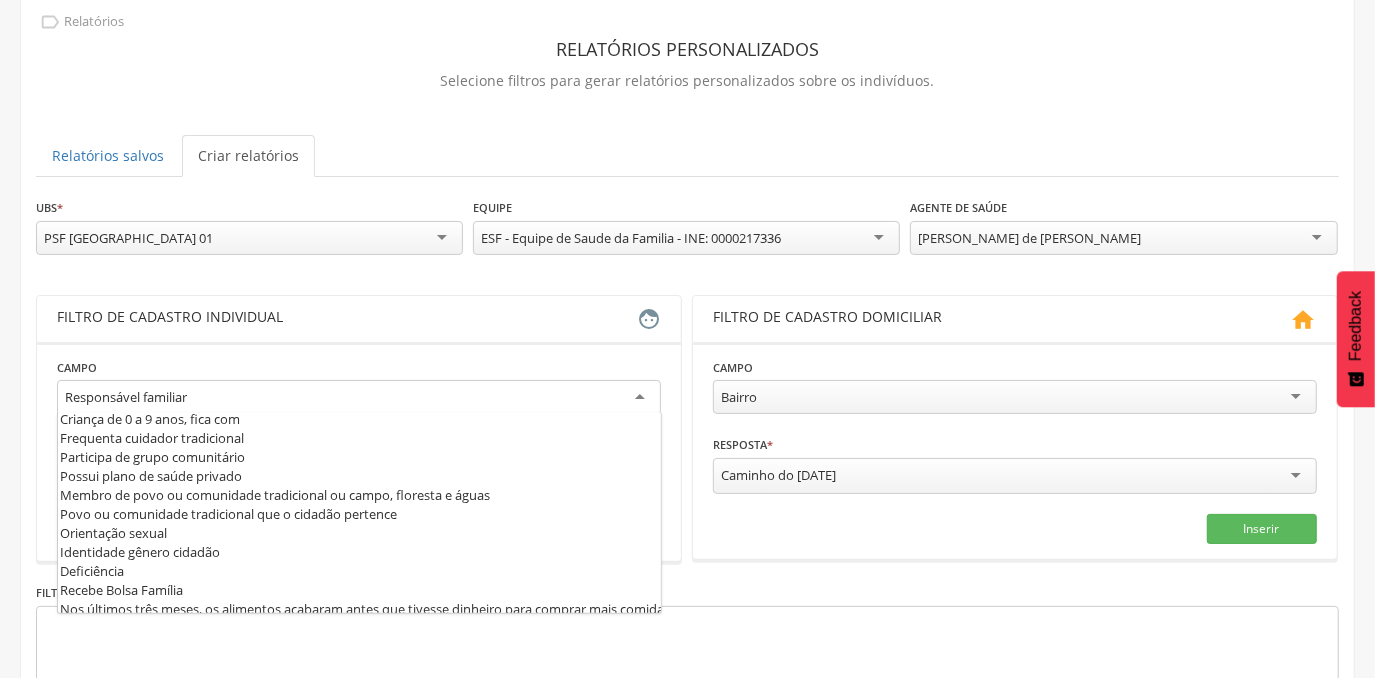 click on "Responsável familiar" at bounding box center [359, 398] 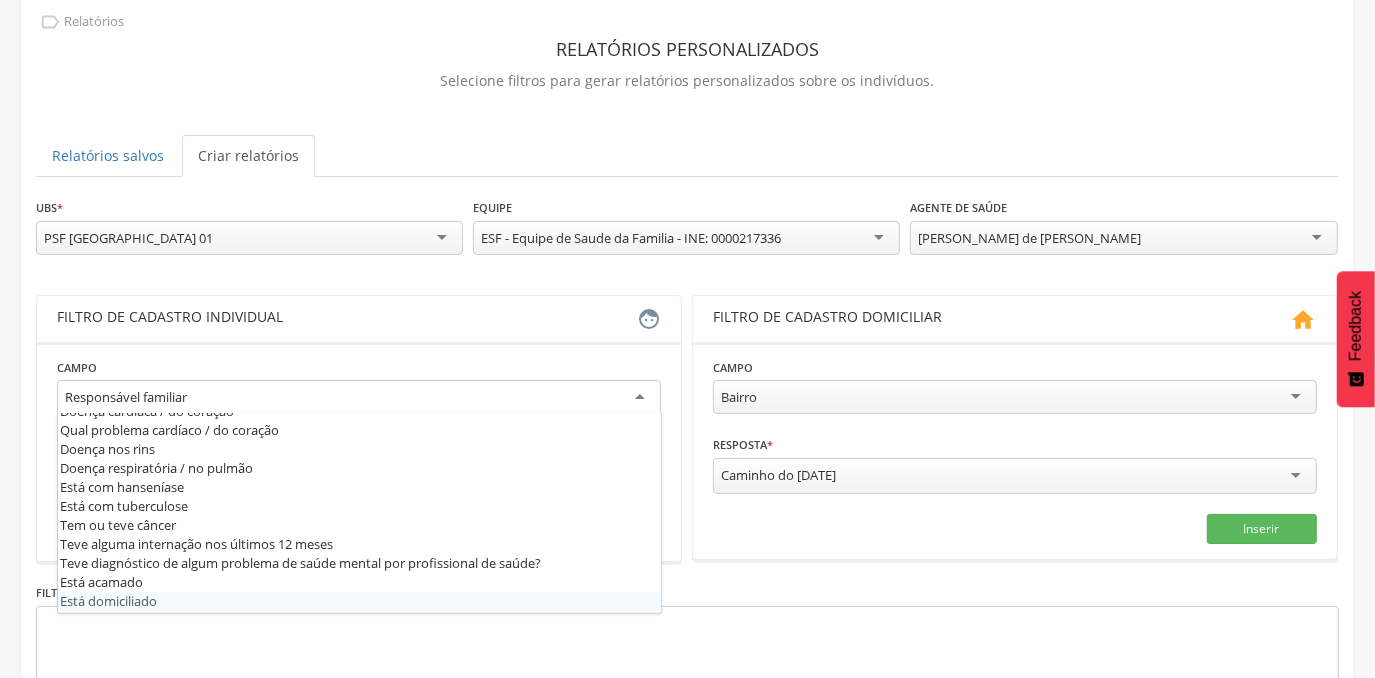 scroll, scrollTop: 0, scrollLeft: 0, axis: both 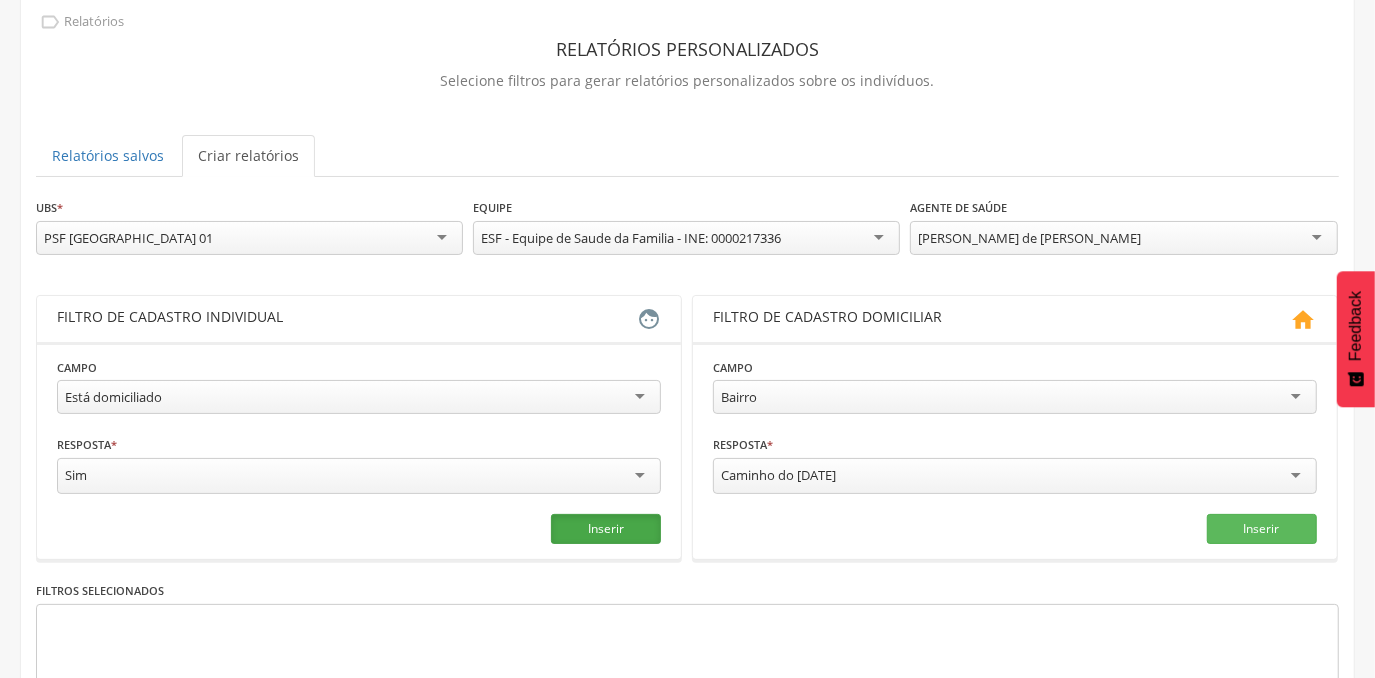 click on "Inserir" at bounding box center (606, 529) 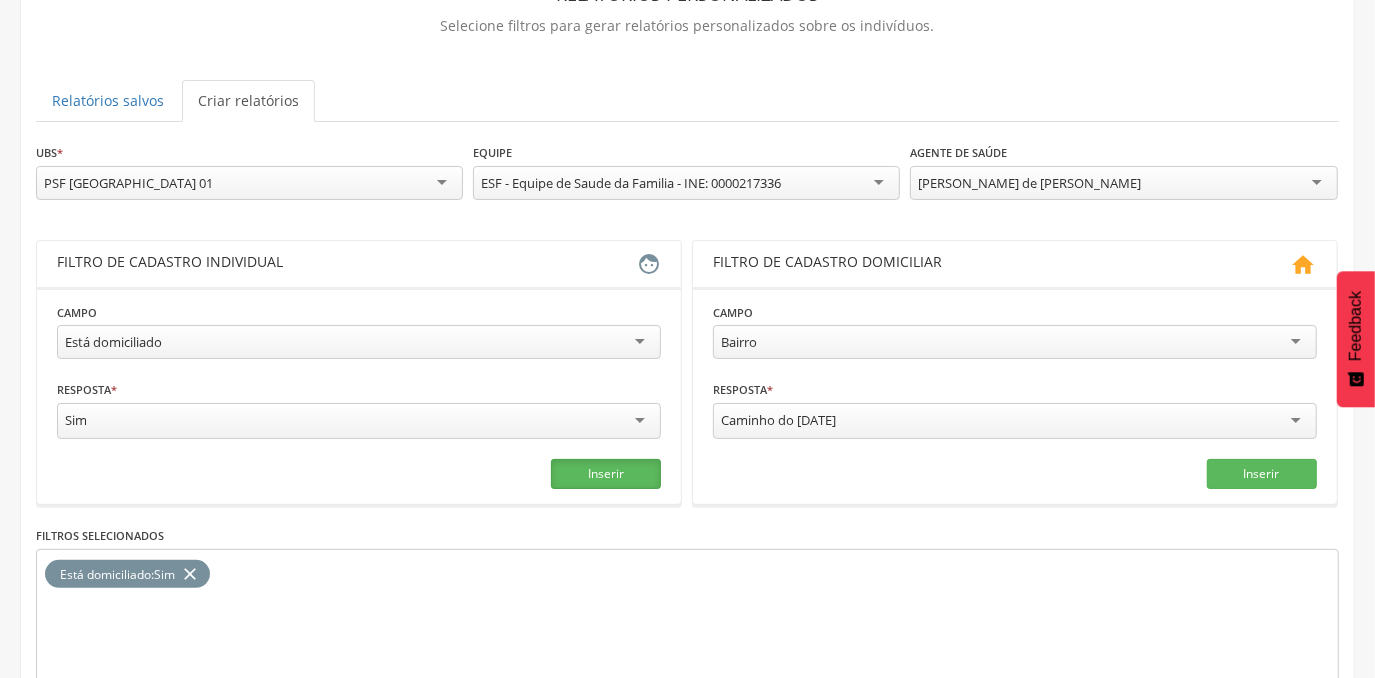 scroll, scrollTop: 208, scrollLeft: 0, axis: vertical 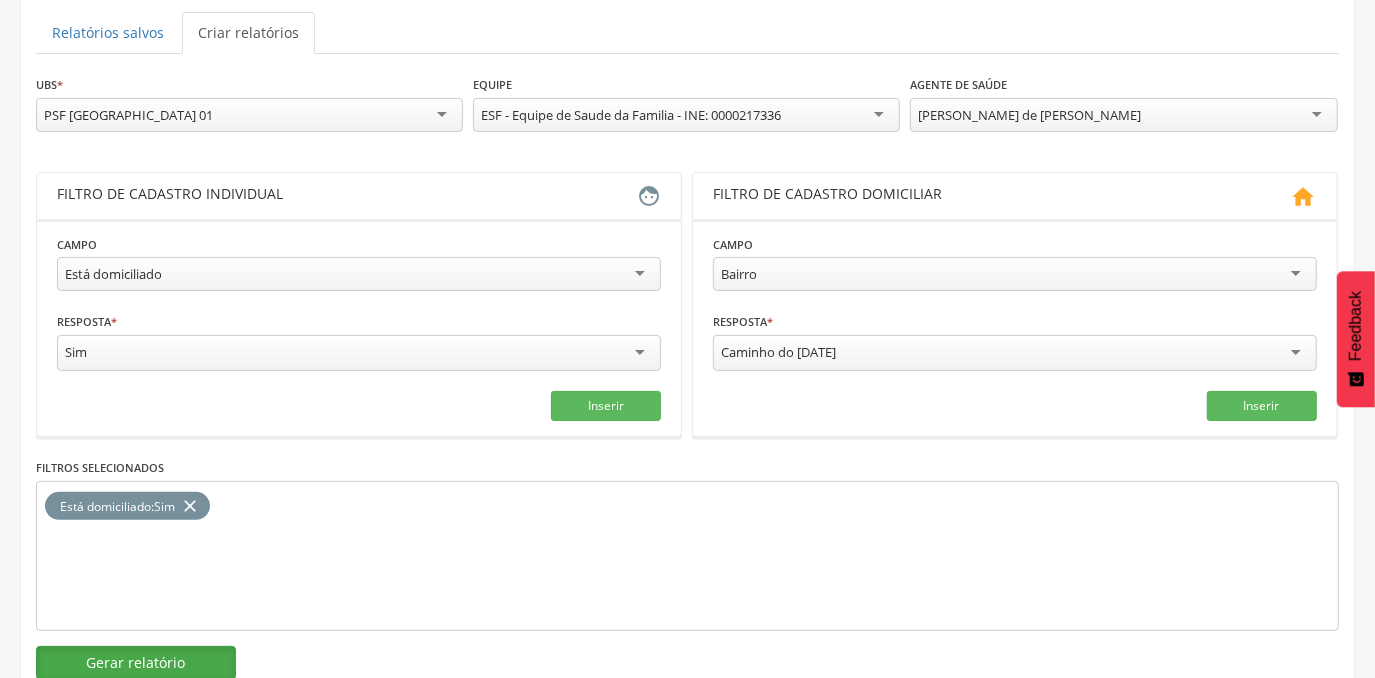 click on "Gerar relatório" at bounding box center [136, 663] 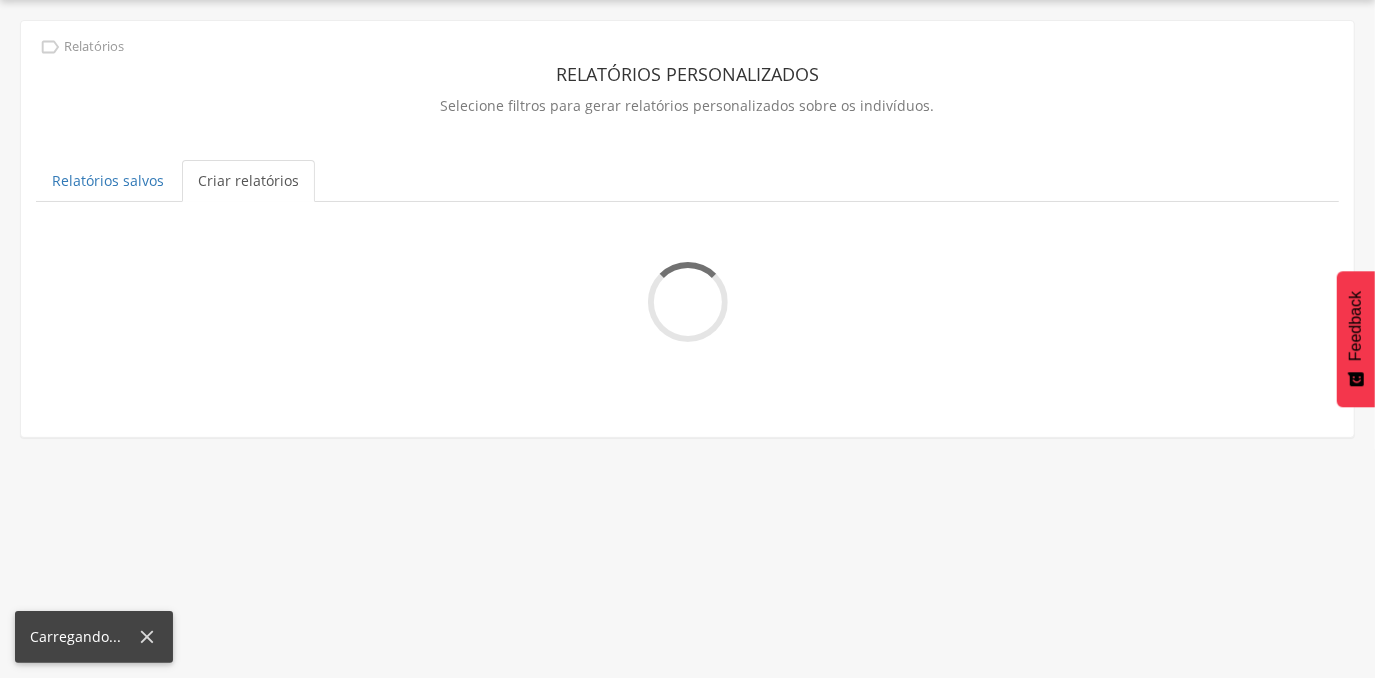 scroll, scrollTop: 208, scrollLeft: 0, axis: vertical 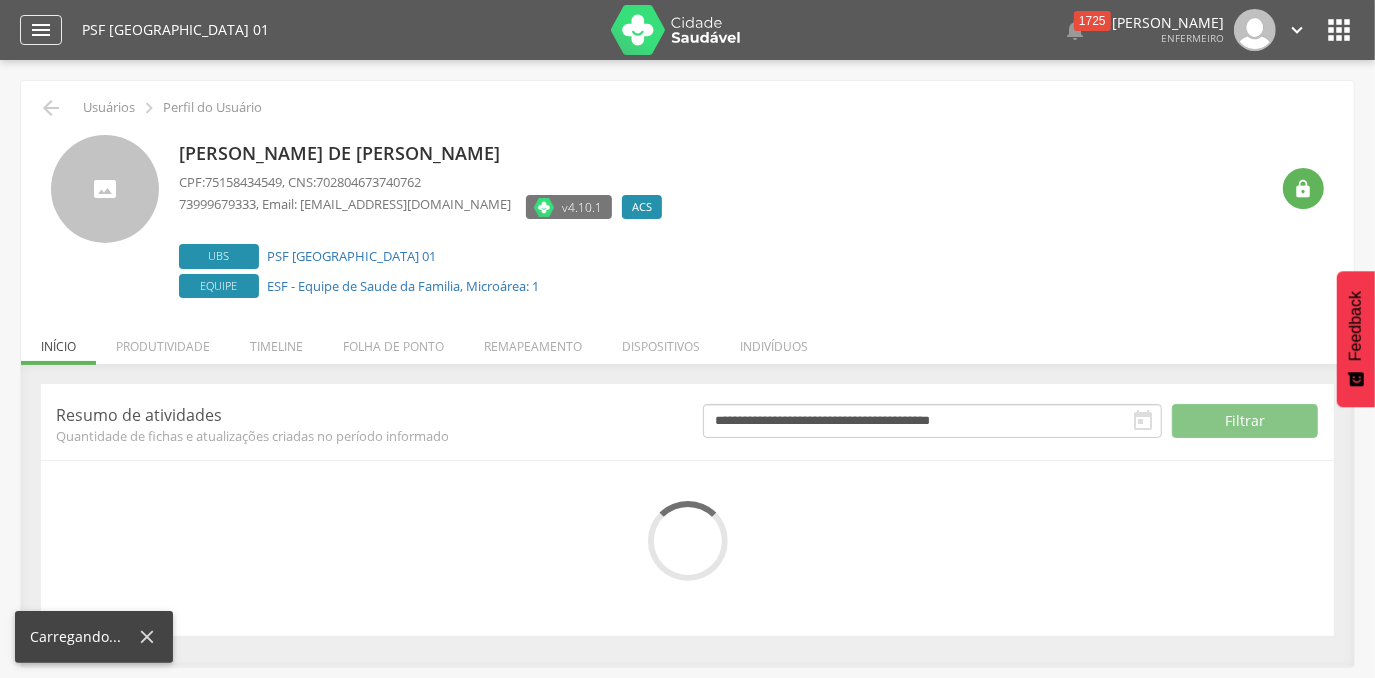click on "" at bounding box center (41, 30) 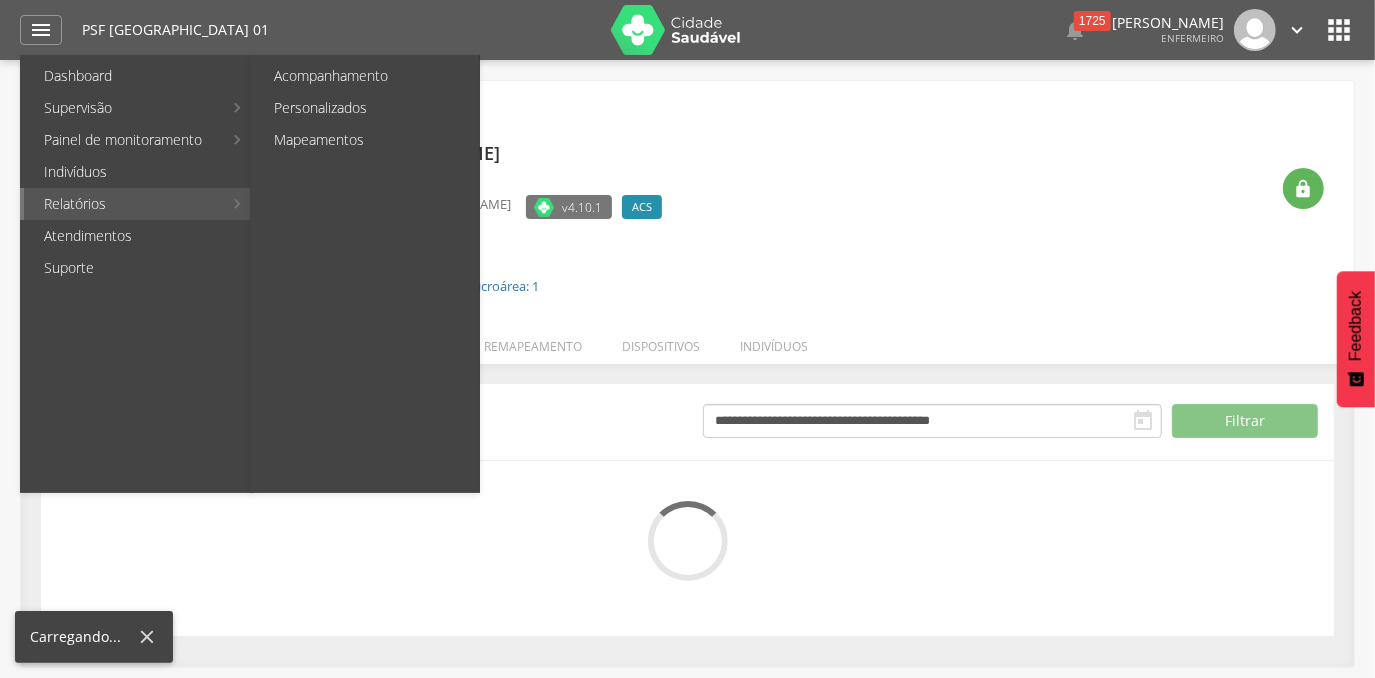 click on "Relatórios" at bounding box center (123, 204) 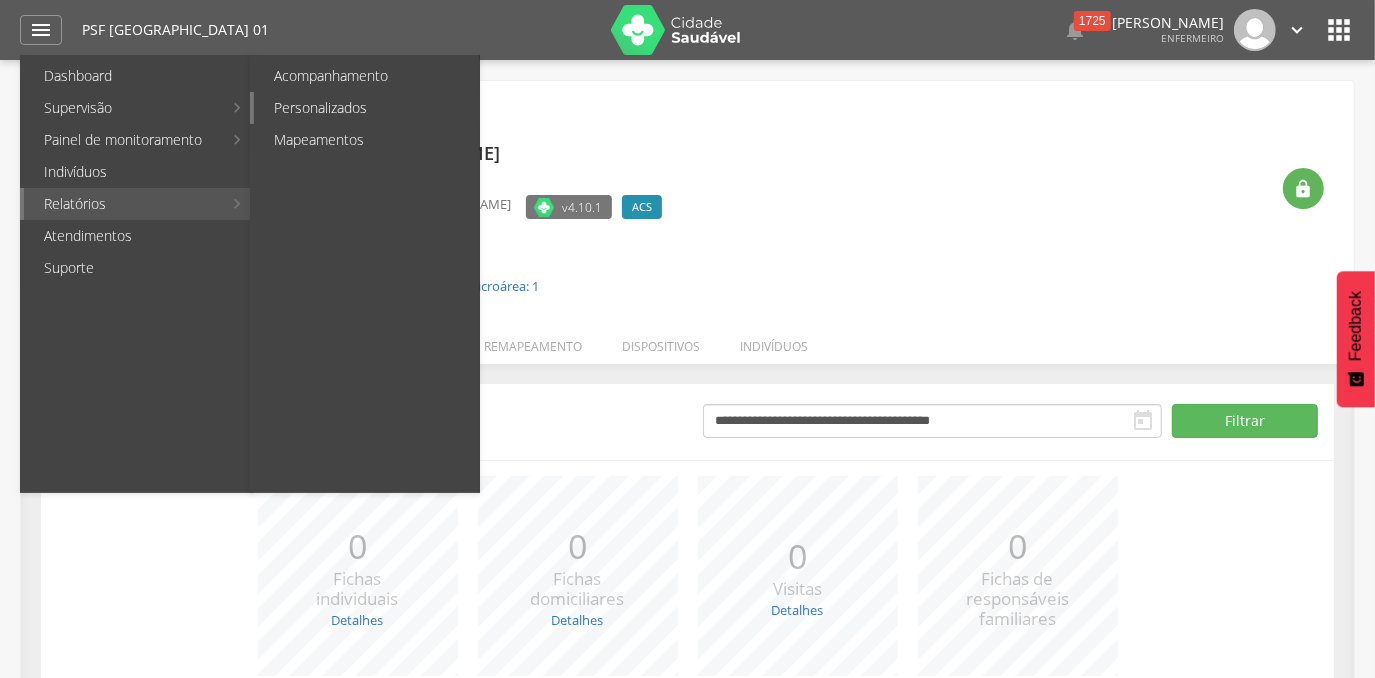 click on "Personalizados" at bounding box center (366, 108) 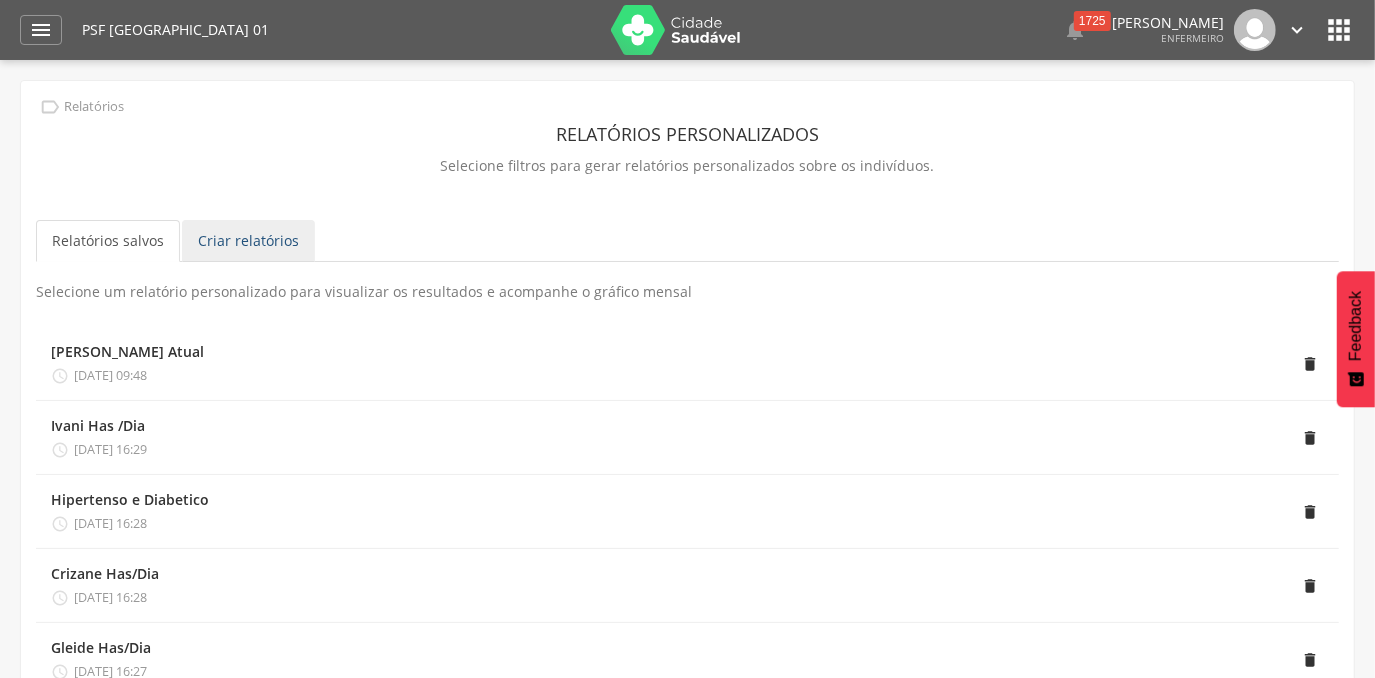 click on "Criar relatórios" at bounding box center [248, 241] 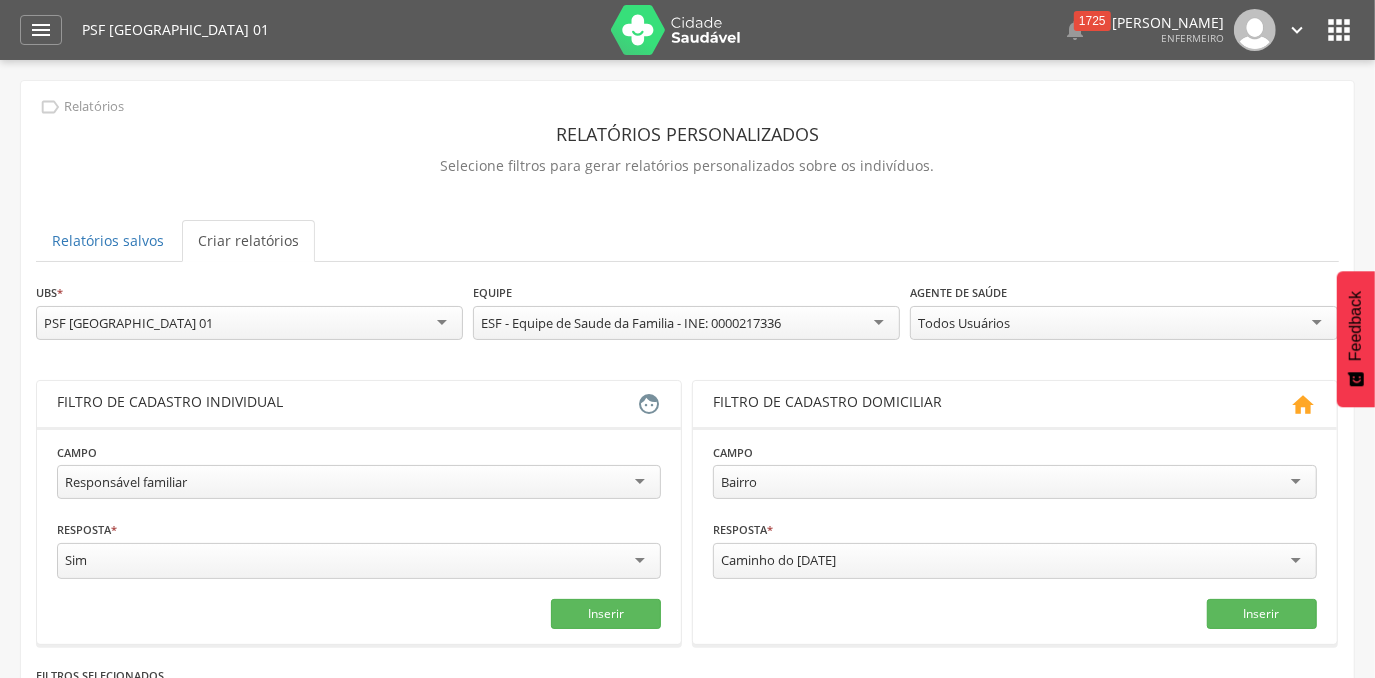 click on "Todos Usuários" at bounding box center (1123, 323) 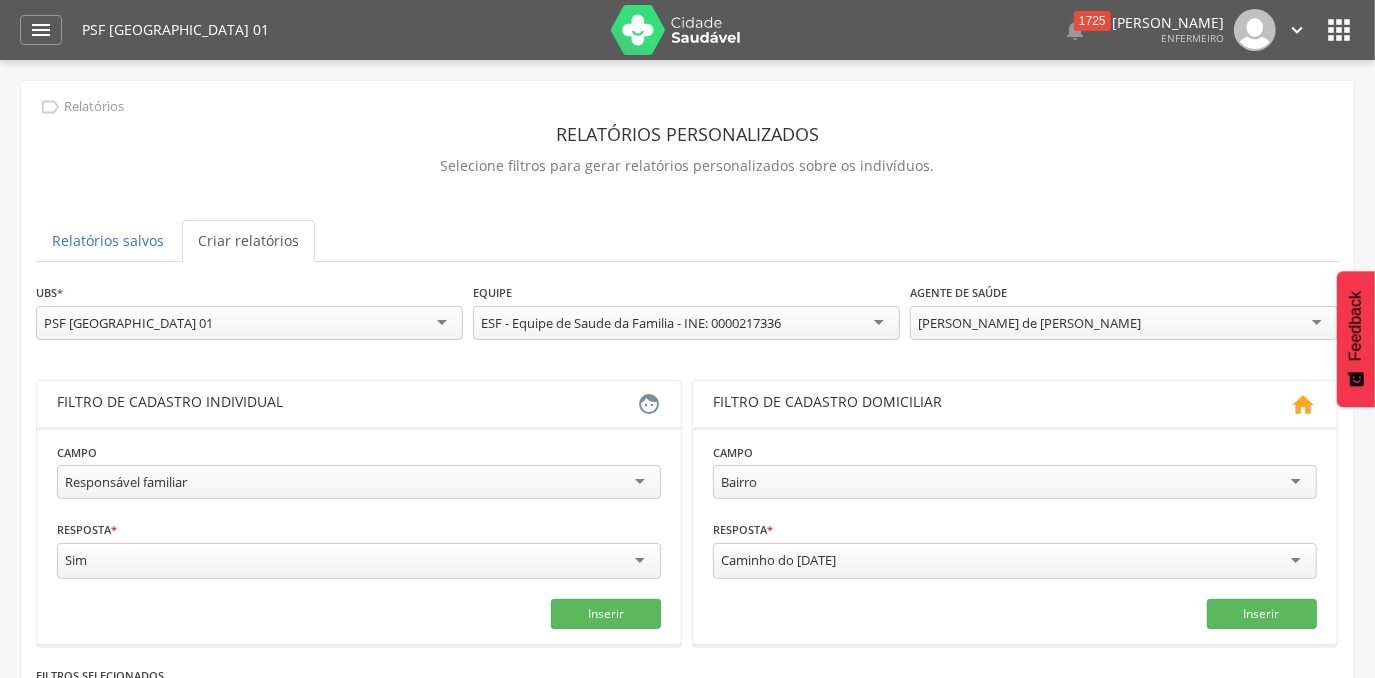 click on "Campo
****** Bairro Bairro Rua Tipo de logradouro Domicílio sem número Situação de moradia / posse da terra Localização Tipo do domicílio Quantidade de moradores Quantidade de cômodos Tipo de acesso ao domicílio Disponibilidade de energia elétrica Área rural: Condições de posse e uso da terra Material predominante na construção das paredes externas Abastecimento de água Forma de escoamento do banheiro ou sanitário Tratamento da água para consumo Destino do lixo Tem animais no domicílio Animais" at bounding box center [1015, 473] 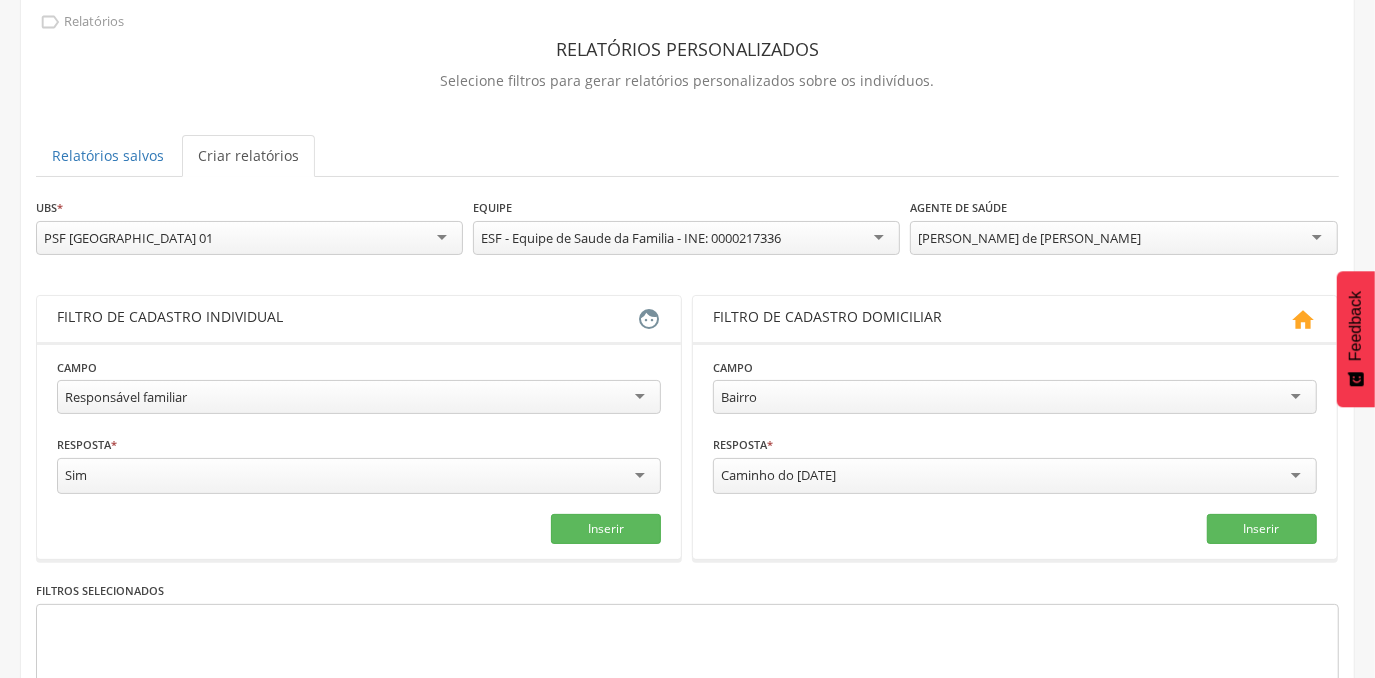 scroll, scrollTop: 107, scrollLeft: 0, axis: vertical 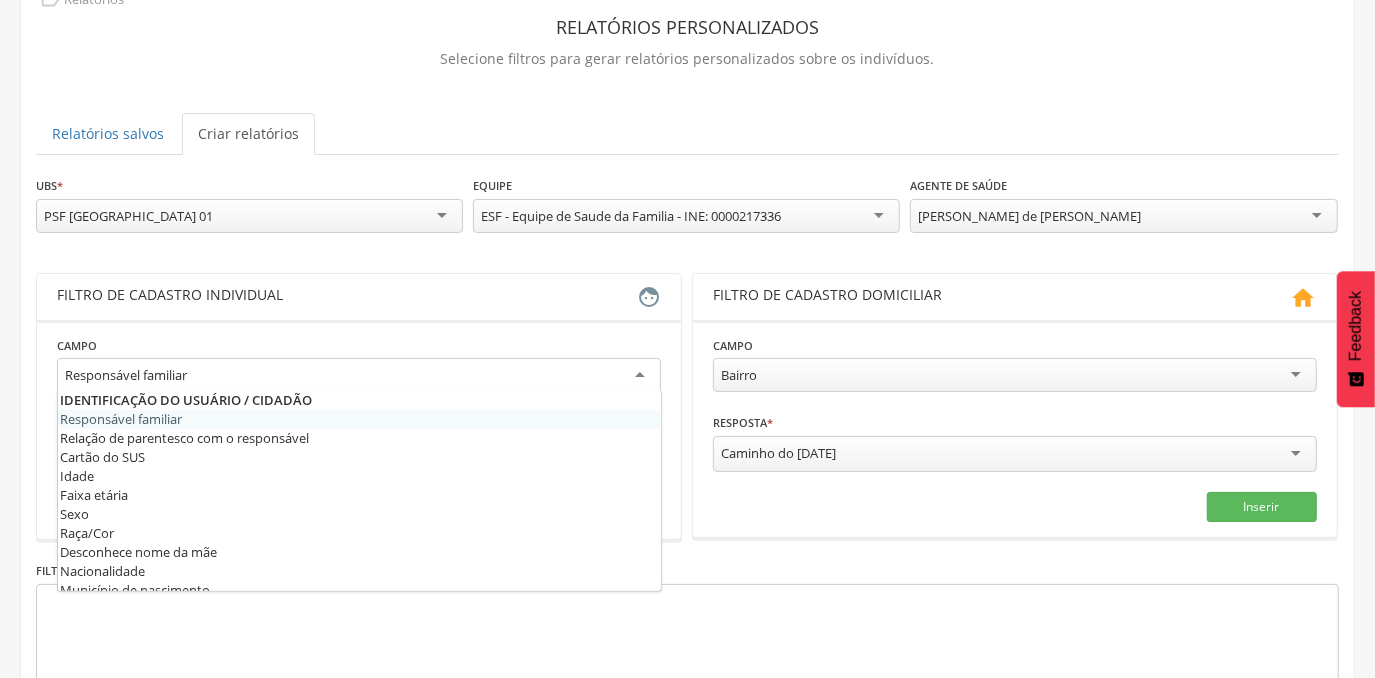 click on "Responsável familiar" at bounding box center (359, 376) 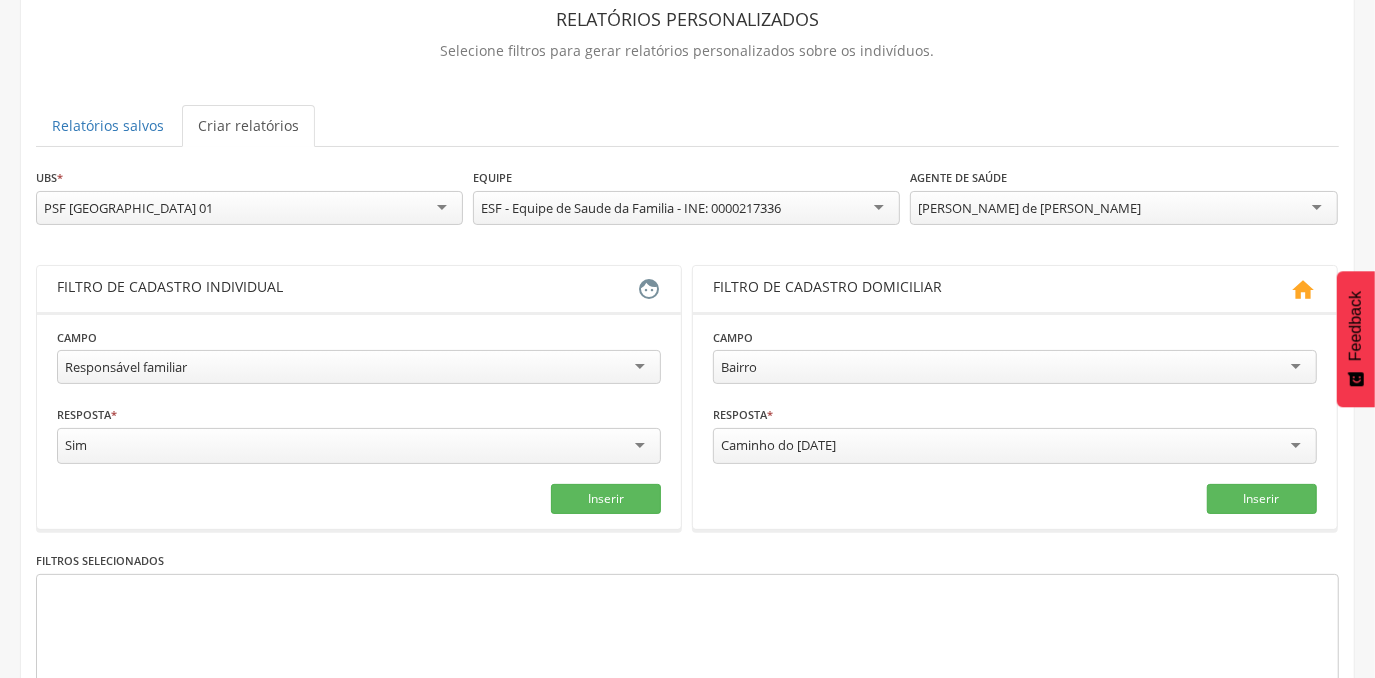 scroll, scrollTop: 120, scrollLeft: 0, axis: vertical 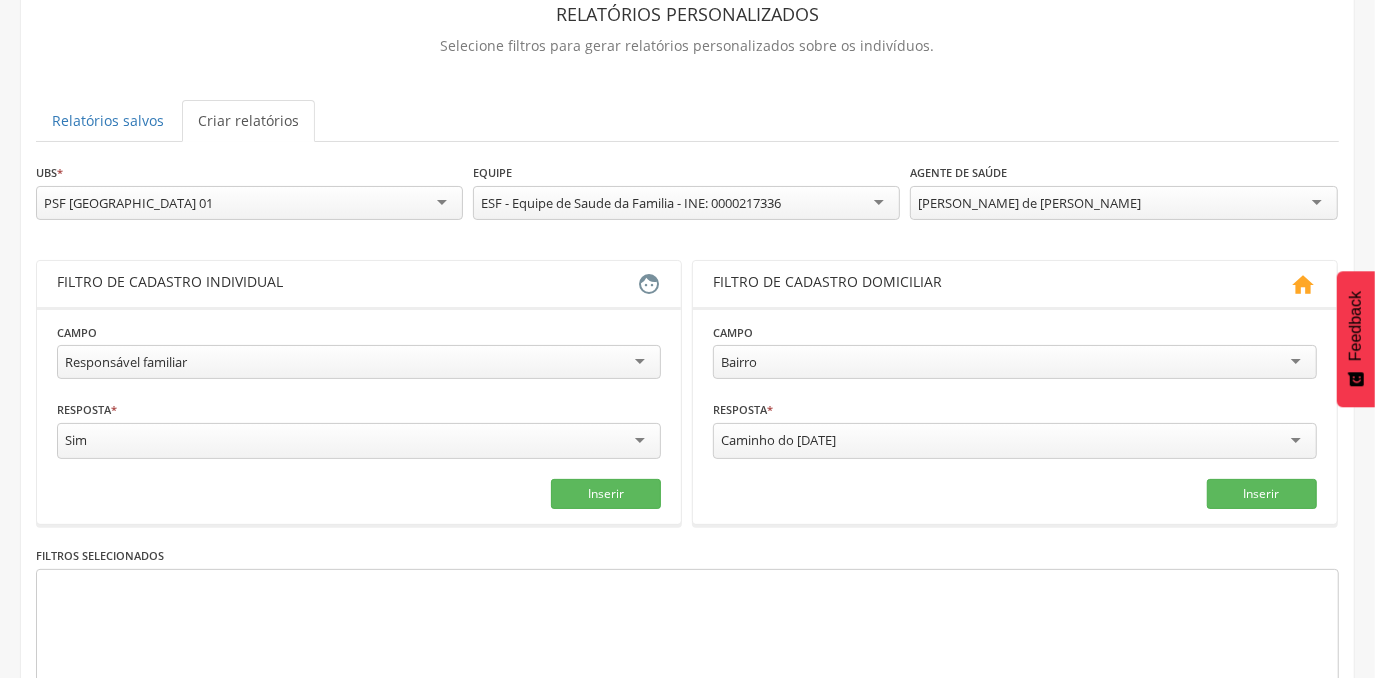 click on "Responsável familiar" at bounding box center [359, 362] 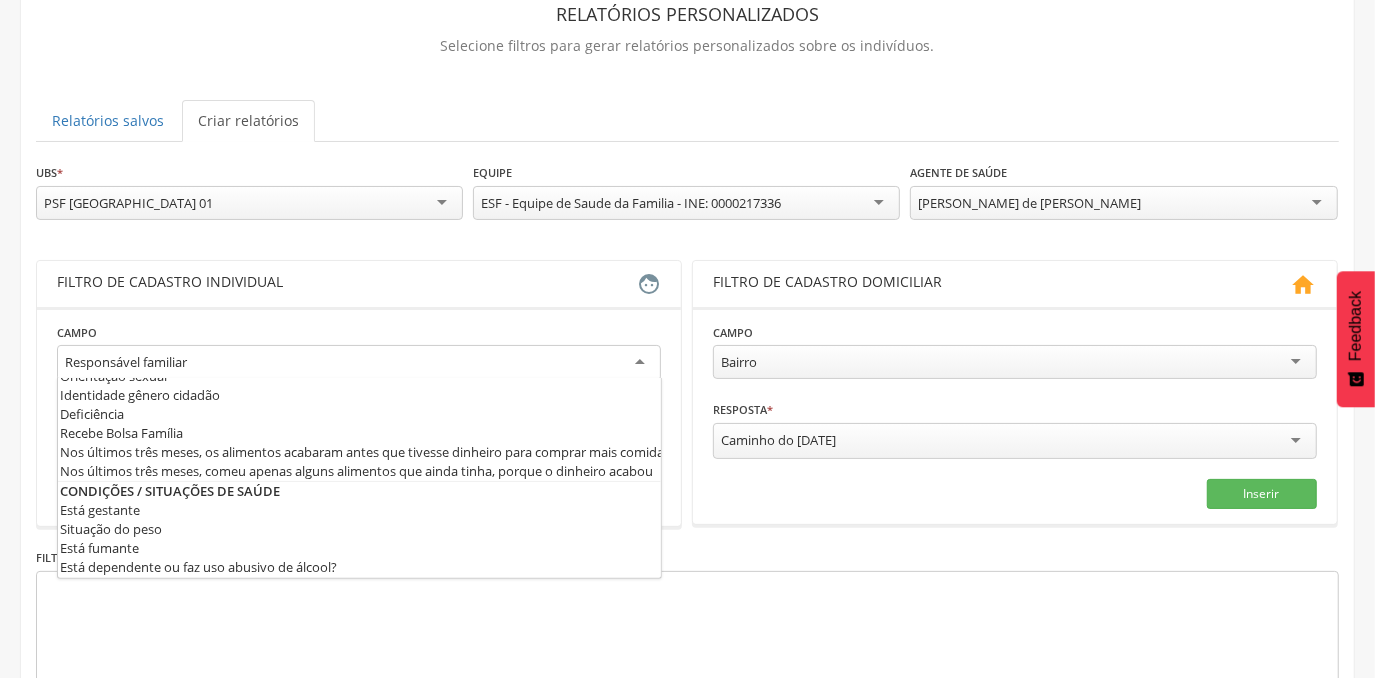 scroll, scrollTop: 479, scrollLeft: 0, axis: vertical 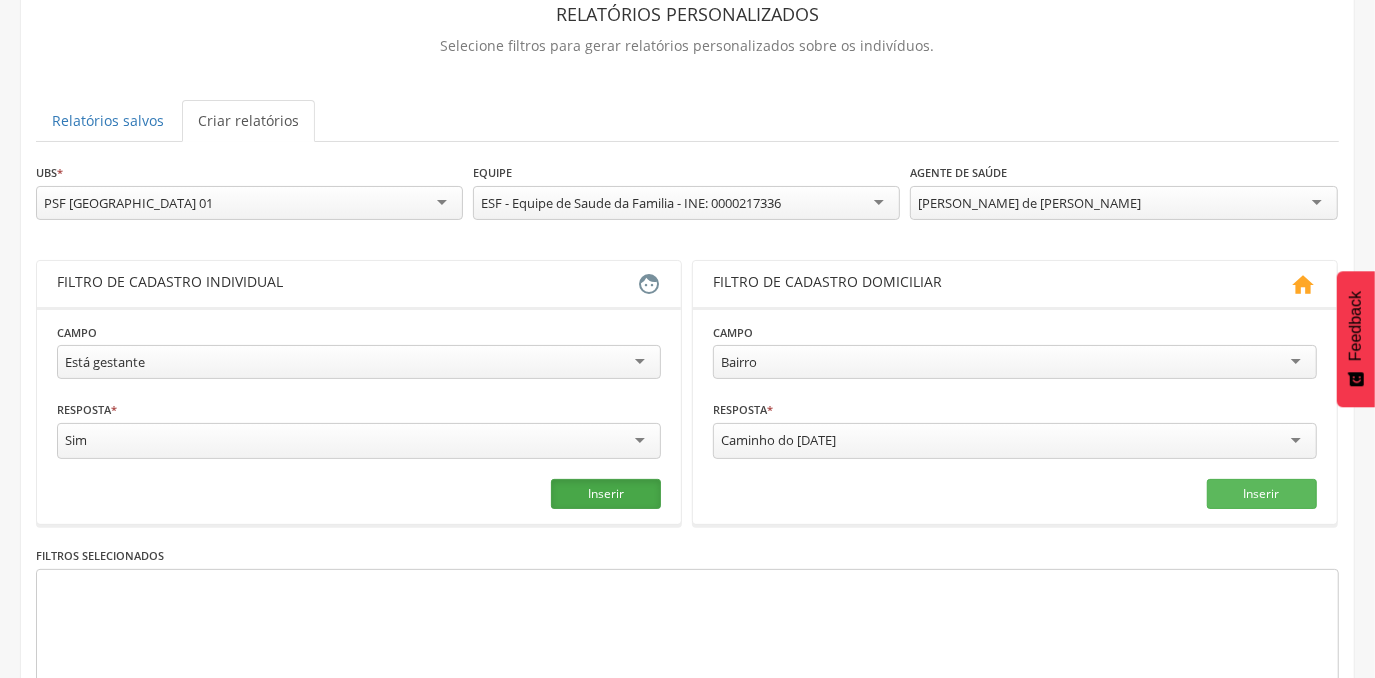 click on "Inserir" at bounding box center (606, 494) 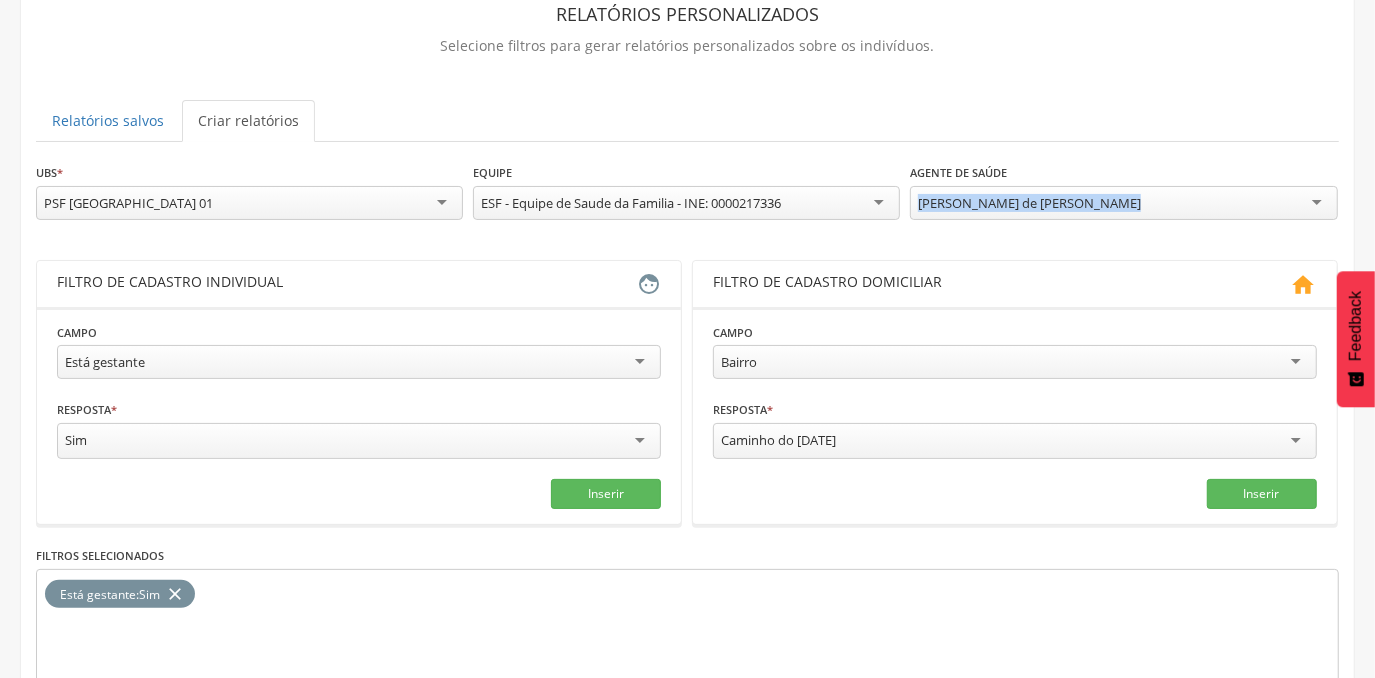 drag, startPoint x: 1373, startPoint y: 171, endPoint x: 1378, endPoint y: 211, distance: 40.311287 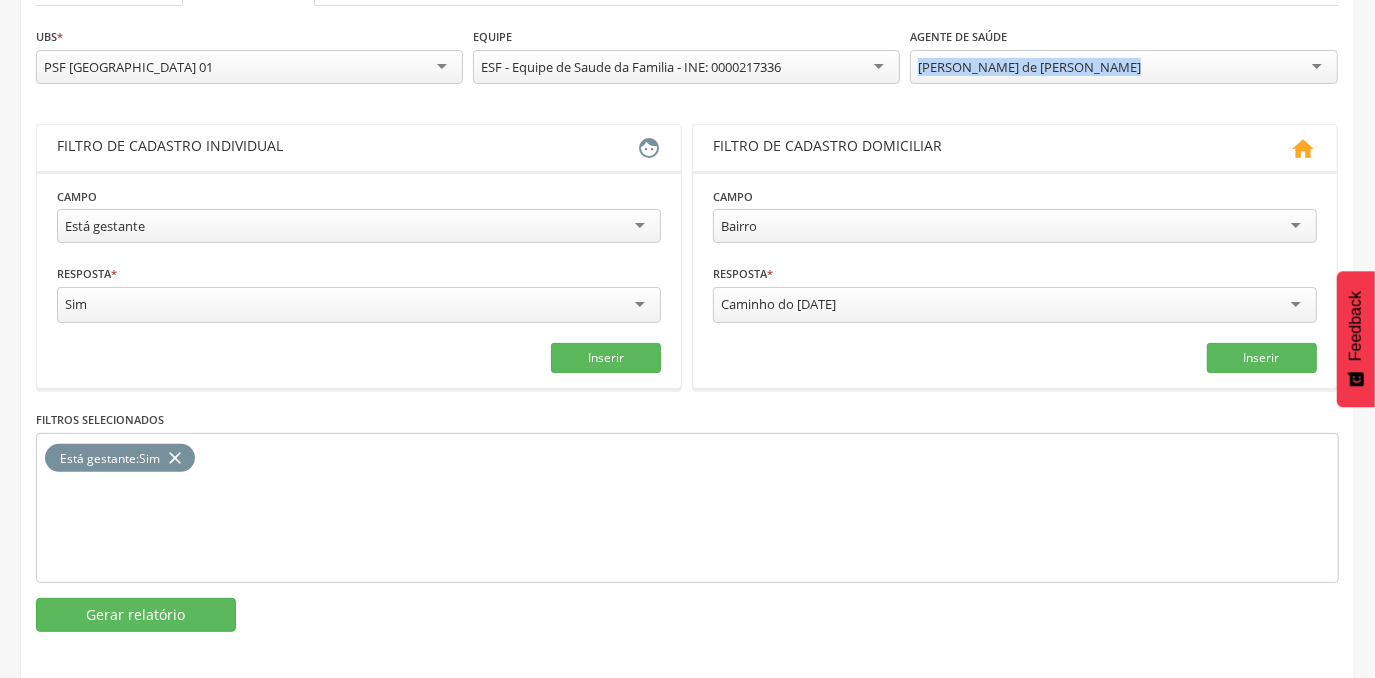 scroll, scrollTop: 260, scrollLeft: 0, axis: vertical 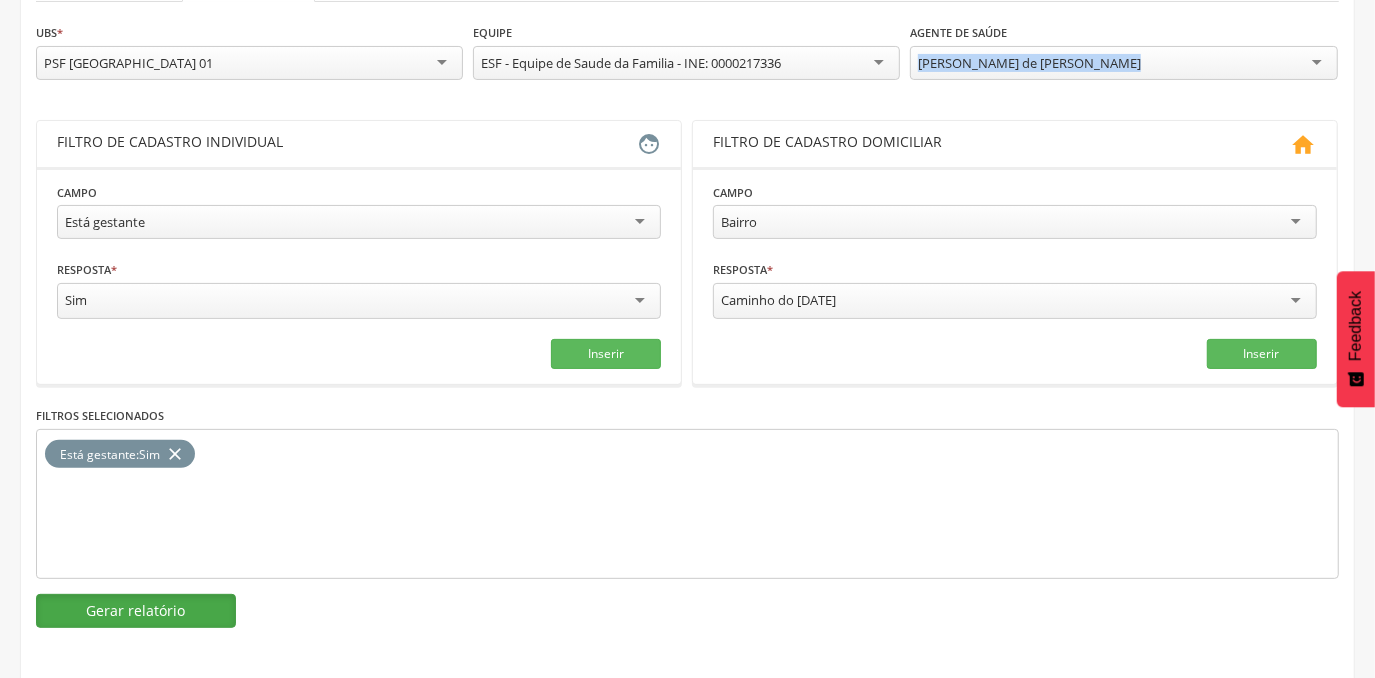 click on "Gerar relatório" at bounding box center (136, 611) 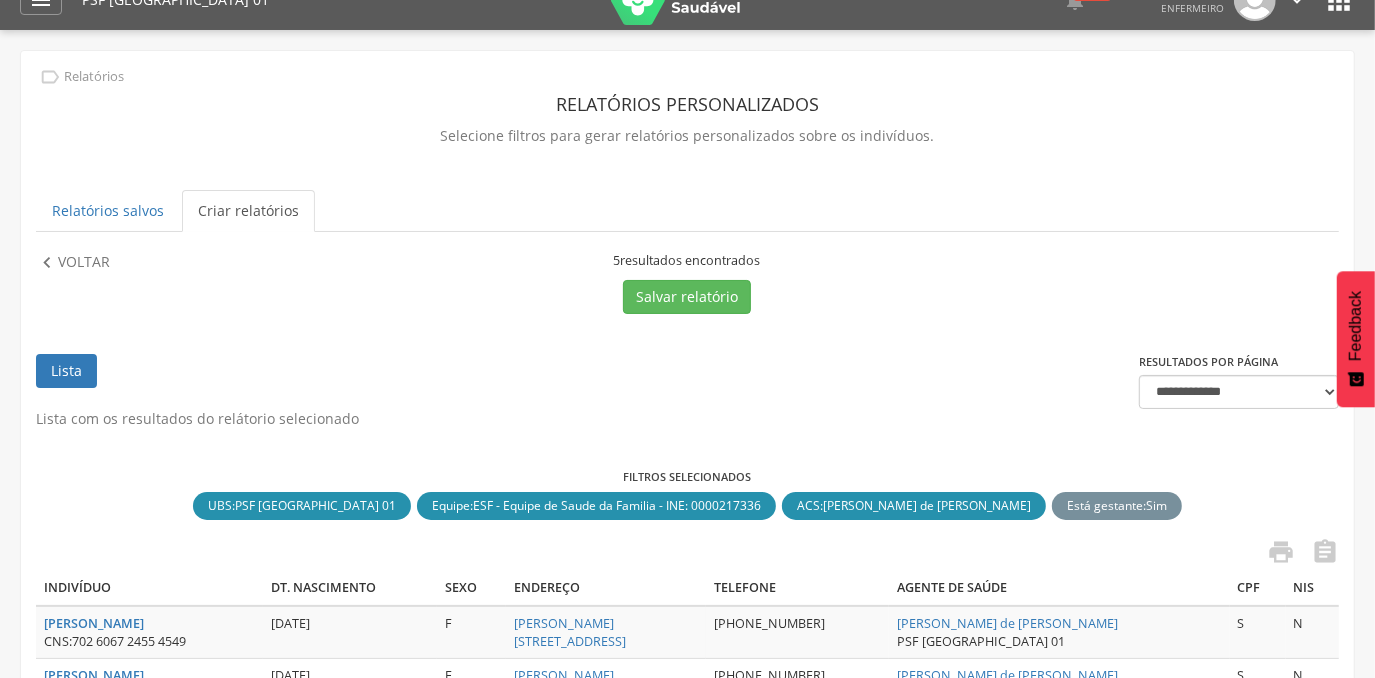 scroll, scrollTop: 29, scrollLeft: 0, axis: vertical 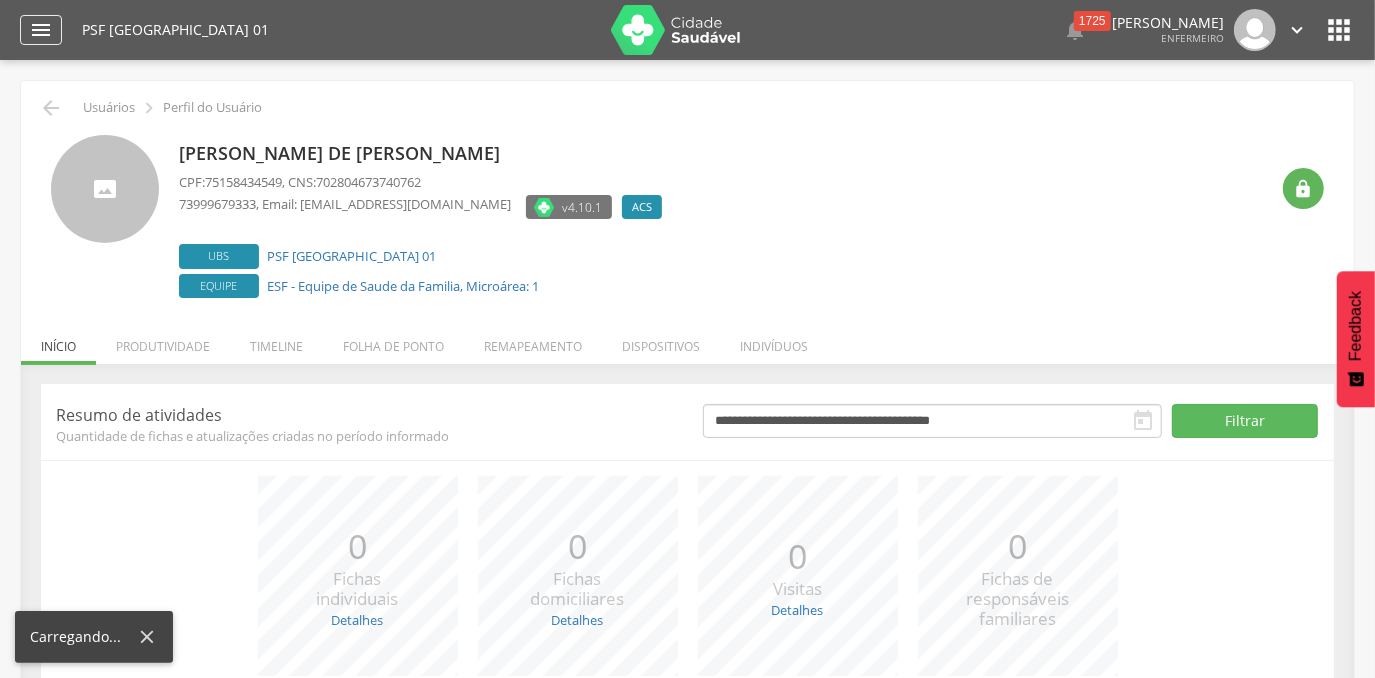 click on "" at bounding box center [41, 30] 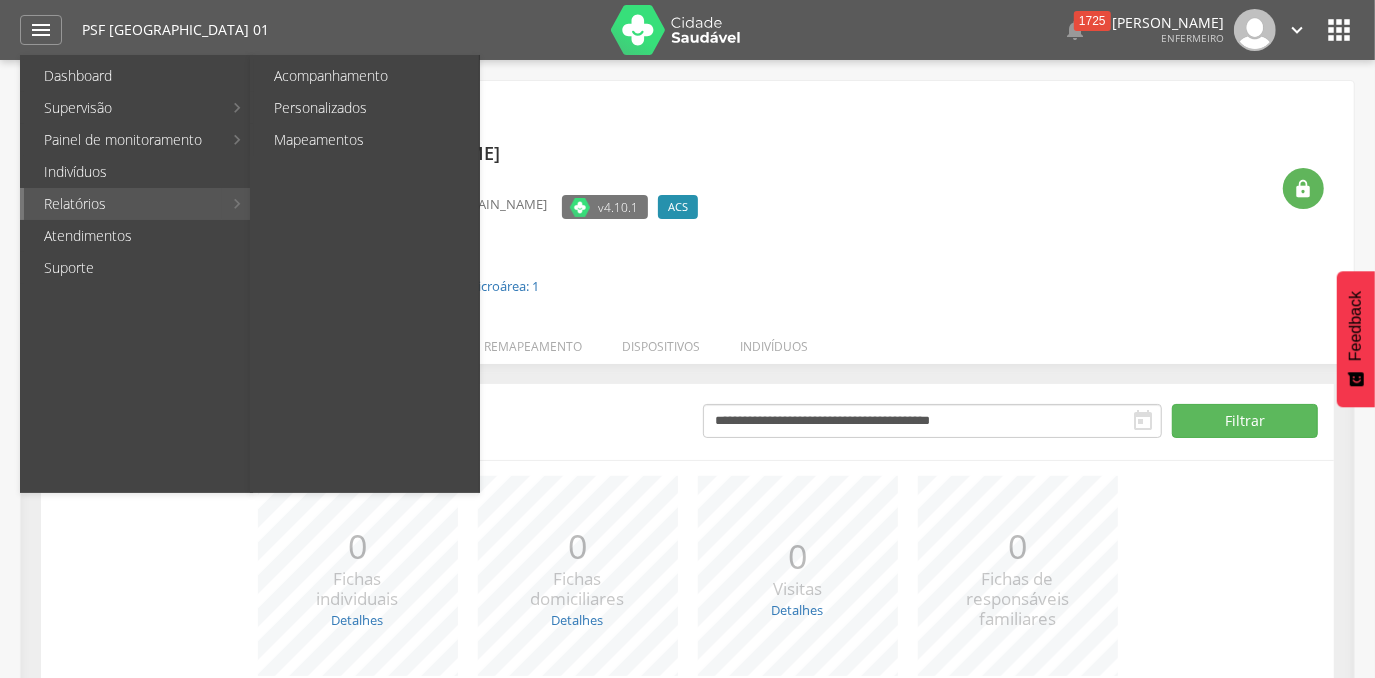 click on "Relatórios" at bounding box center [123, 204] 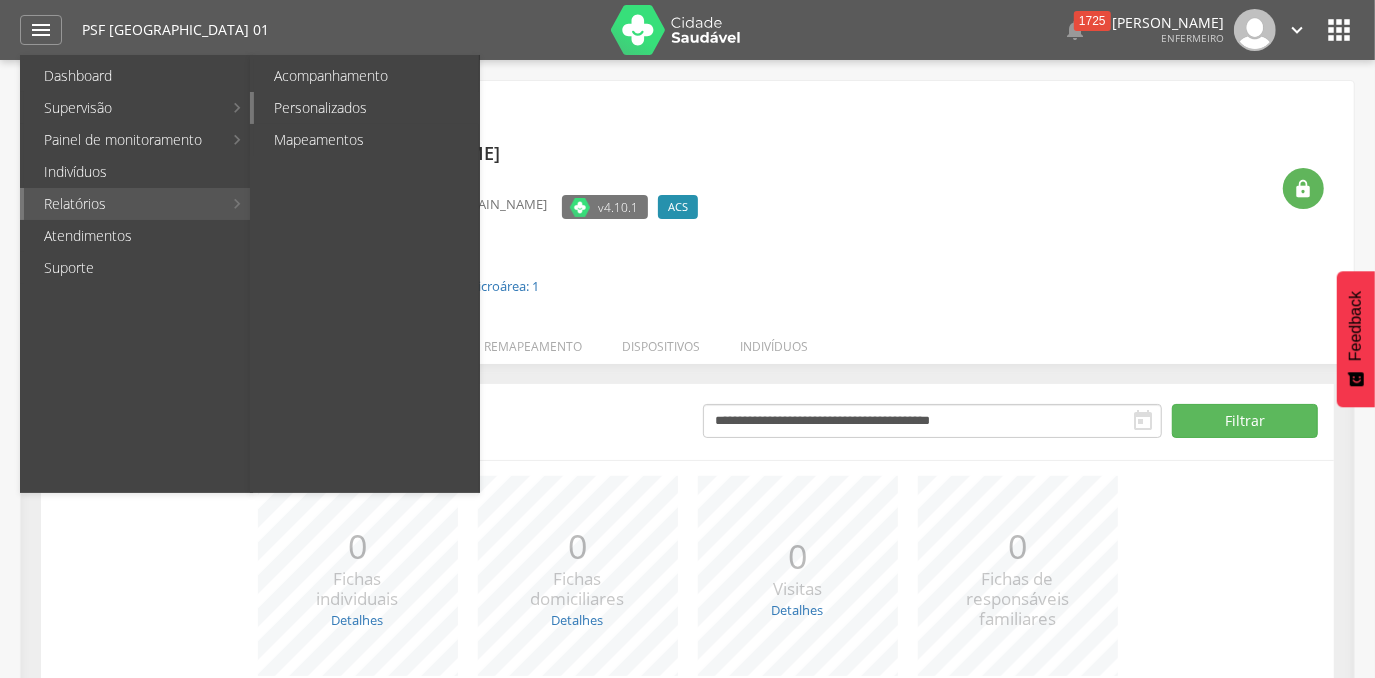 click on "Personalizados" at bounding box center (366, 108) 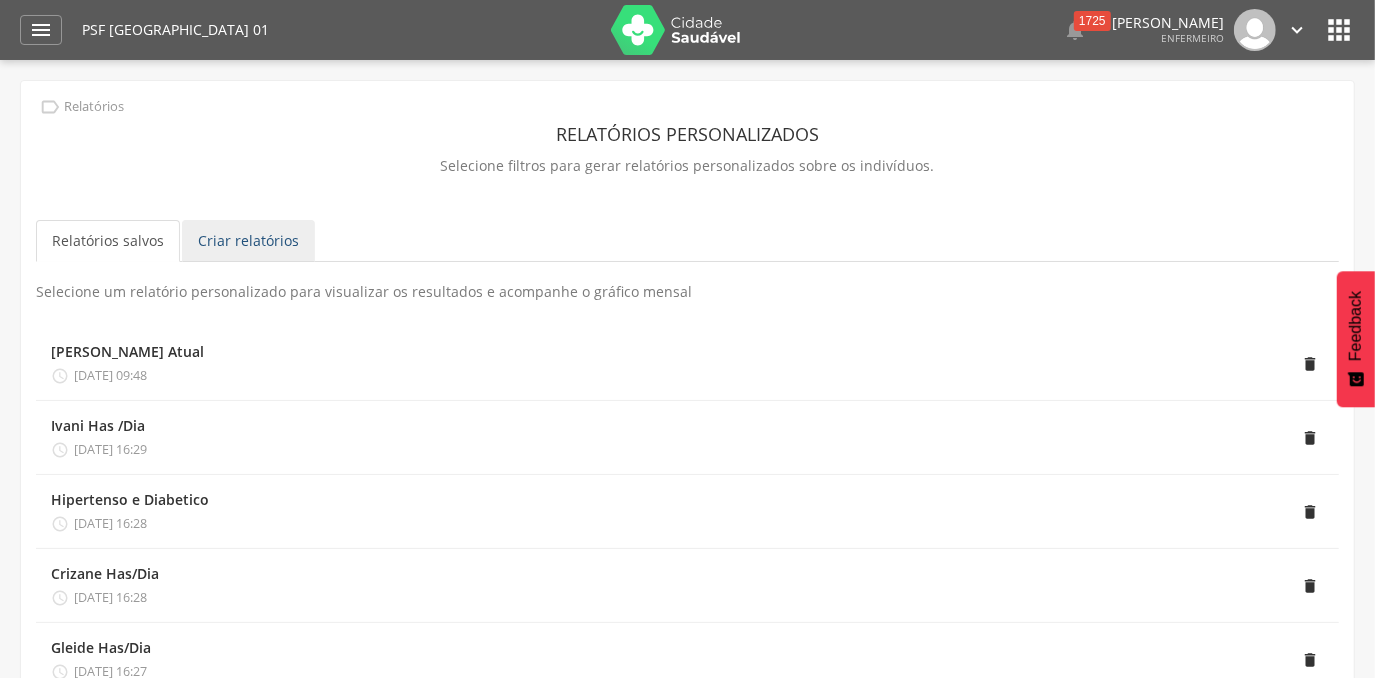 click on "Criar relatórios" at bounding box center (248, 241) 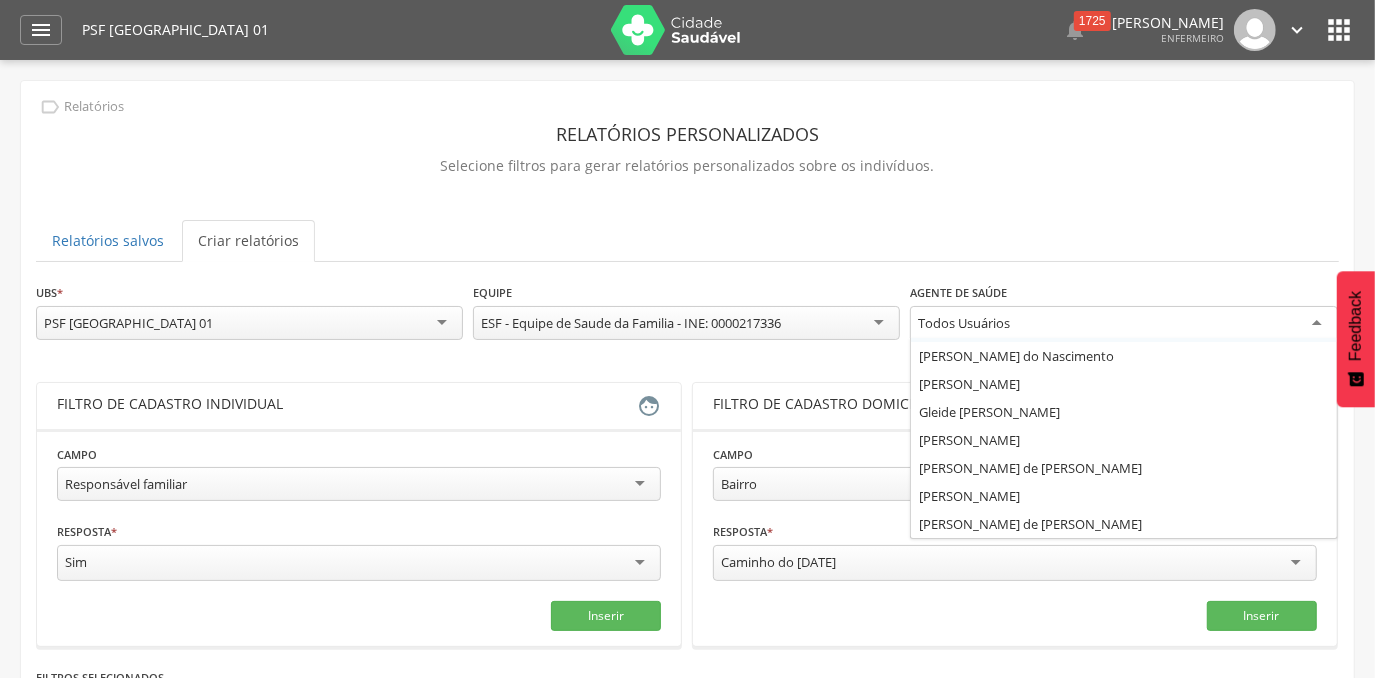 scroll, scrollTop: 0, scrollLeft: 0, axis: both 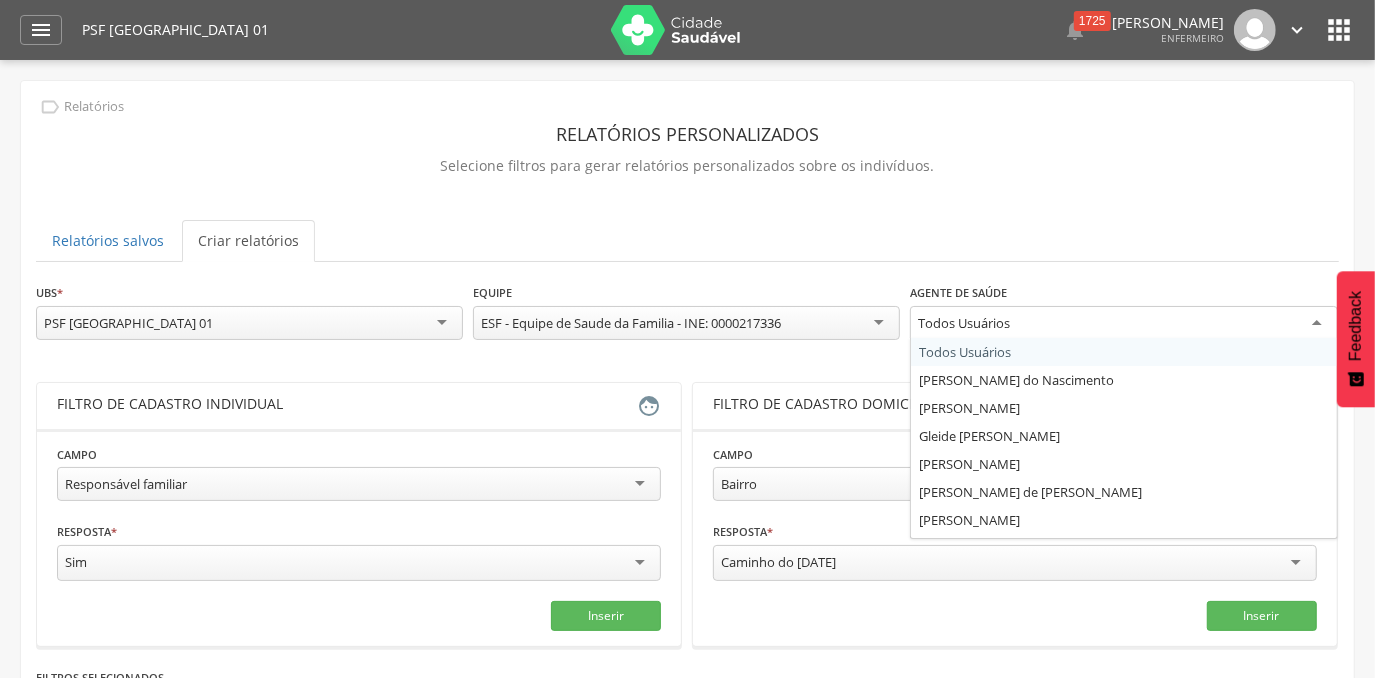 click on "Todos Usuários" at bounding box center (1123, 324) 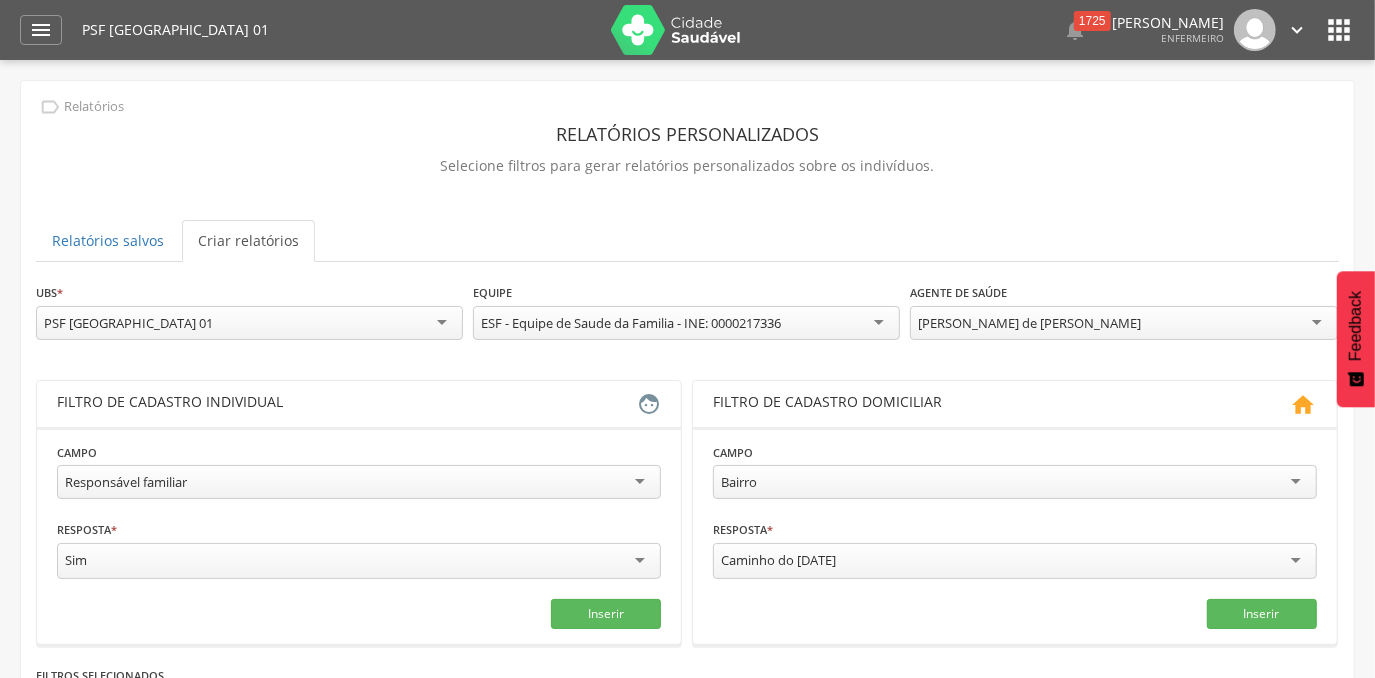 click on "Responsável familiar" at bounding box center (359, 482) 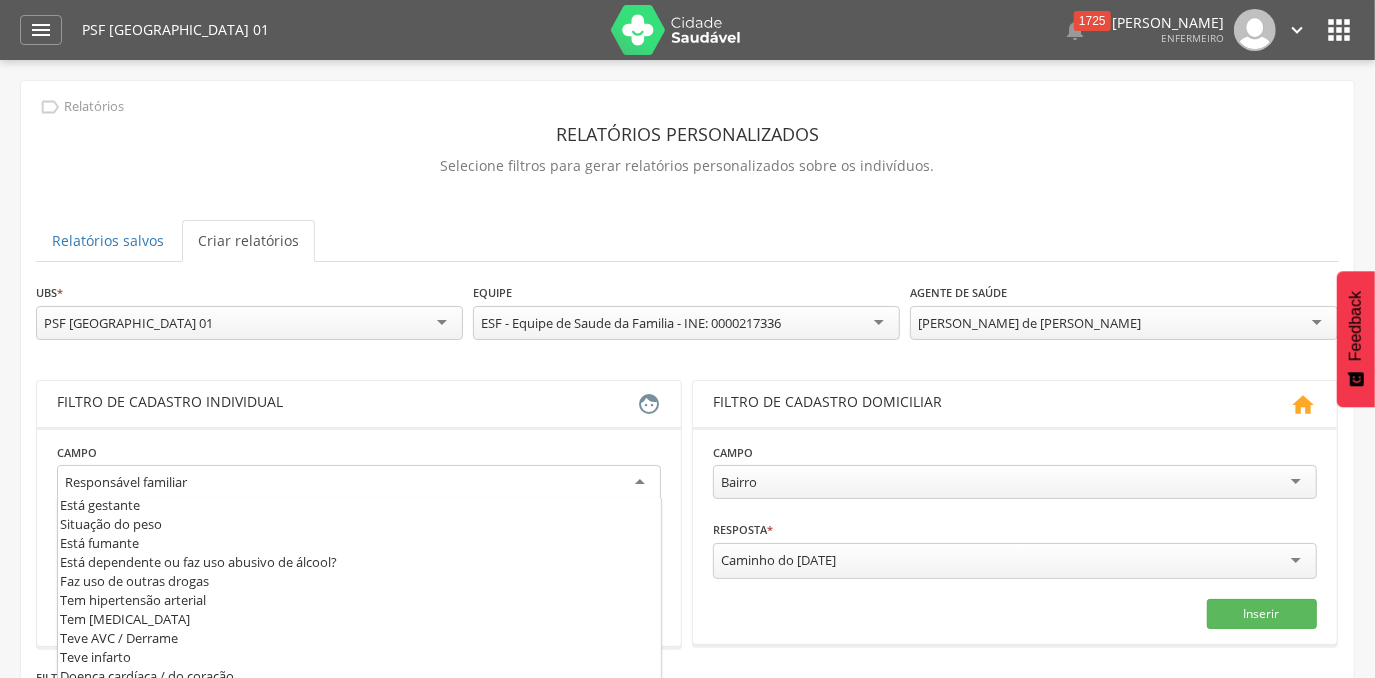 scroll, scrollTop: 599, scrollLeft: 0, axis: vertical 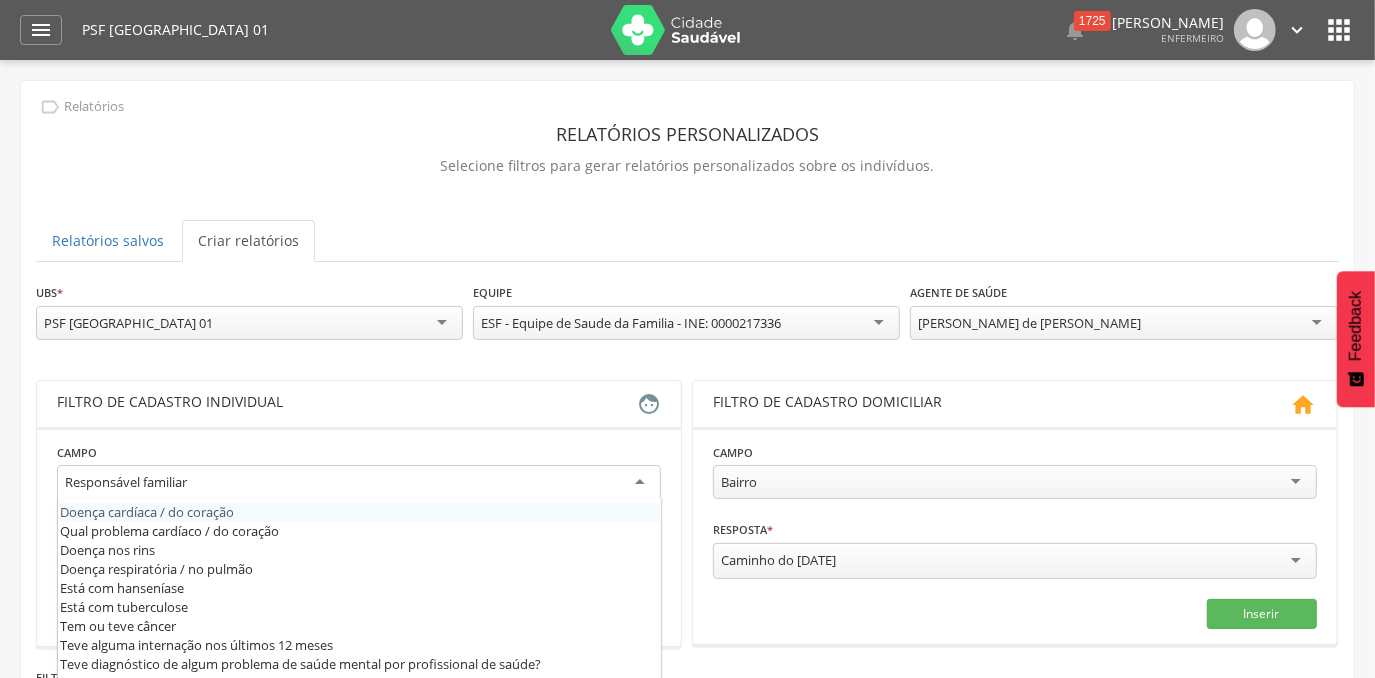 click on "**********" at bounding box center (359, 536) 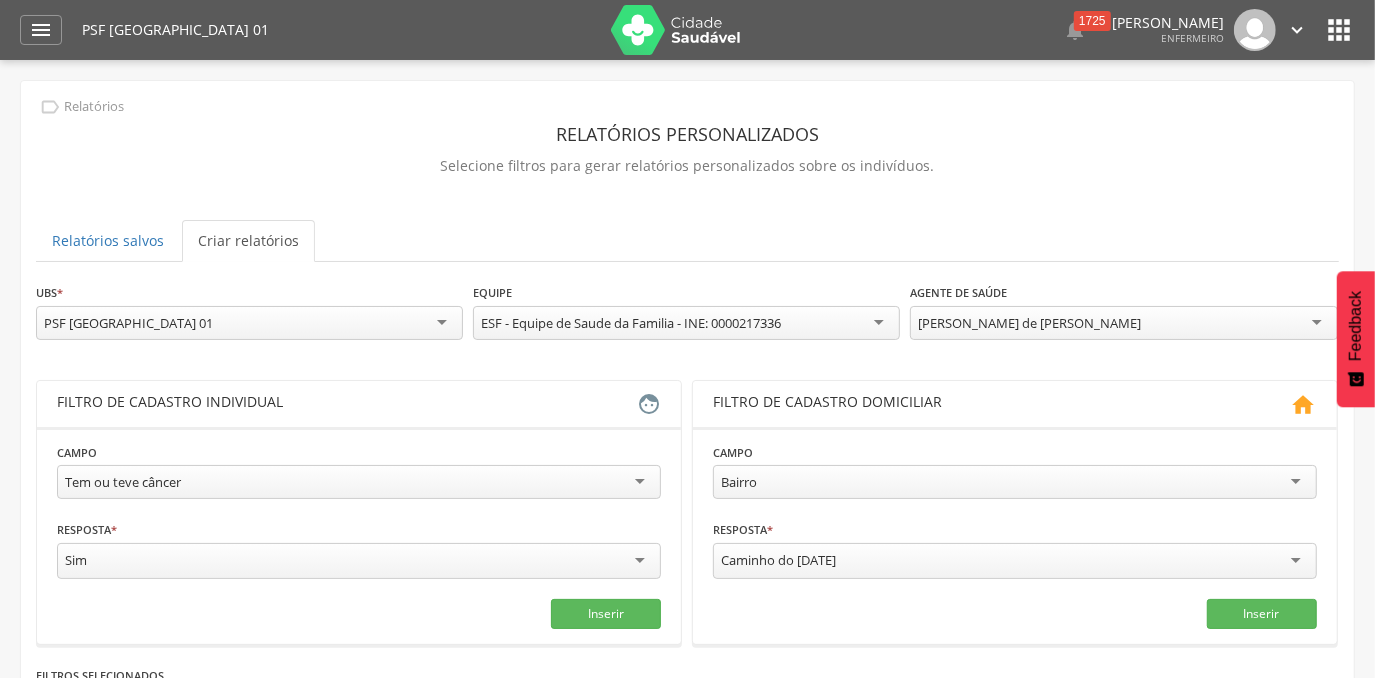 click on "**********" at bounding box center [359, 535] 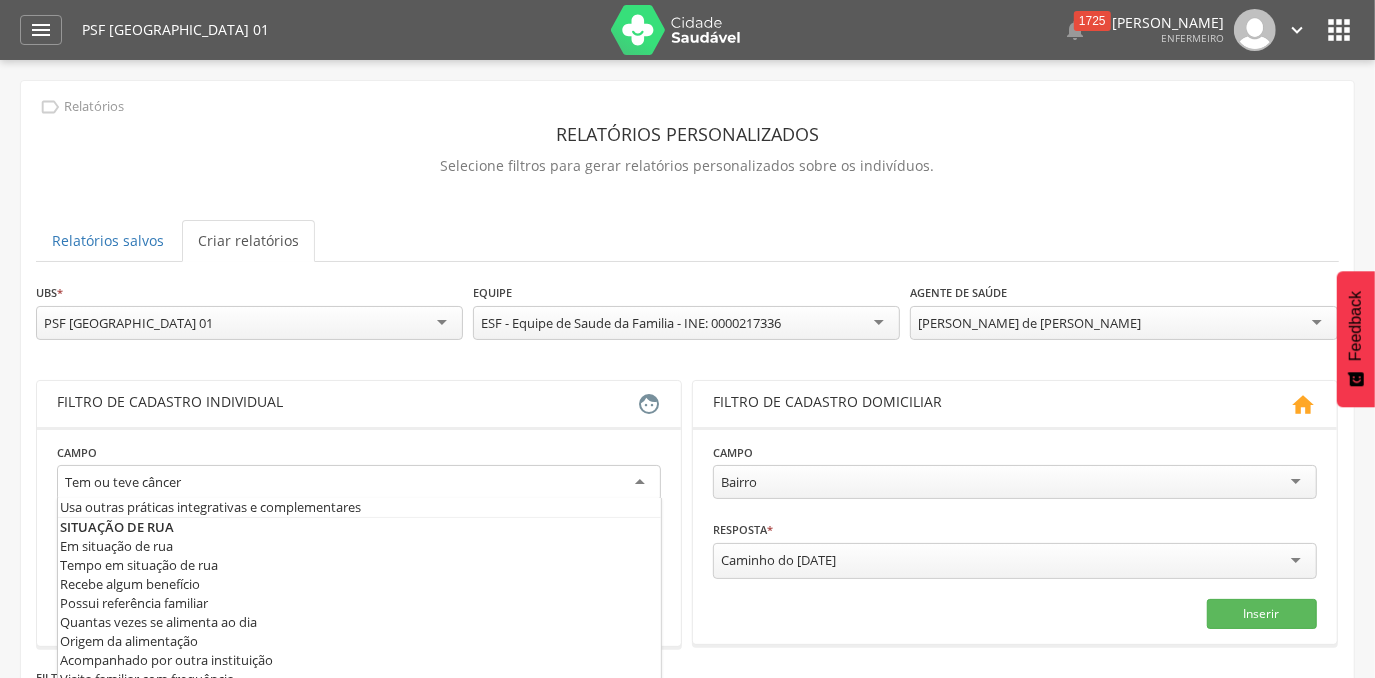 scroll, scrollTop: 980, scrollLeft: 0, axis: vertical 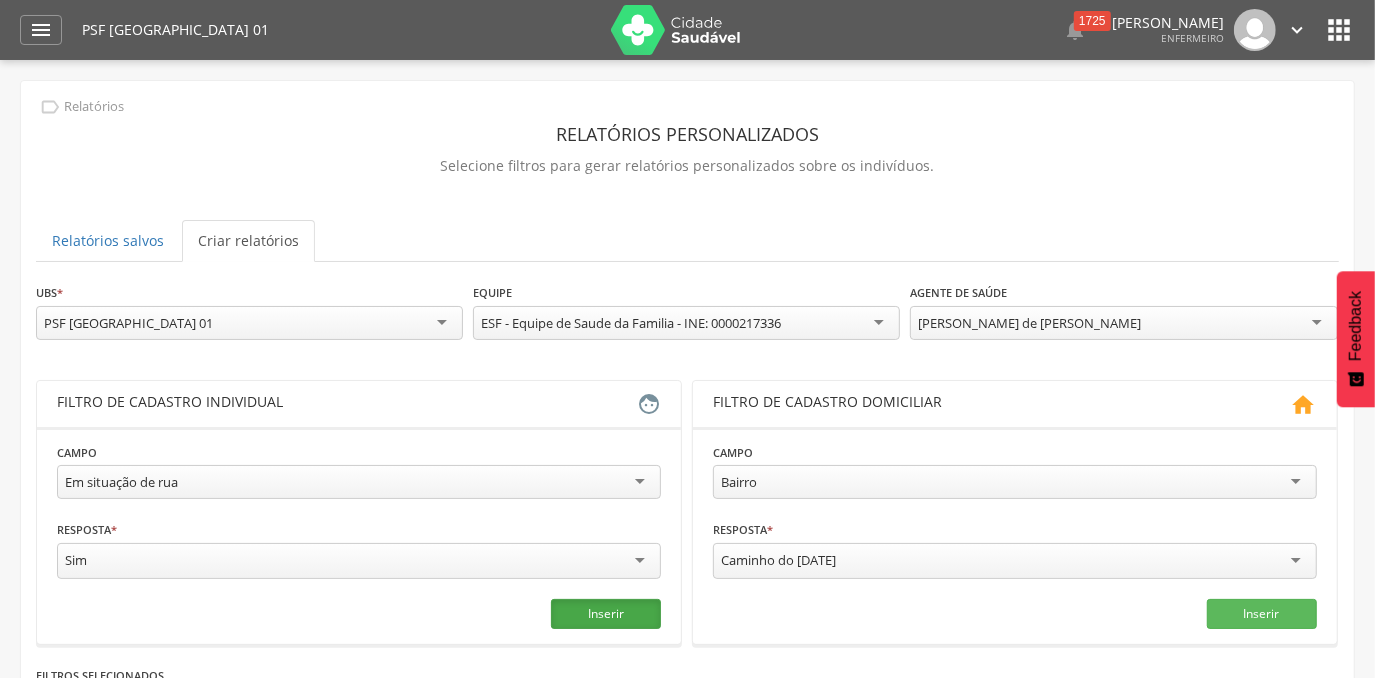 click on "Inserir" at bounding box center (606, 614) 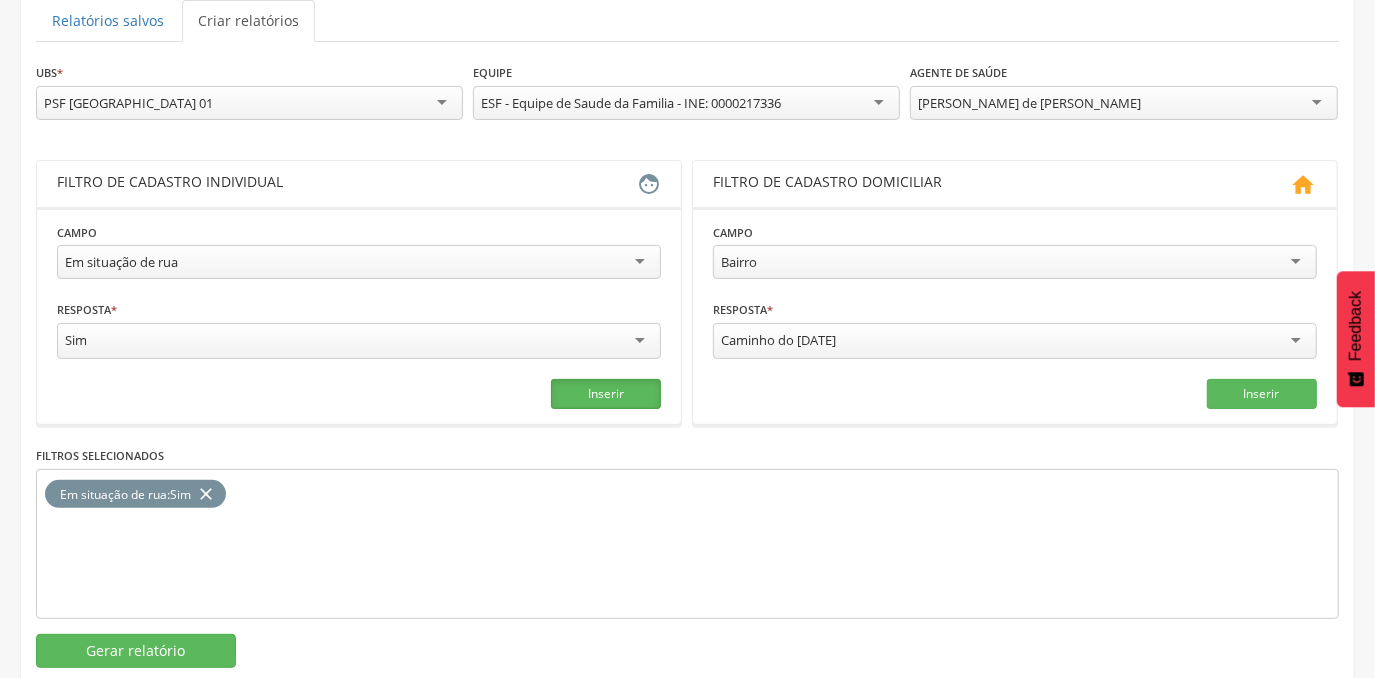 scroll, scrollTop: 260, scrollLeft: 0, axis: vertical 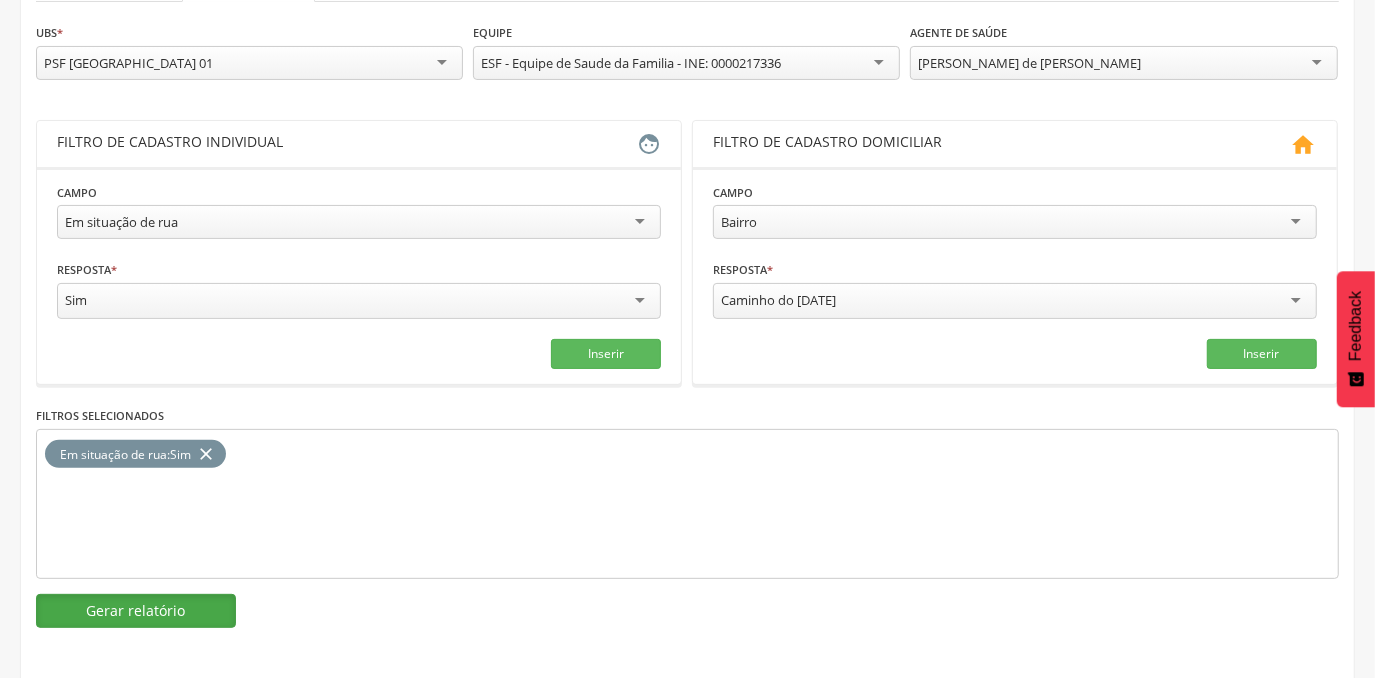 click on "Gerar relatório" at bounding box center (136, 611) 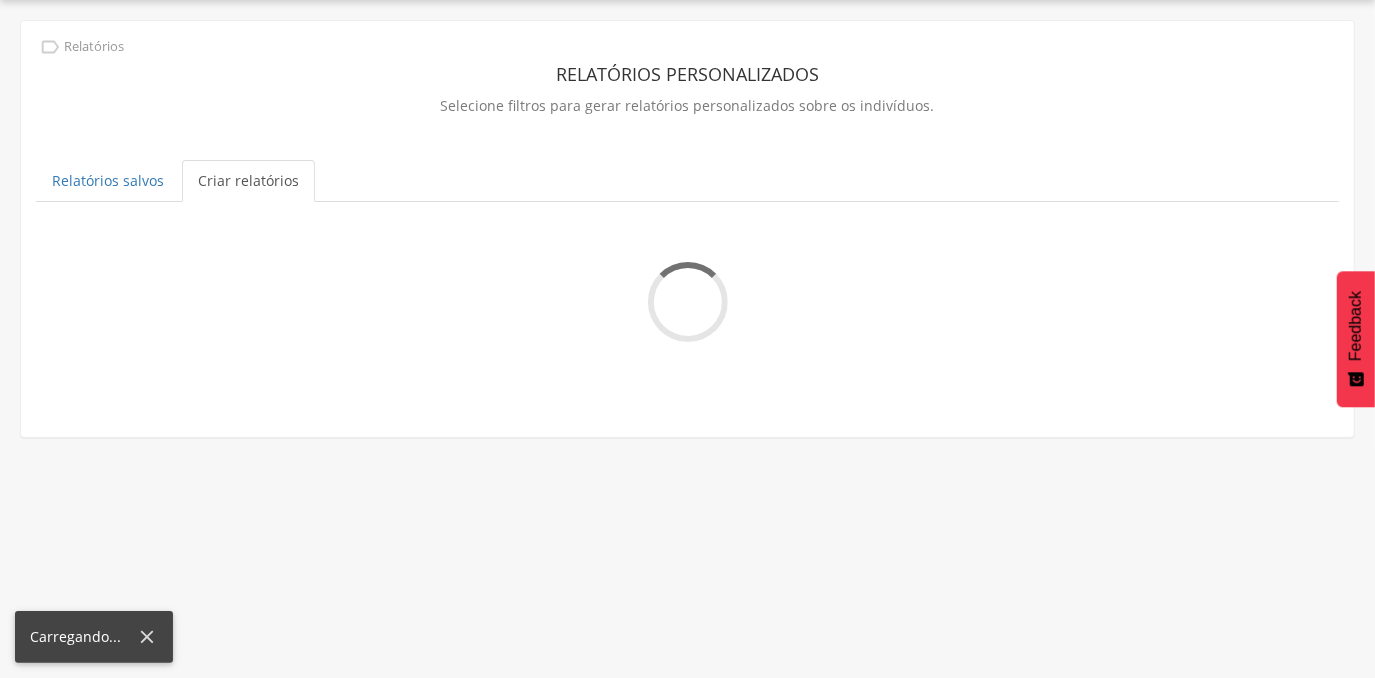 scroll, scrollTop: 60, scrollLeft: 0, axis: vertical 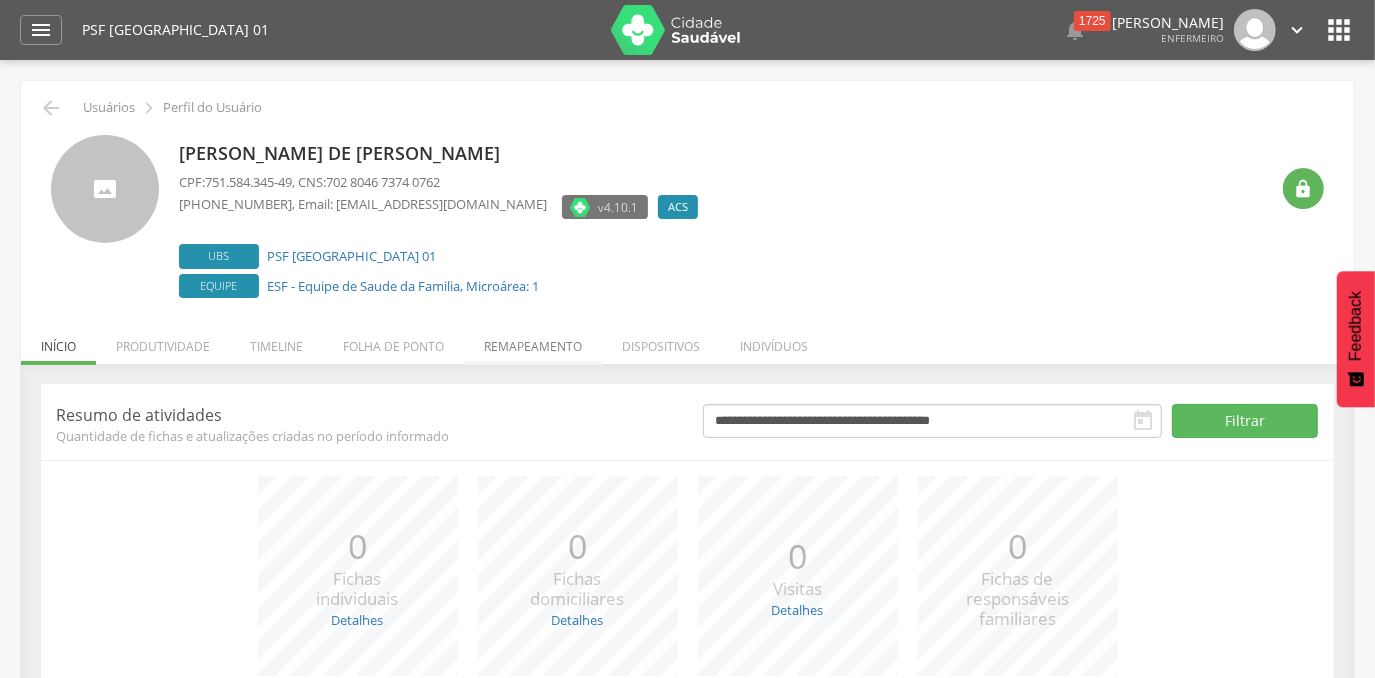 click on "Remapeamento" at bounding box center (533, 341) 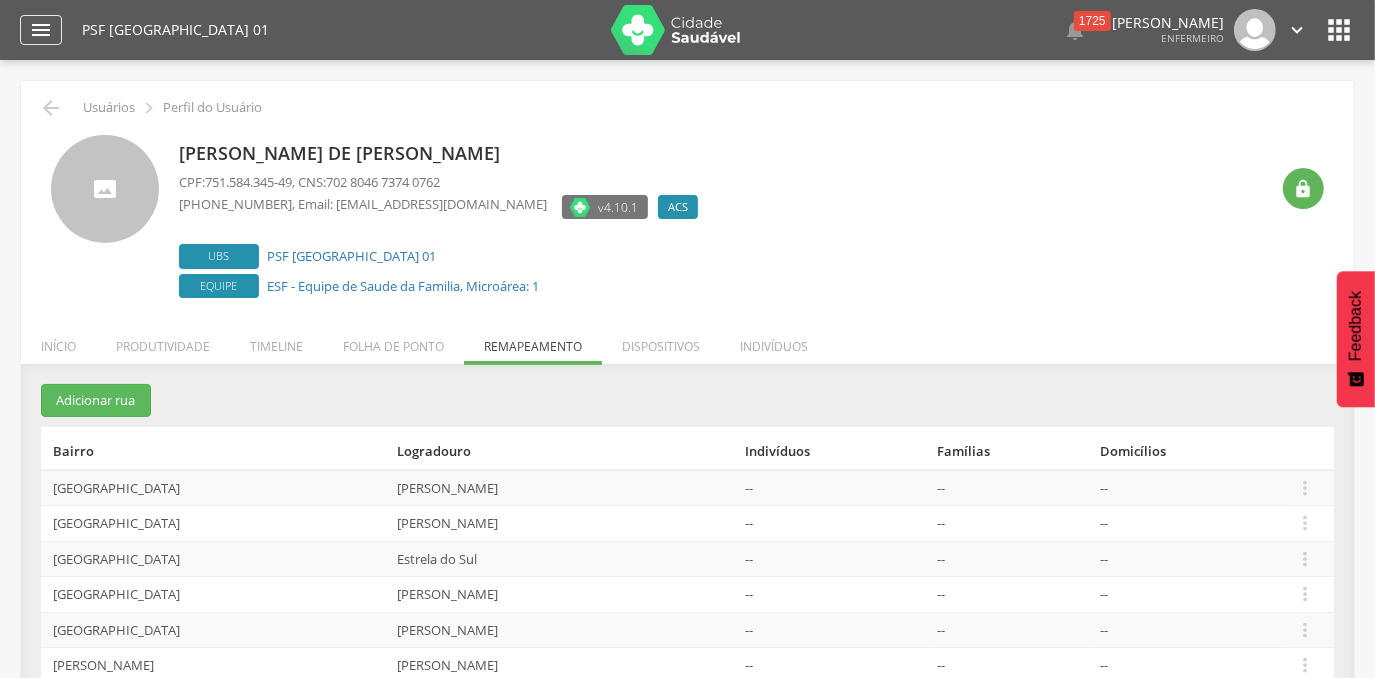 click on "" at bounding box center [41, 30] 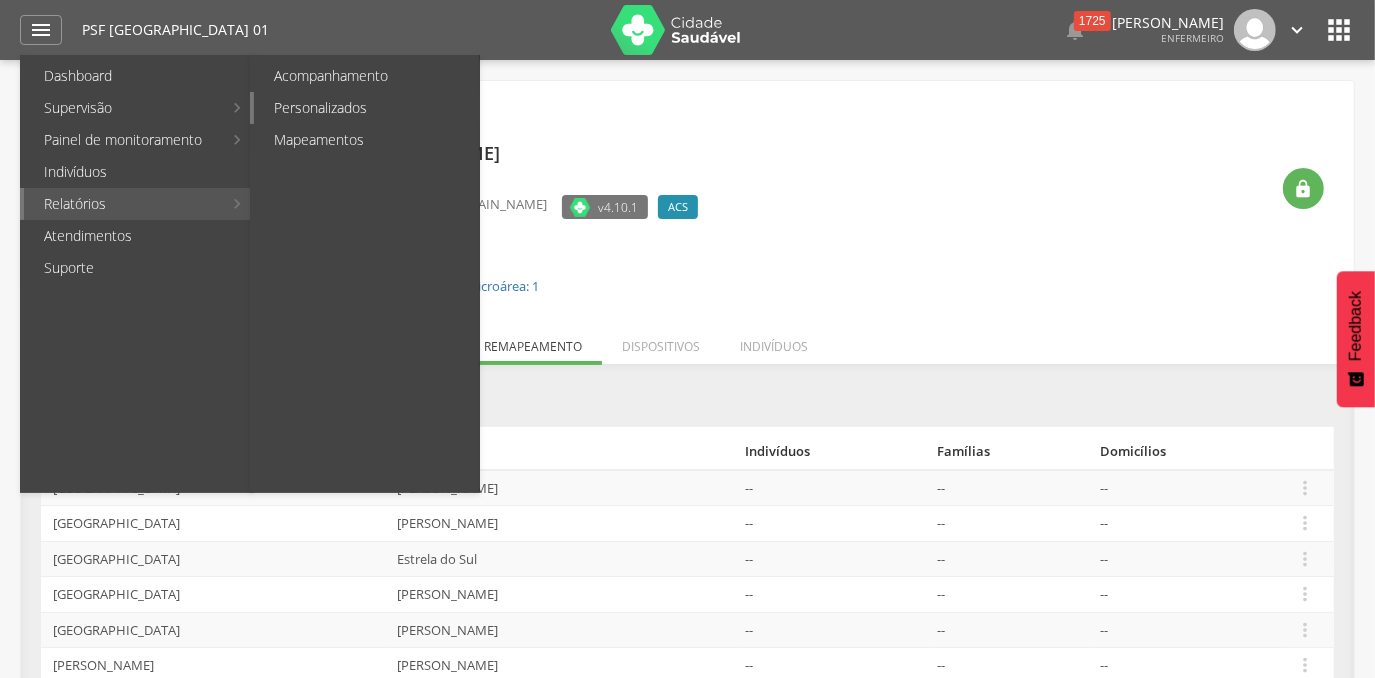 click on "Personalizados" at bounding box center (366, 108) 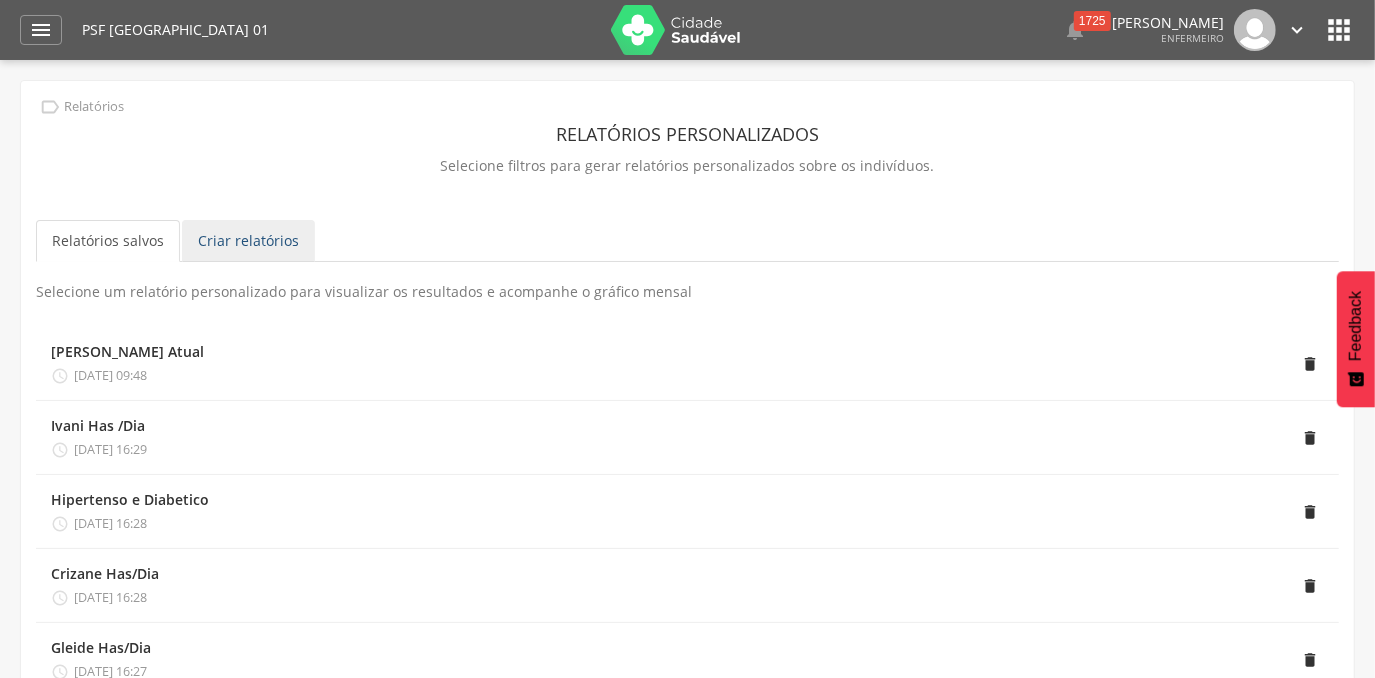 click on "Criar relatórios" at bounding box center (248, 241) 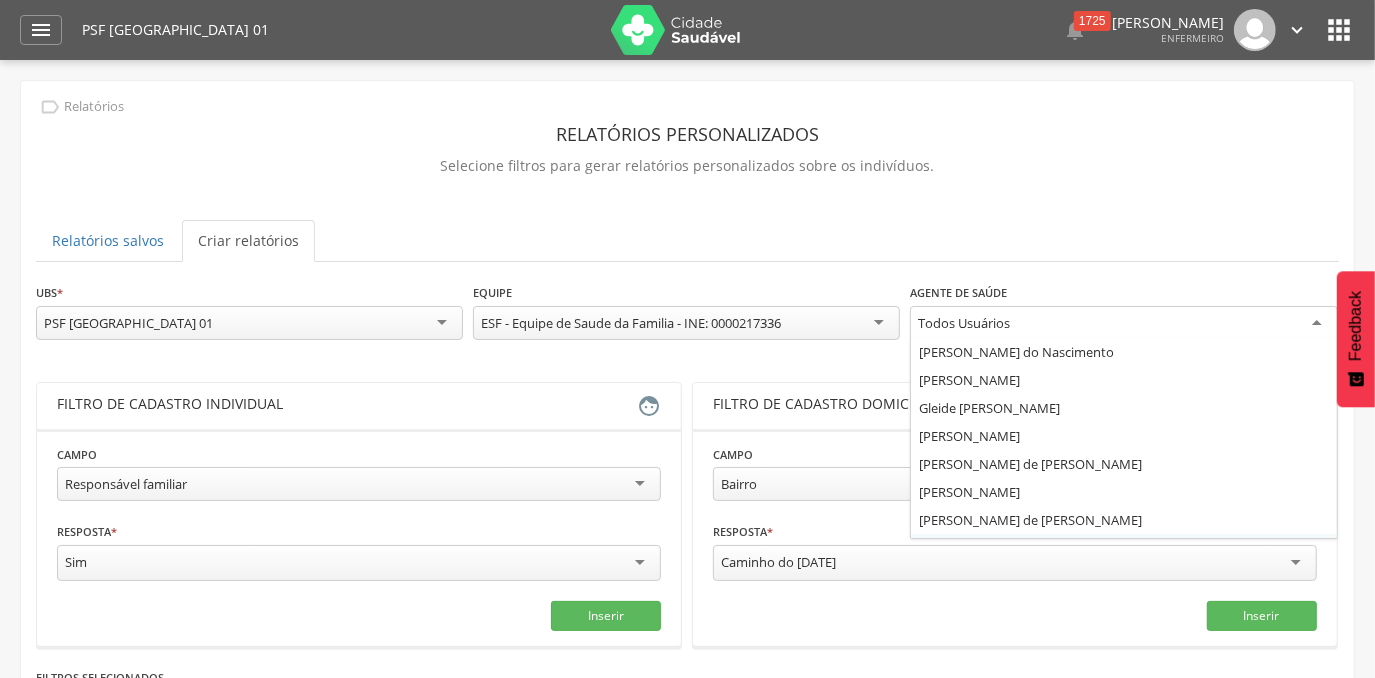 click on "Todos Usuários" at bounding box center (1123, 324) 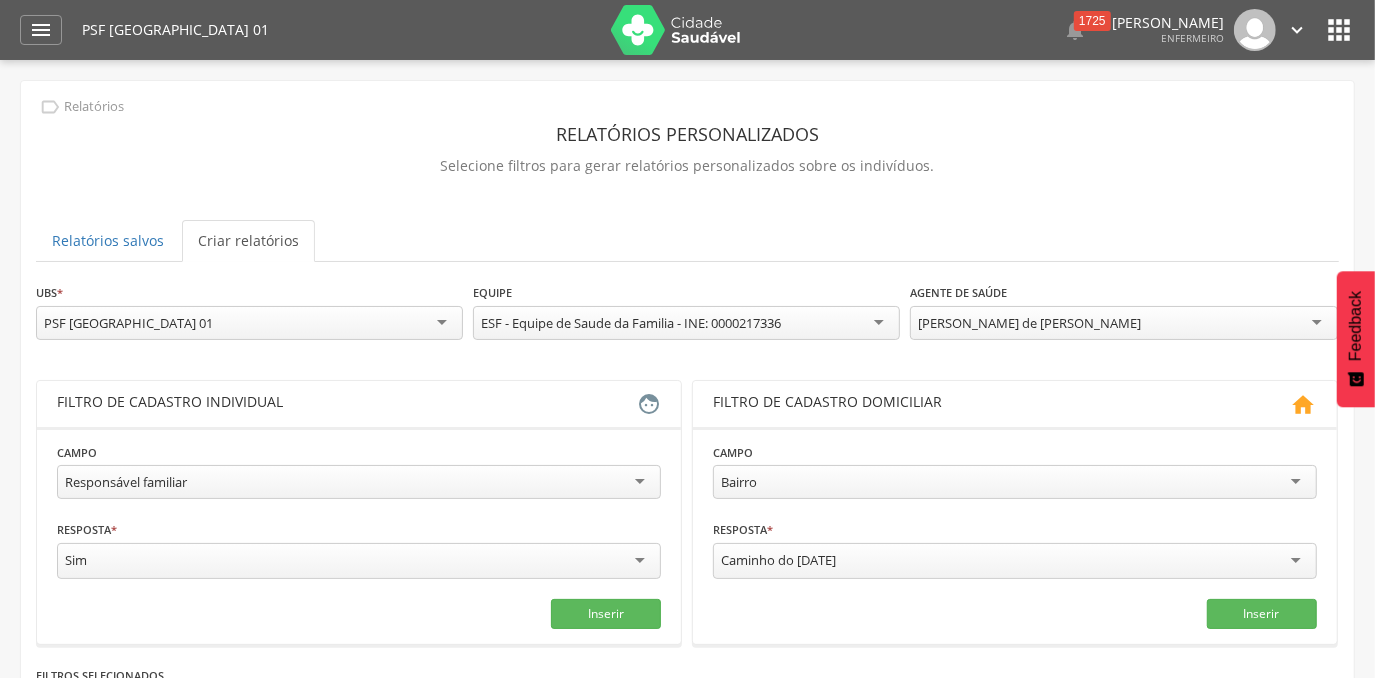 click on "Responsável familiar" at bounding box center [359, 482] 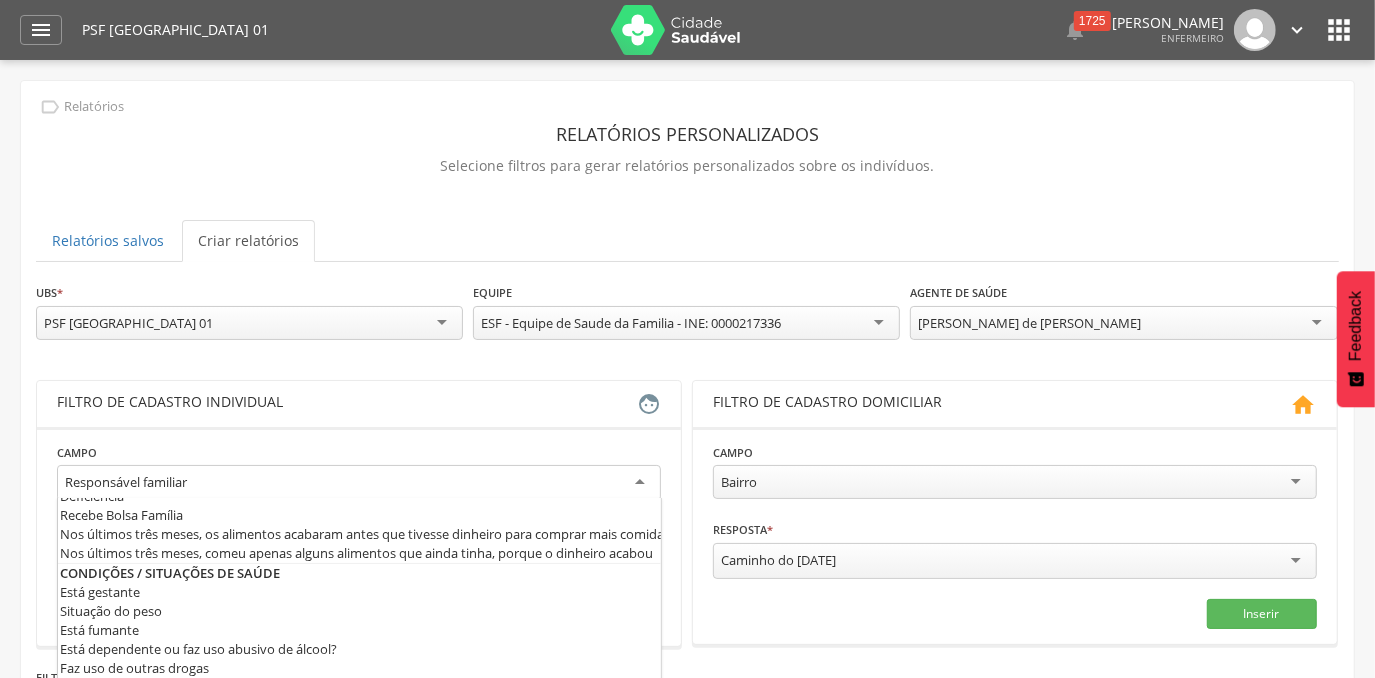 scroll, scrollTop: 517, scrollLeft: 0, axis: vertical 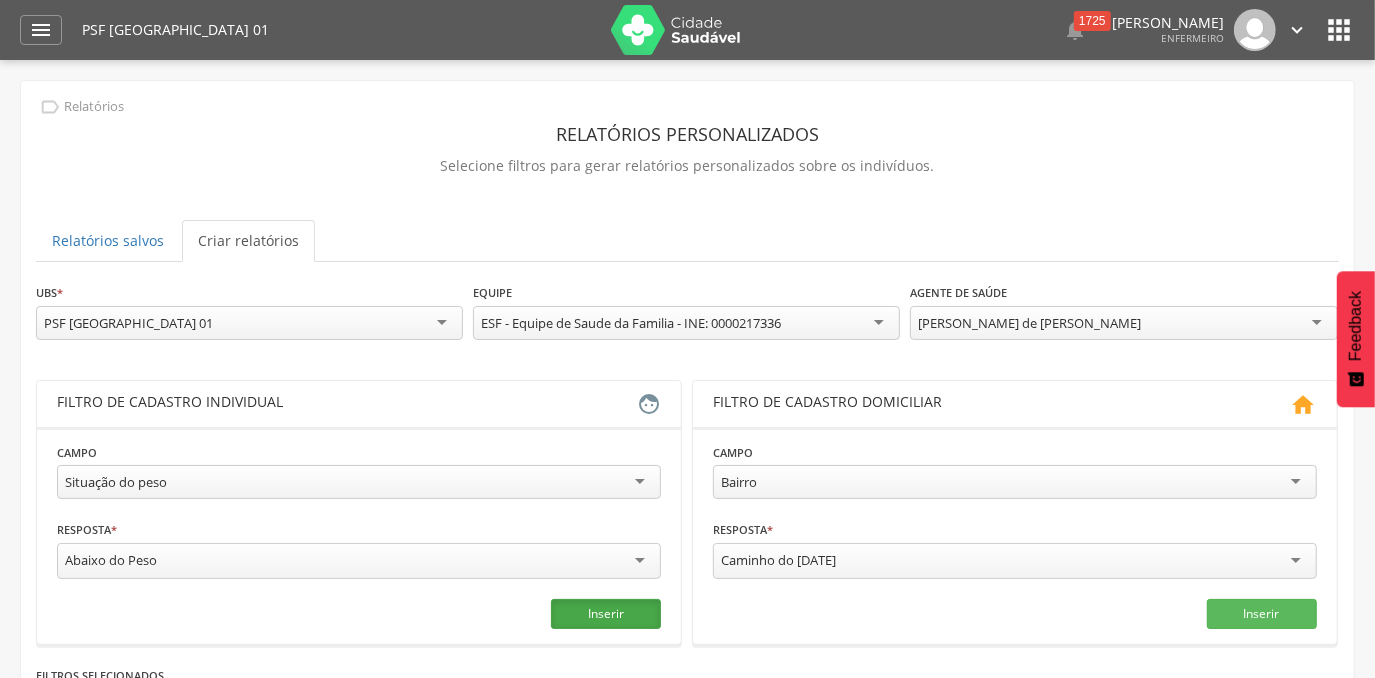 click on "Inserir" at bounding box center (606, 614) 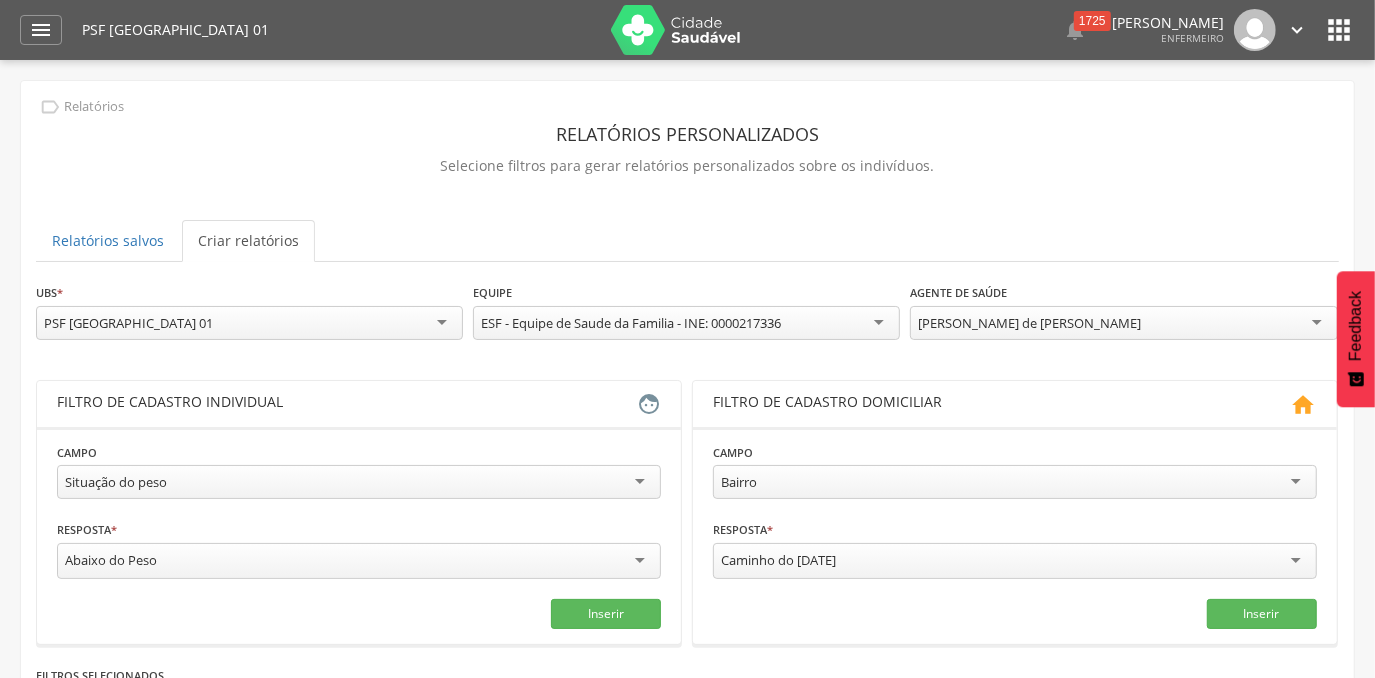 click on "Abaixo do Peso" at bounding box center (359, 561) 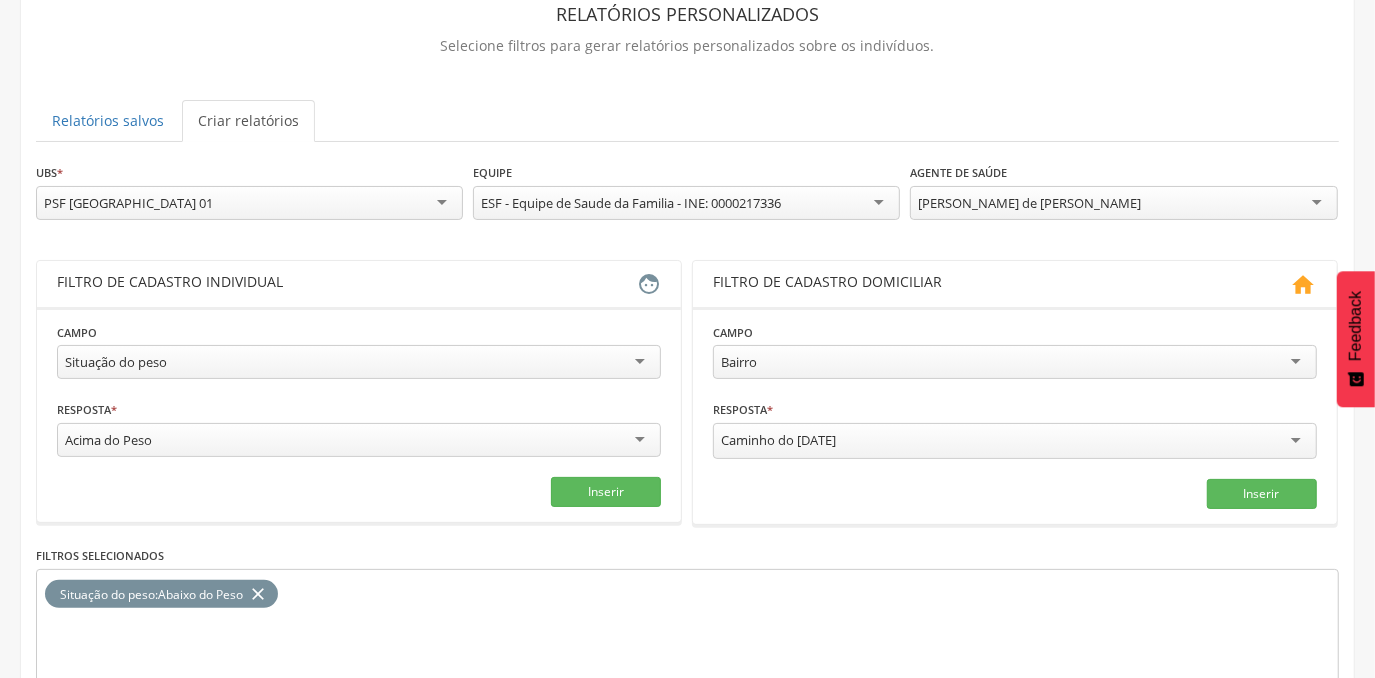 scroll, scrollTop: 125, scrollLeft: 0, axis: vertical 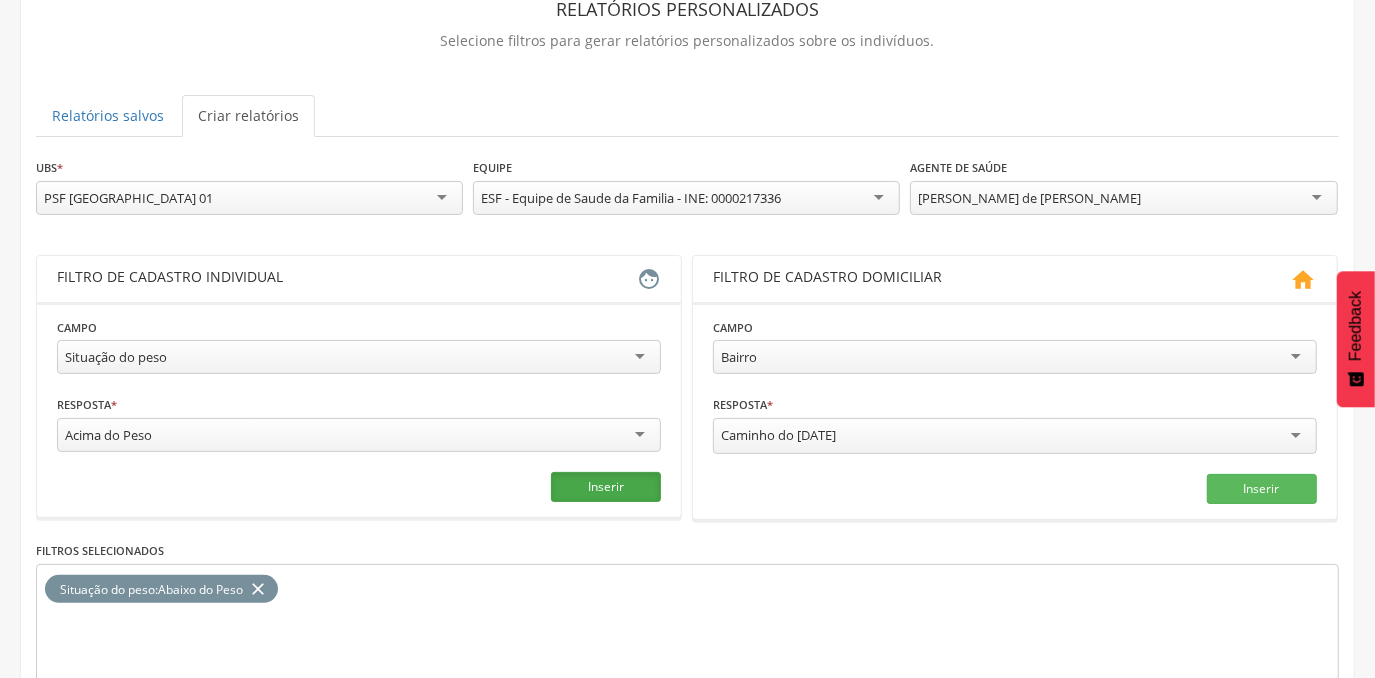 click on "Inserir" at bounding box center [606, 487] 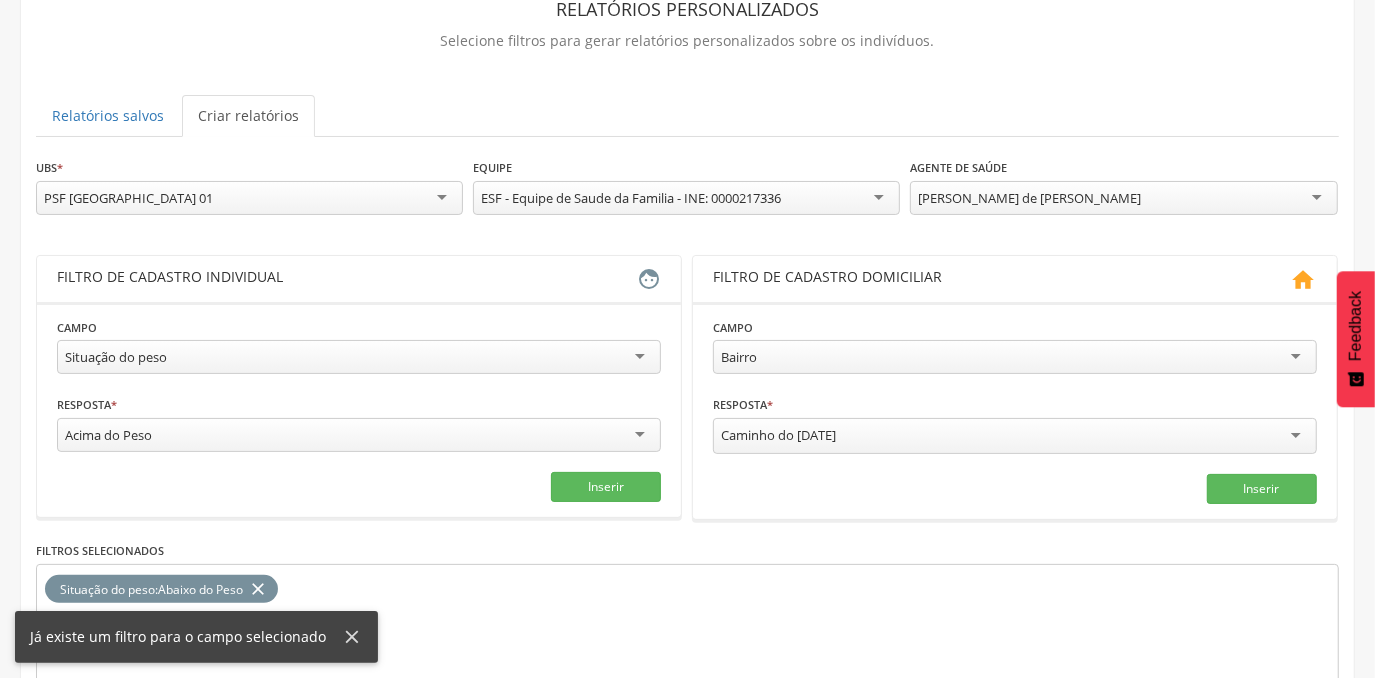 click on "close" at bounding box center (258, 589) 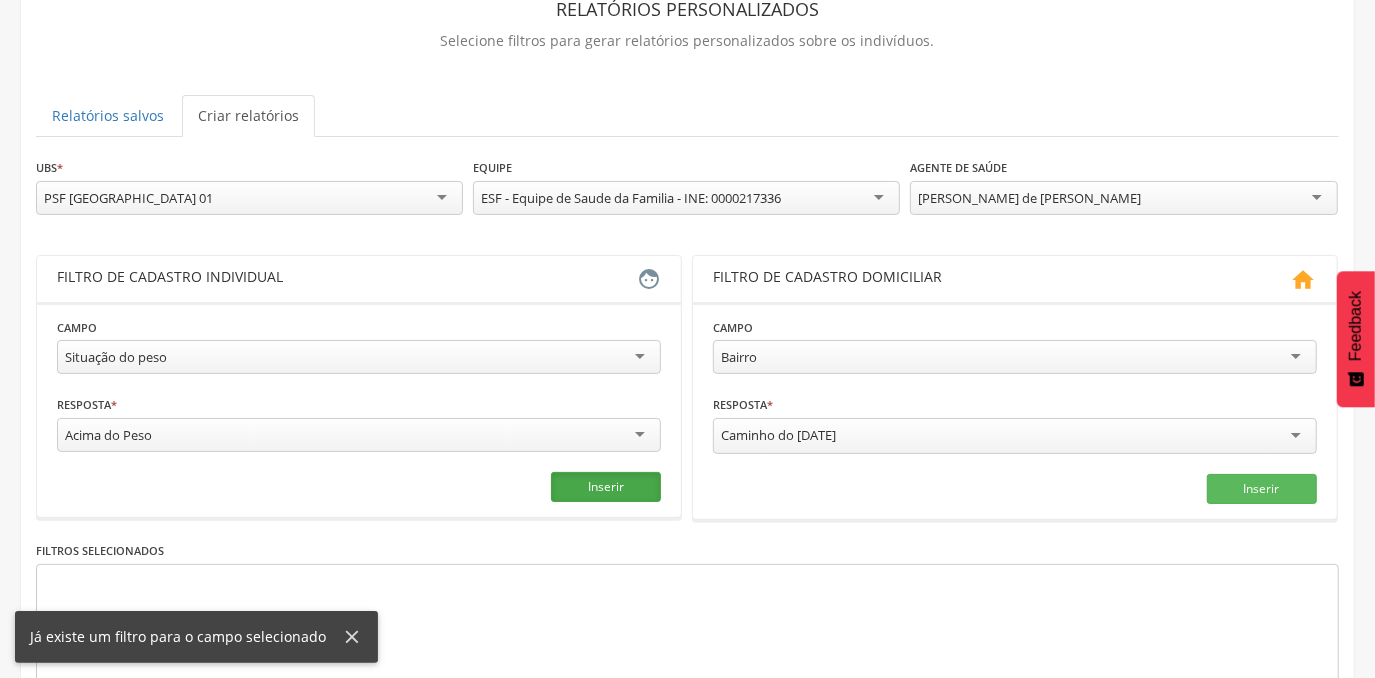 click on "Inserir" at bounding box center (606, 487) 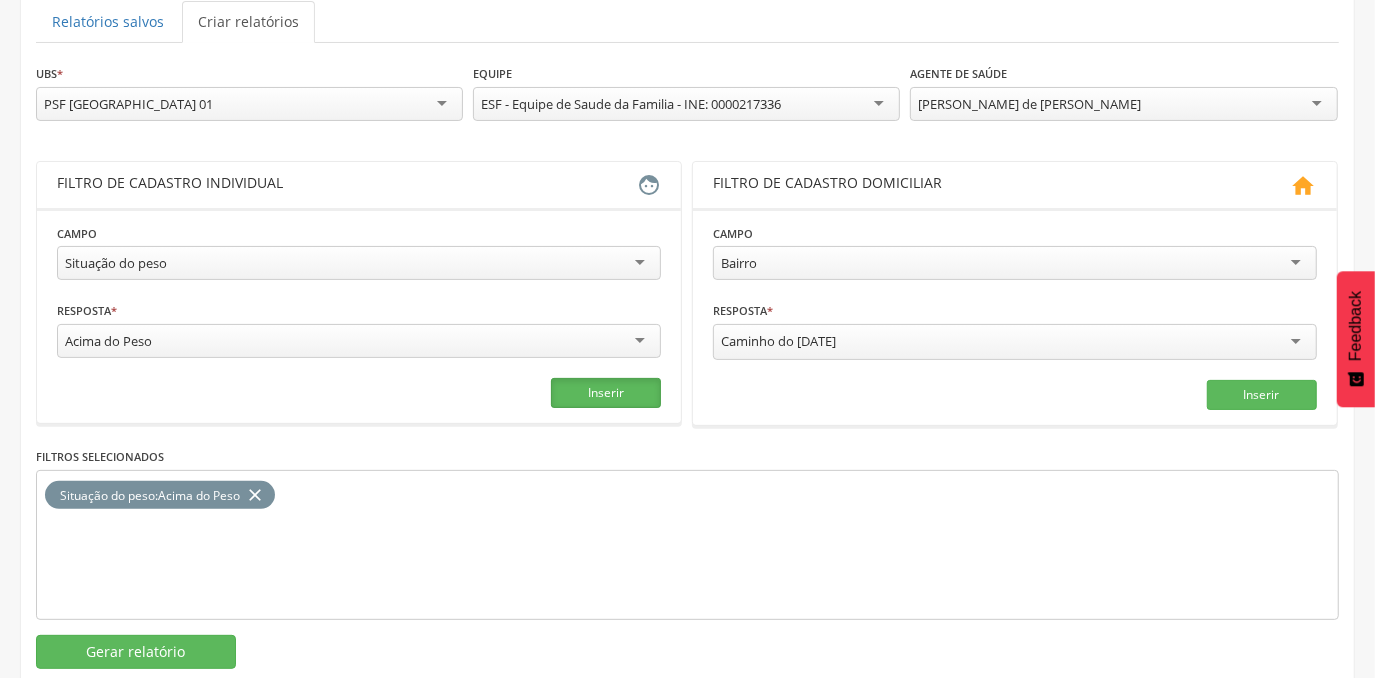 scroll, scrollTop: 260, scrollLeft: 0, axis: vertical 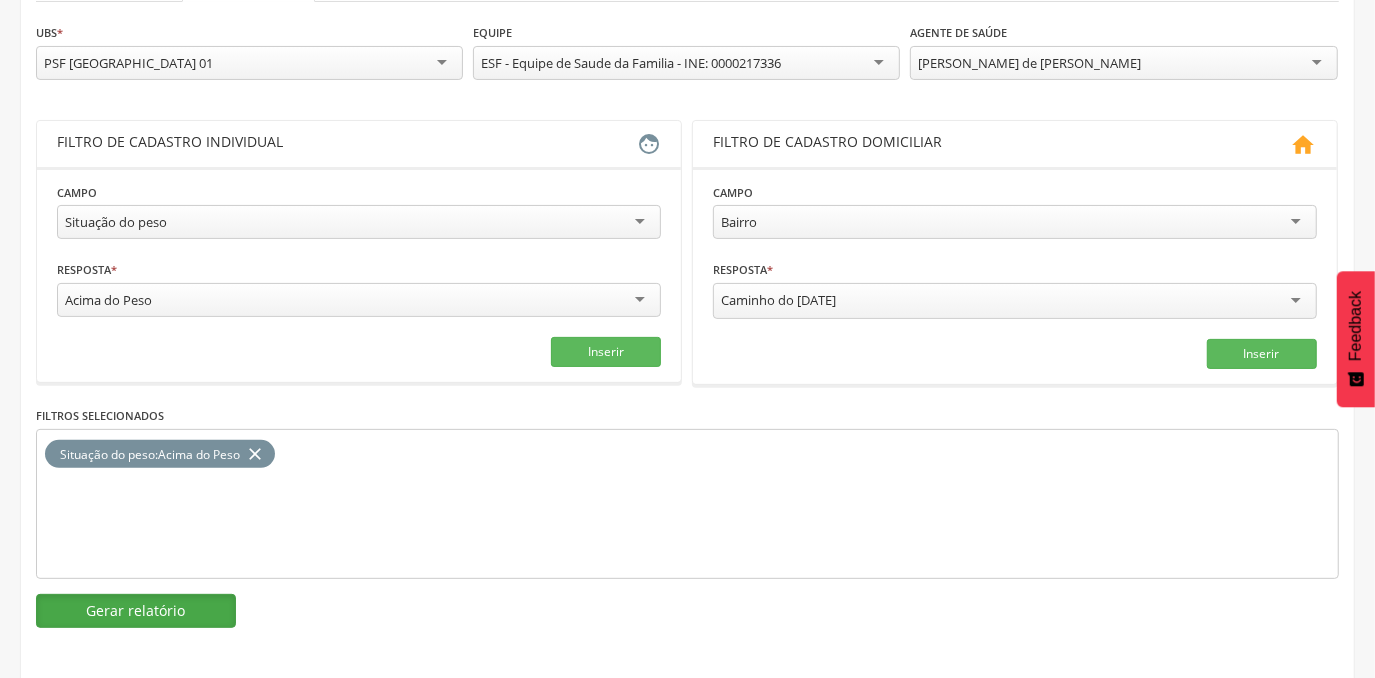 click on "Gerar relatório" at bounding box center (136, 611) 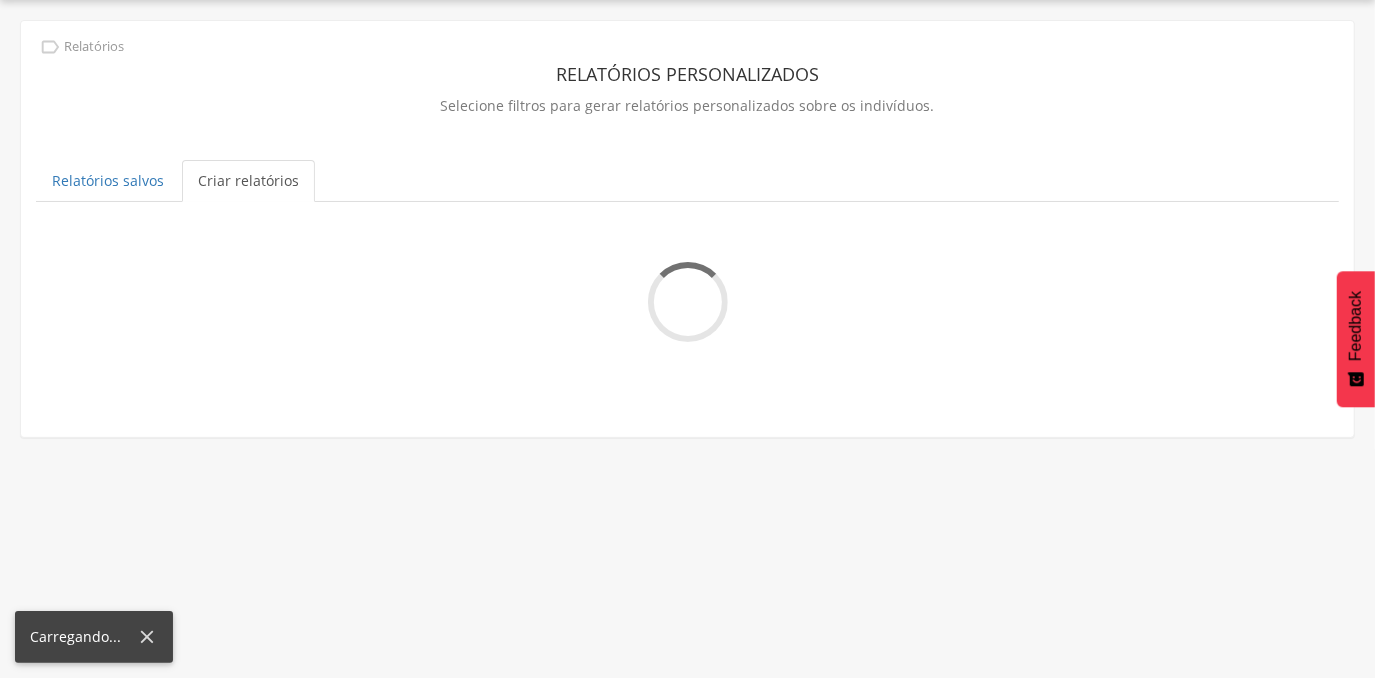 scroll, scrollTop: 260, scrollLeft: 0, axis: vertical 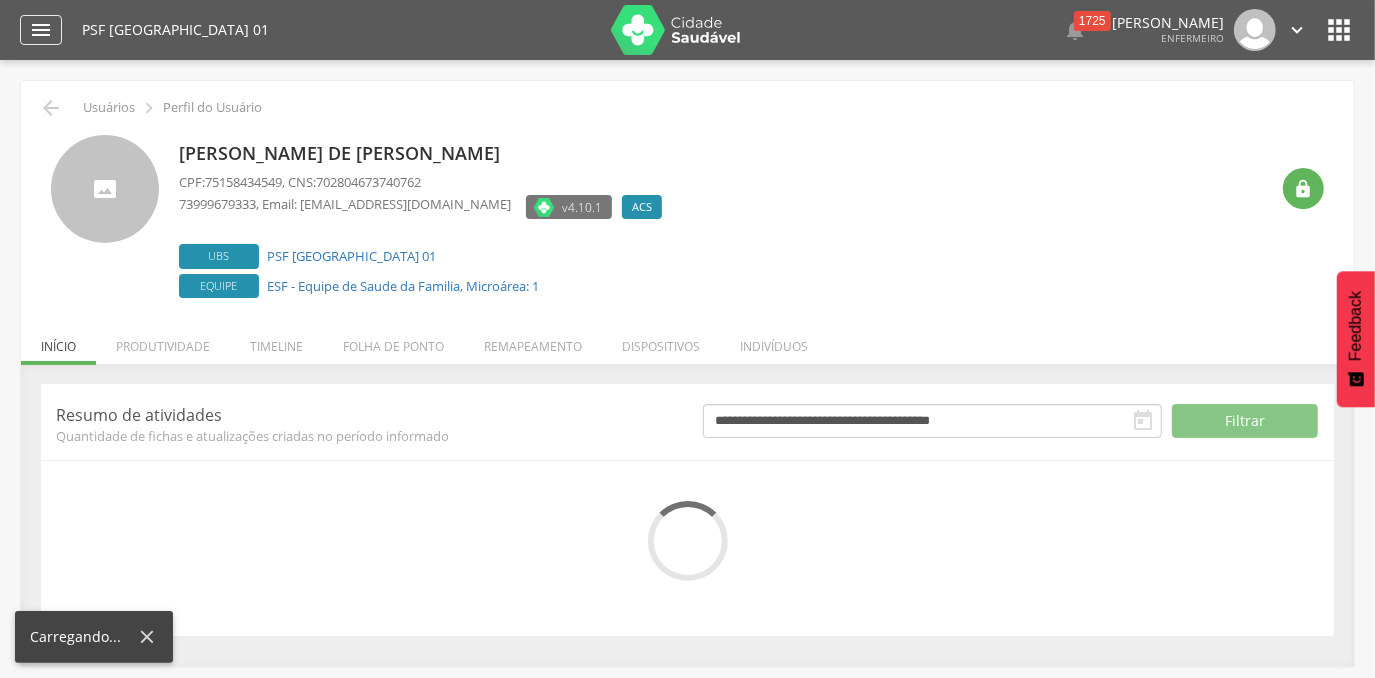 click on "" at bounding box center [41, 30] 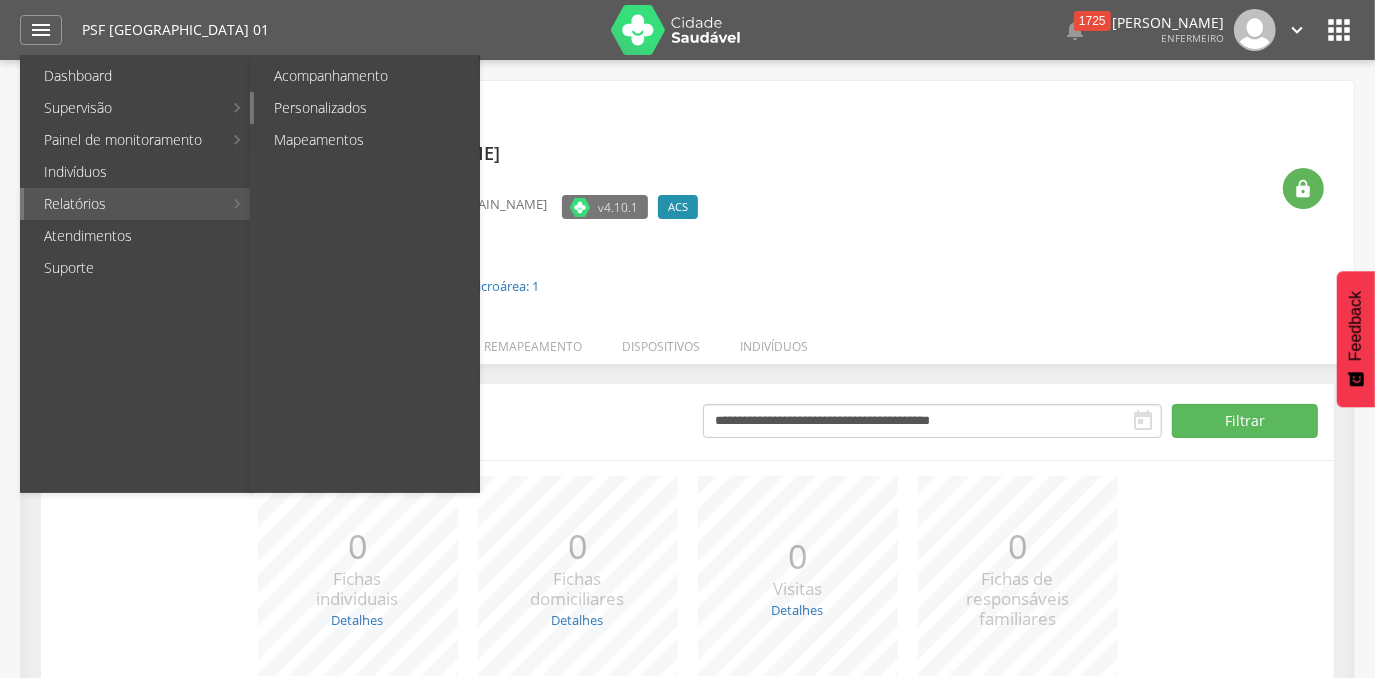 click on "Personalizados" at bounding box center [366, 108] 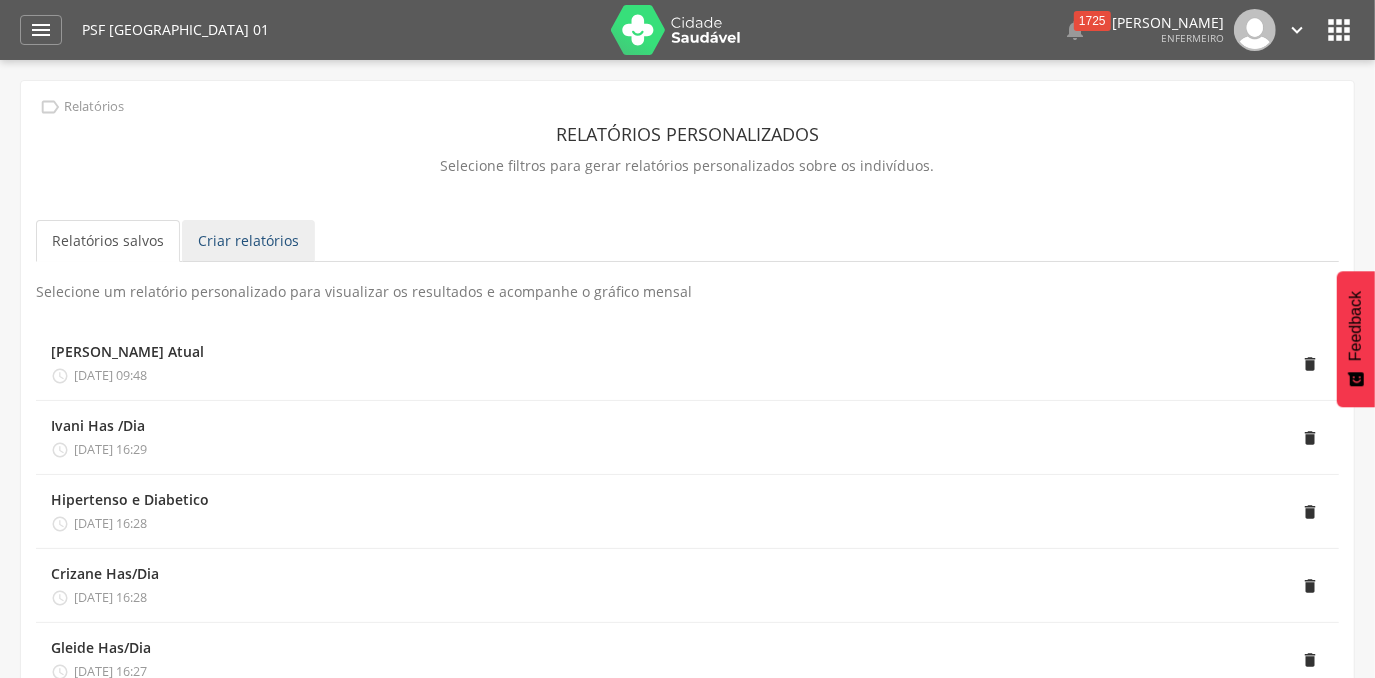 click on "Criar relatórios" at bounding box center (248, 241) 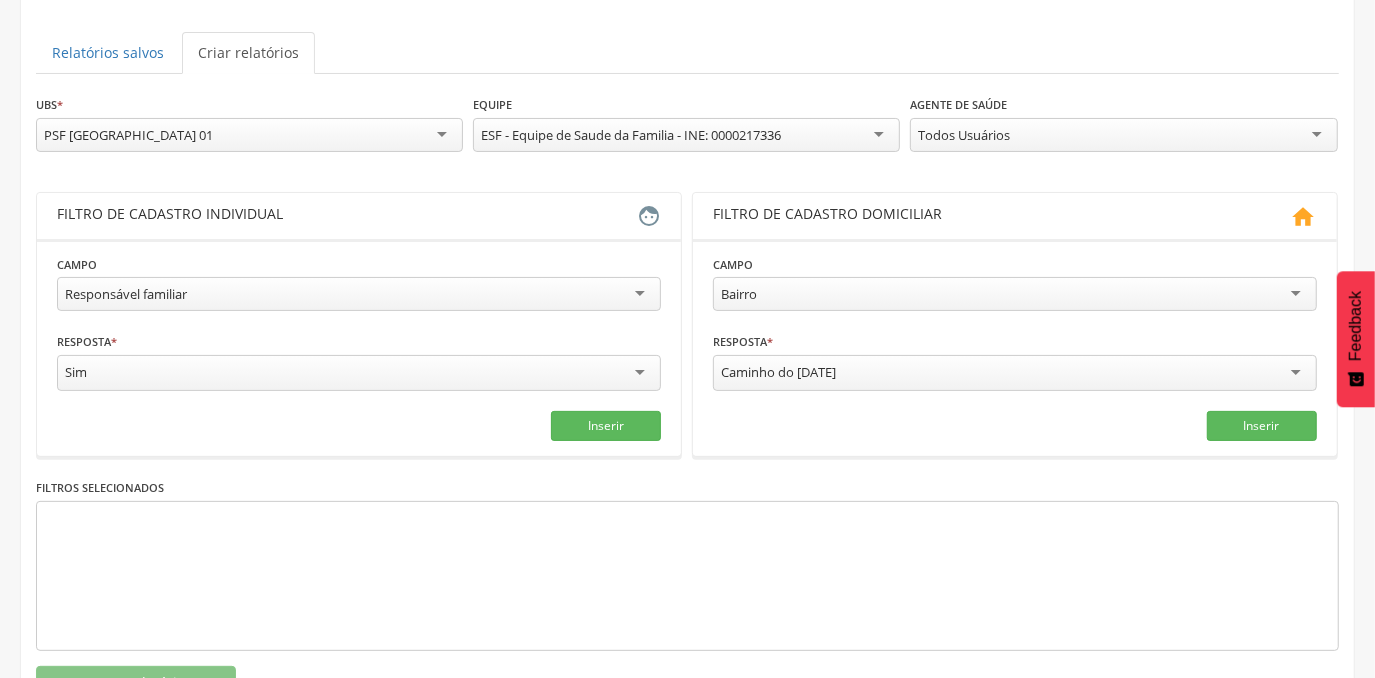 scroll, scrollTop: 191, scrollLeft: 0, axis: vertical 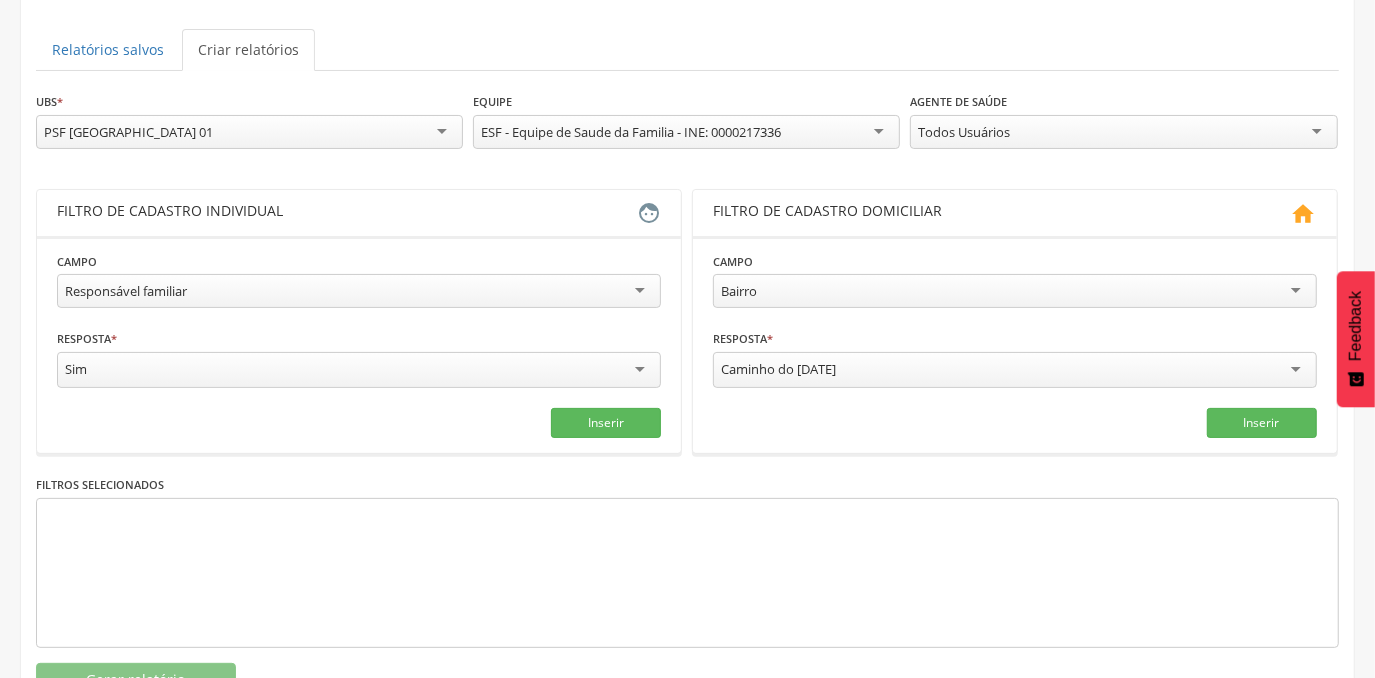 click on "Responsável familiar" at bounding box center (359, 291) 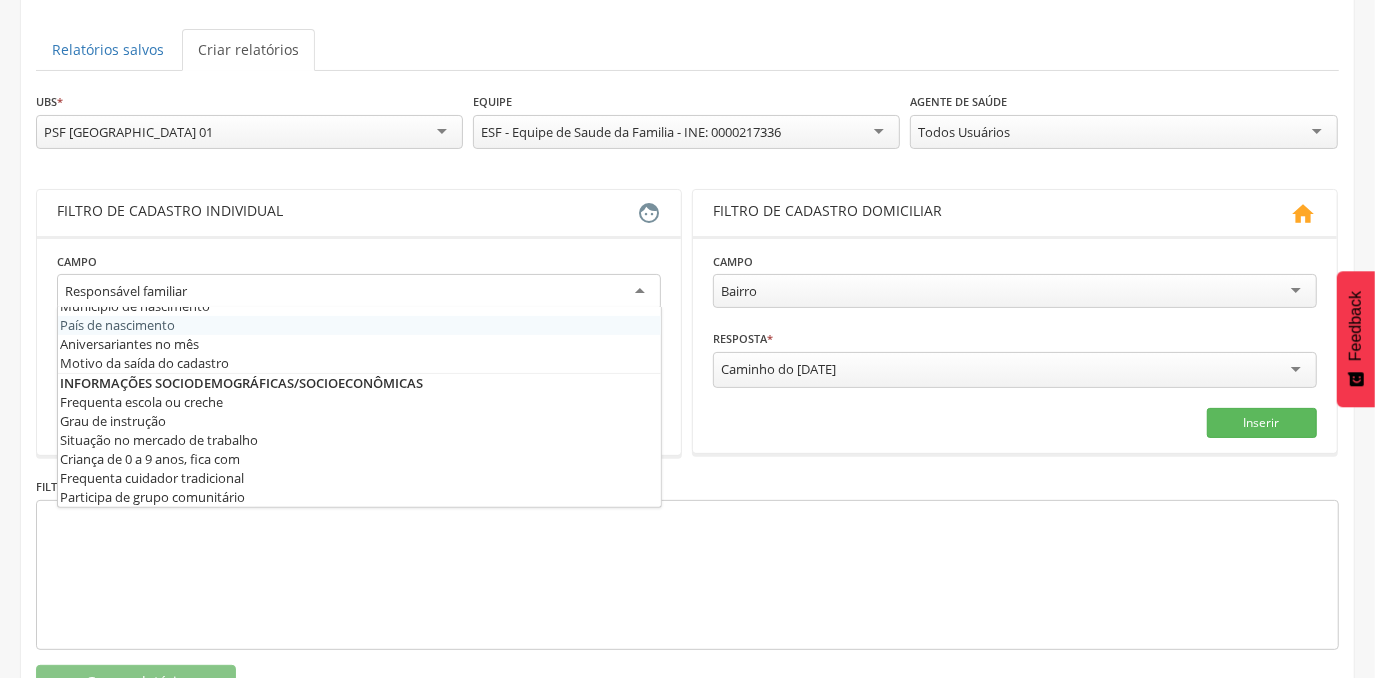 scroll, scrollTop: 273, scrollLeft: 0, axis: vertical 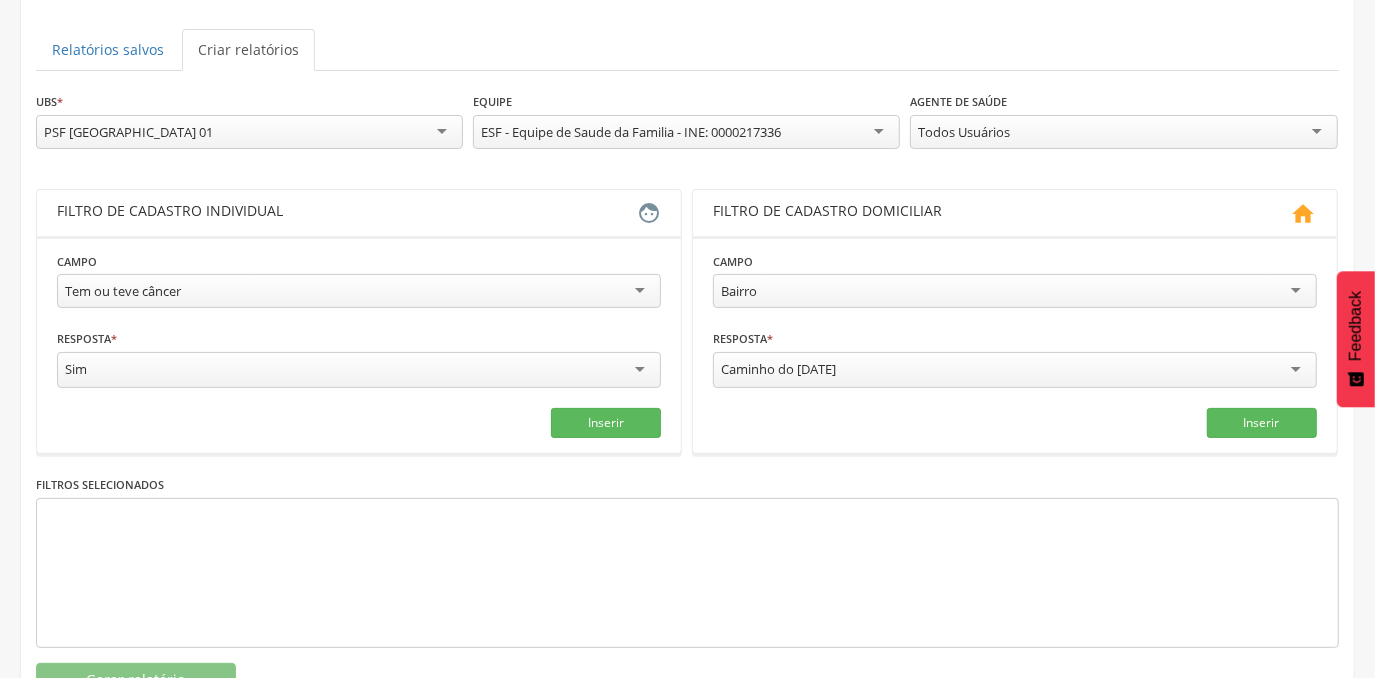 click on "Todos Usuários" at bounding box center (1123, 132) 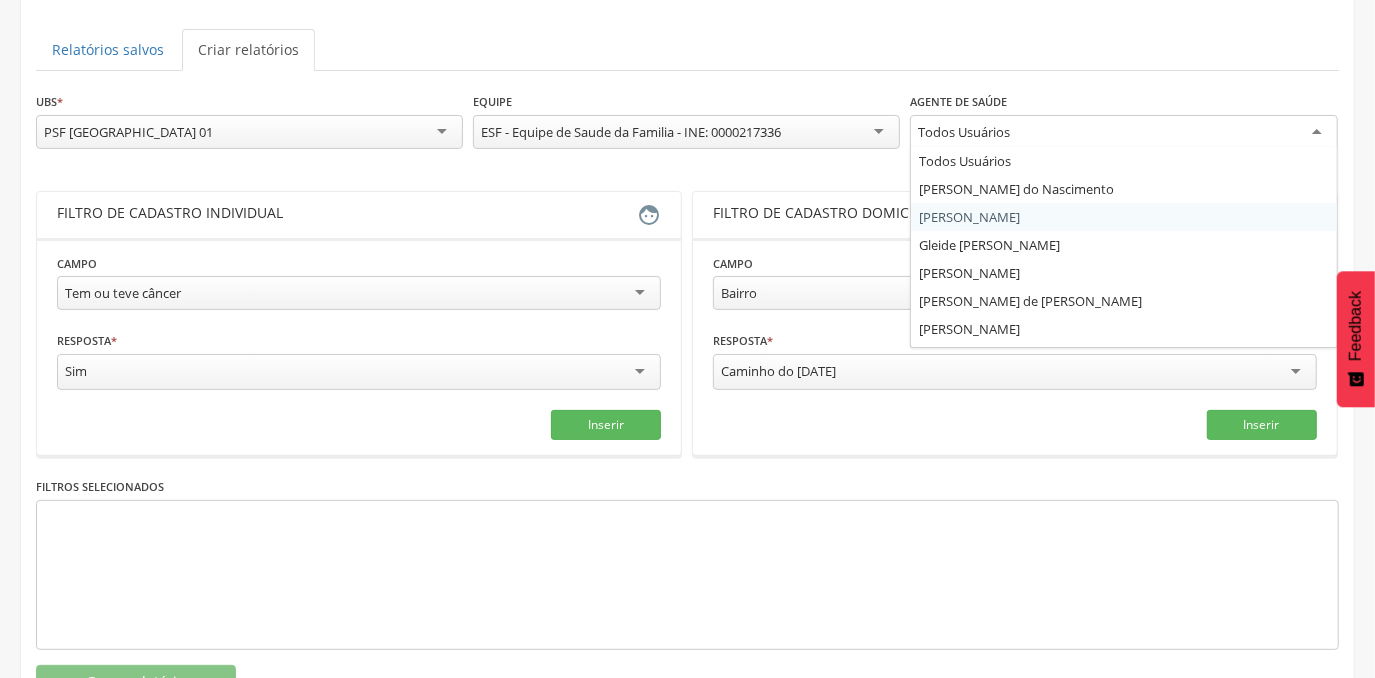 scroll, scrollTop: 24, scrollLeft: 0, axis: vertical 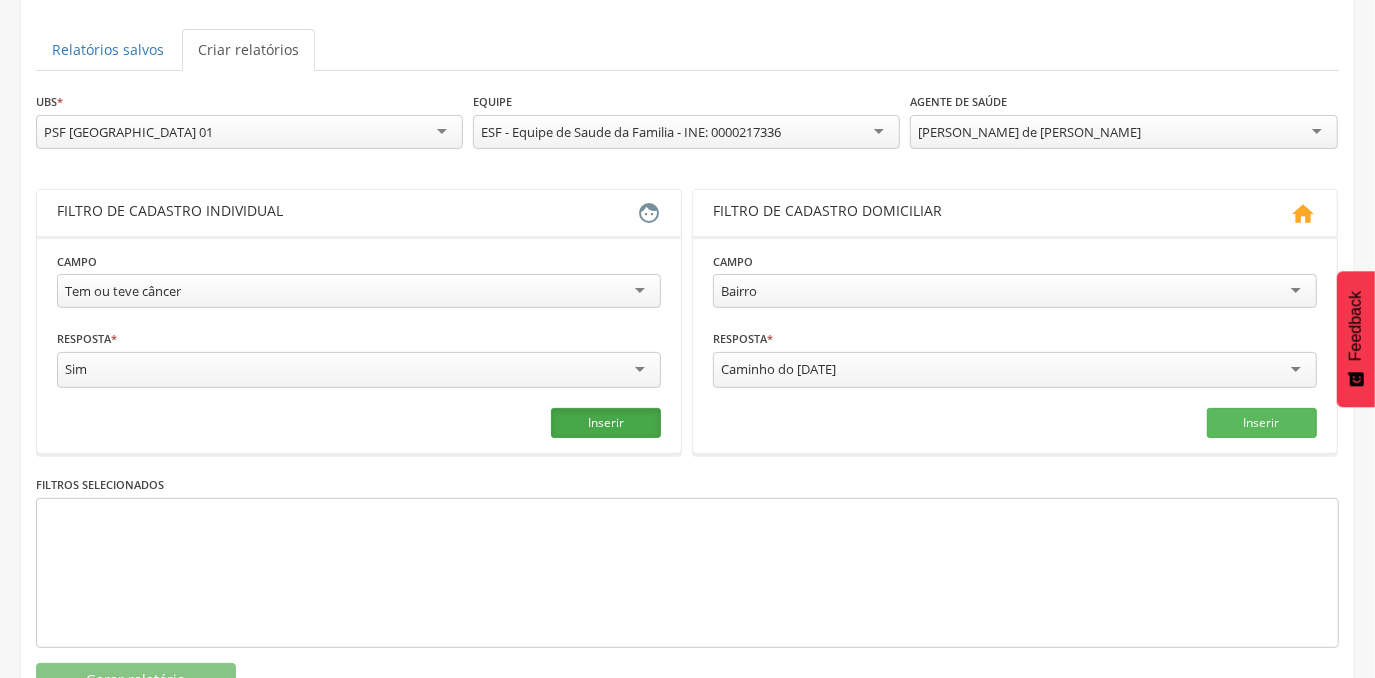 click on "Inserir" at bounding box center [606, 423] 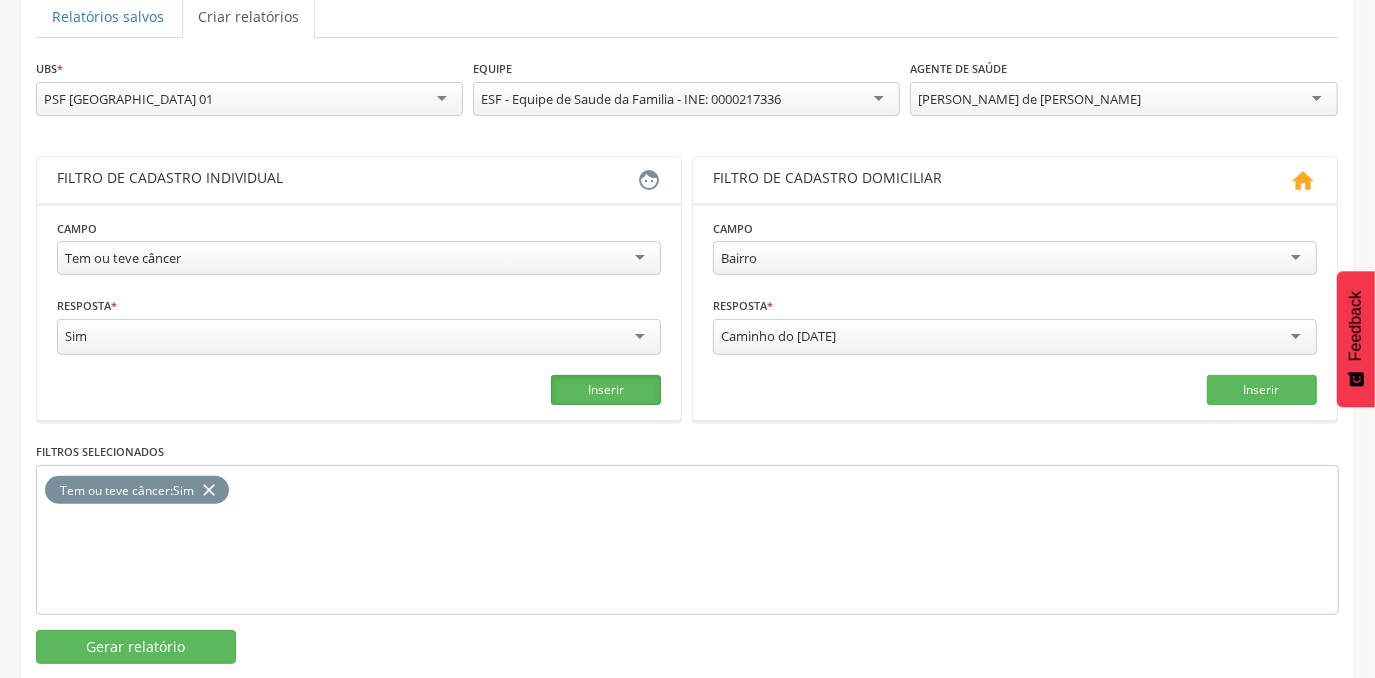 scroll, scrollTop: 260, scrollLeft: 0, axis: vertical 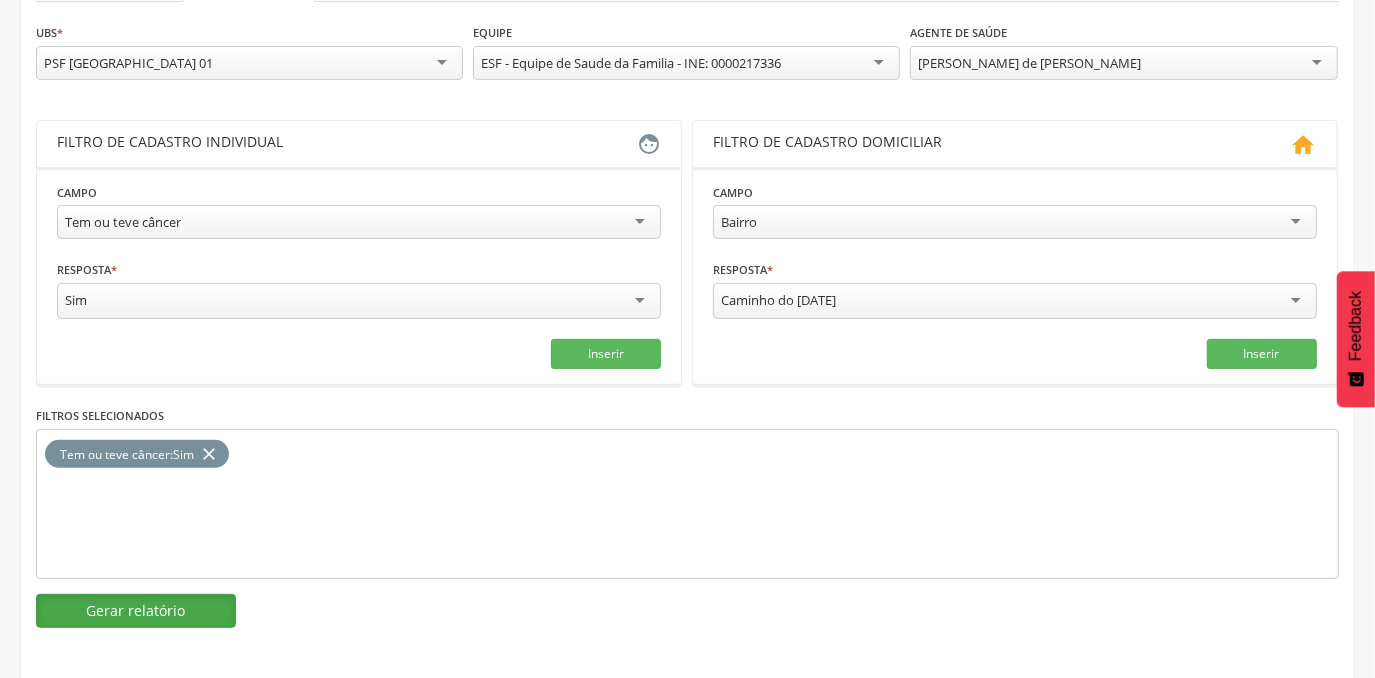 click on "Gerar relatório" at bounding box center (136, 611) 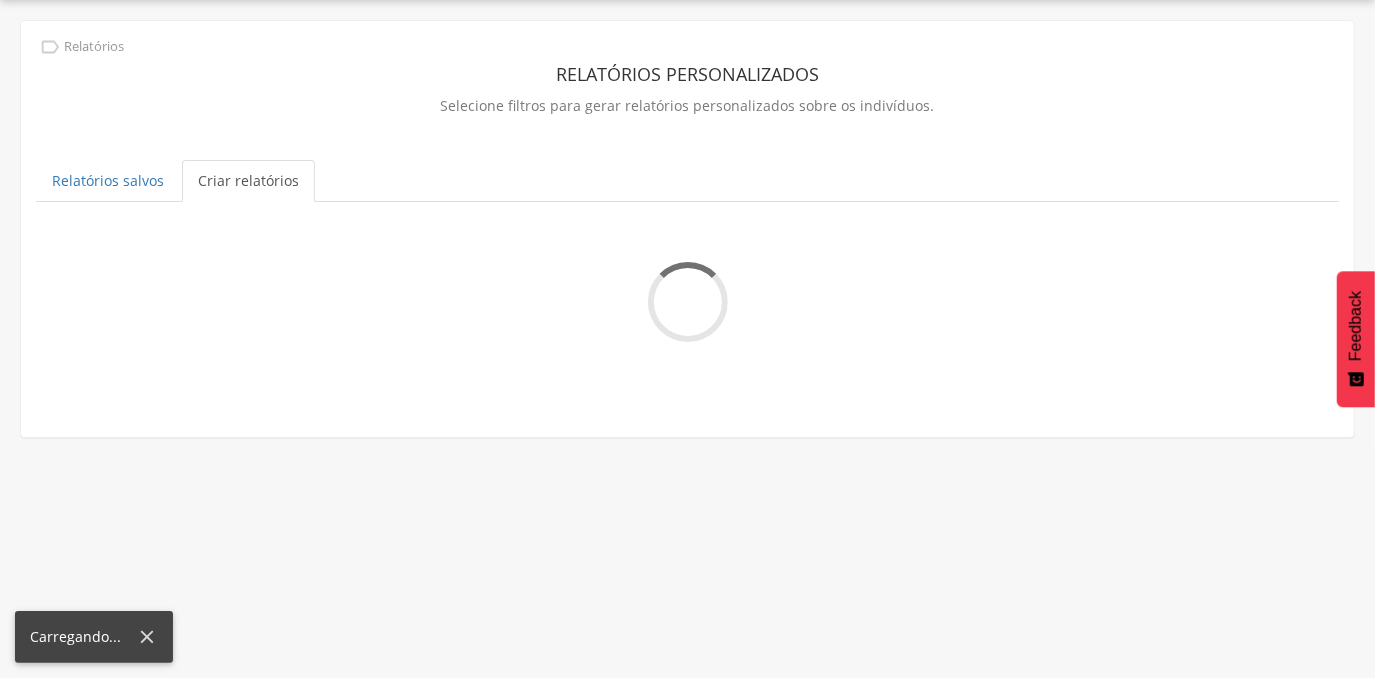 scroll, scrollTop: 156, scrollLeft: 0, axis: vertical 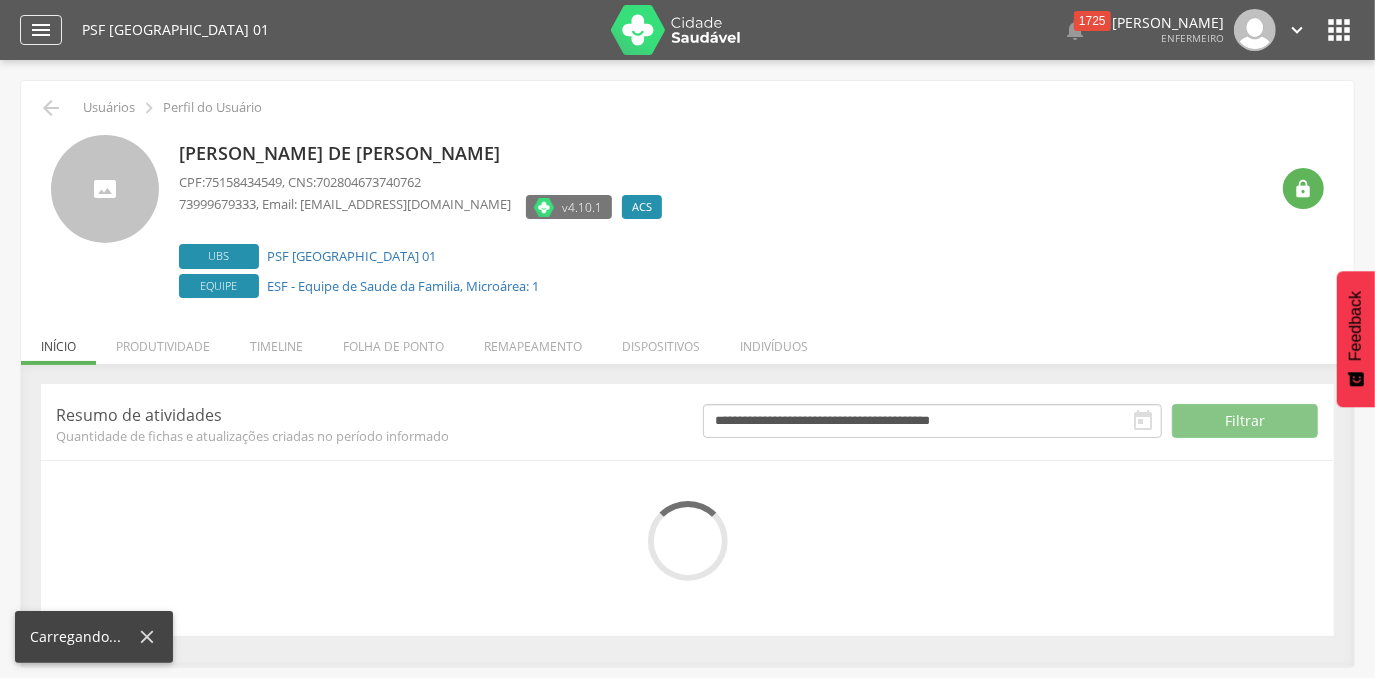 click on "" at bounding box center [41, 30] 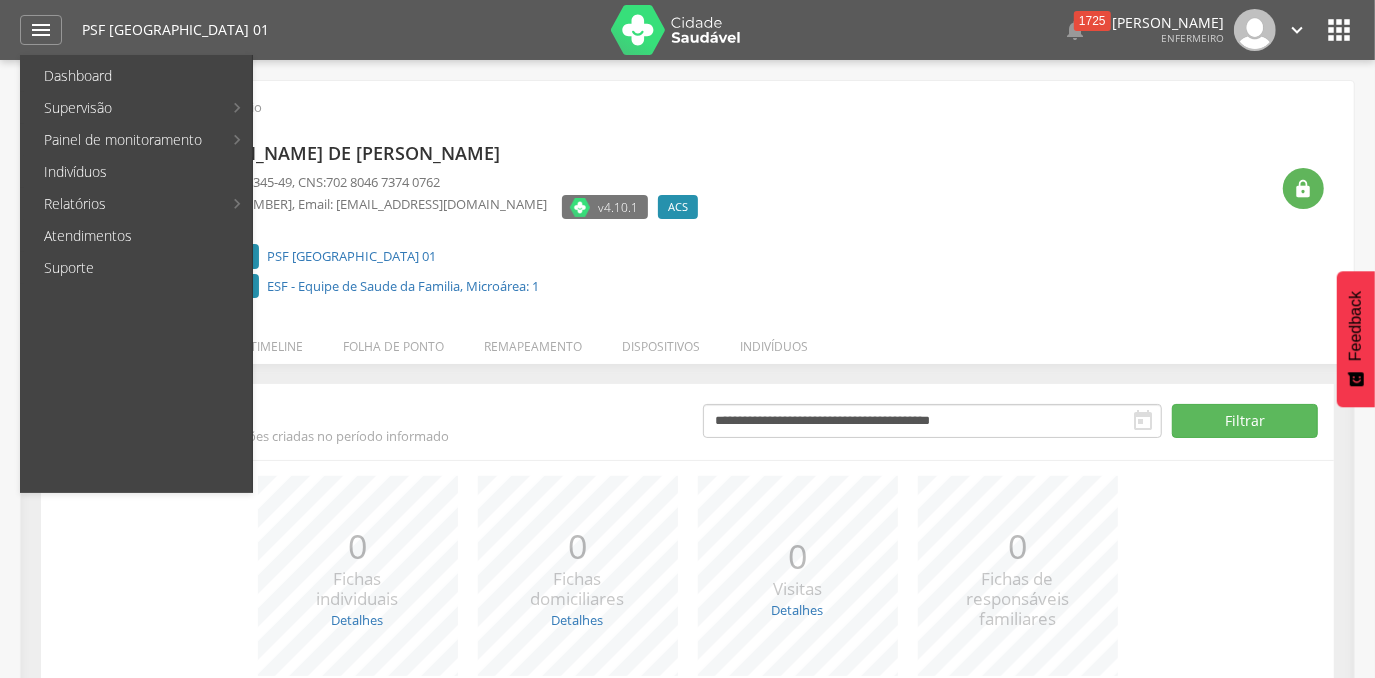 click on "
Usuários

Perfil do Usuário" at bounding box center [687, 108] 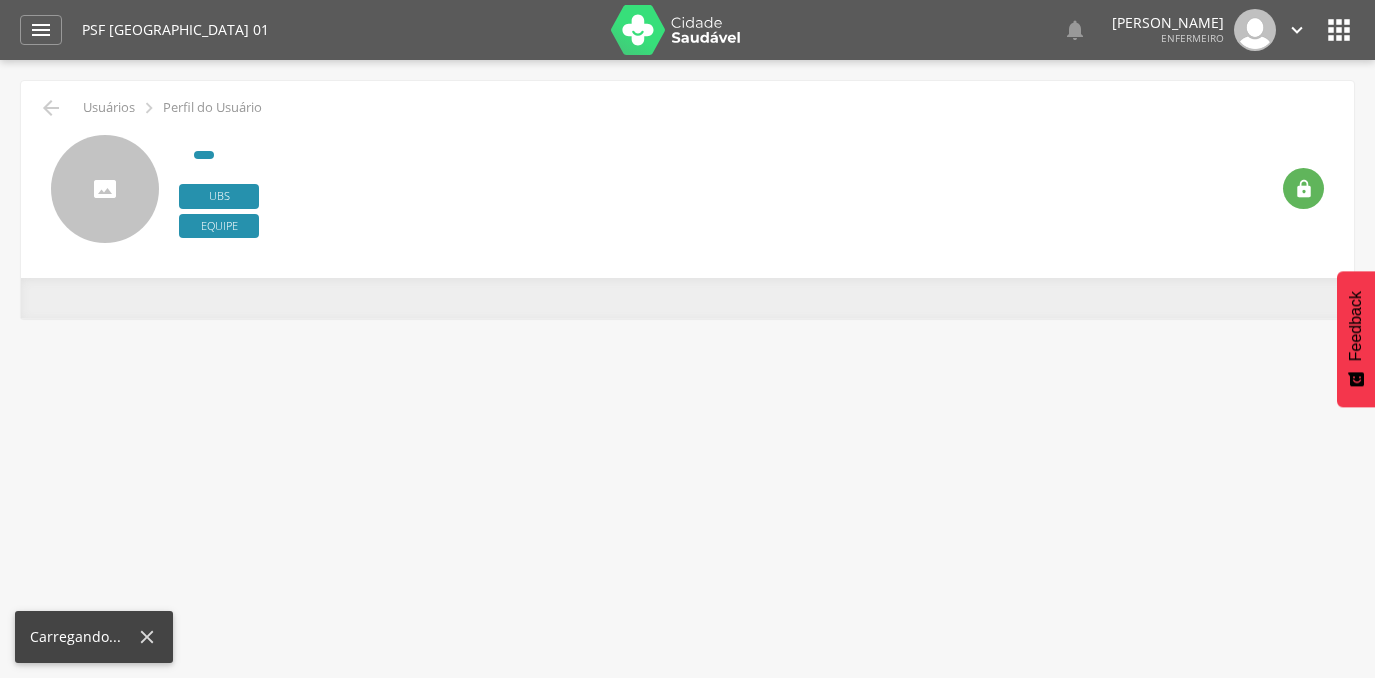 scroll, scrollTop: 0, scrollLeft: 0, axis: both 